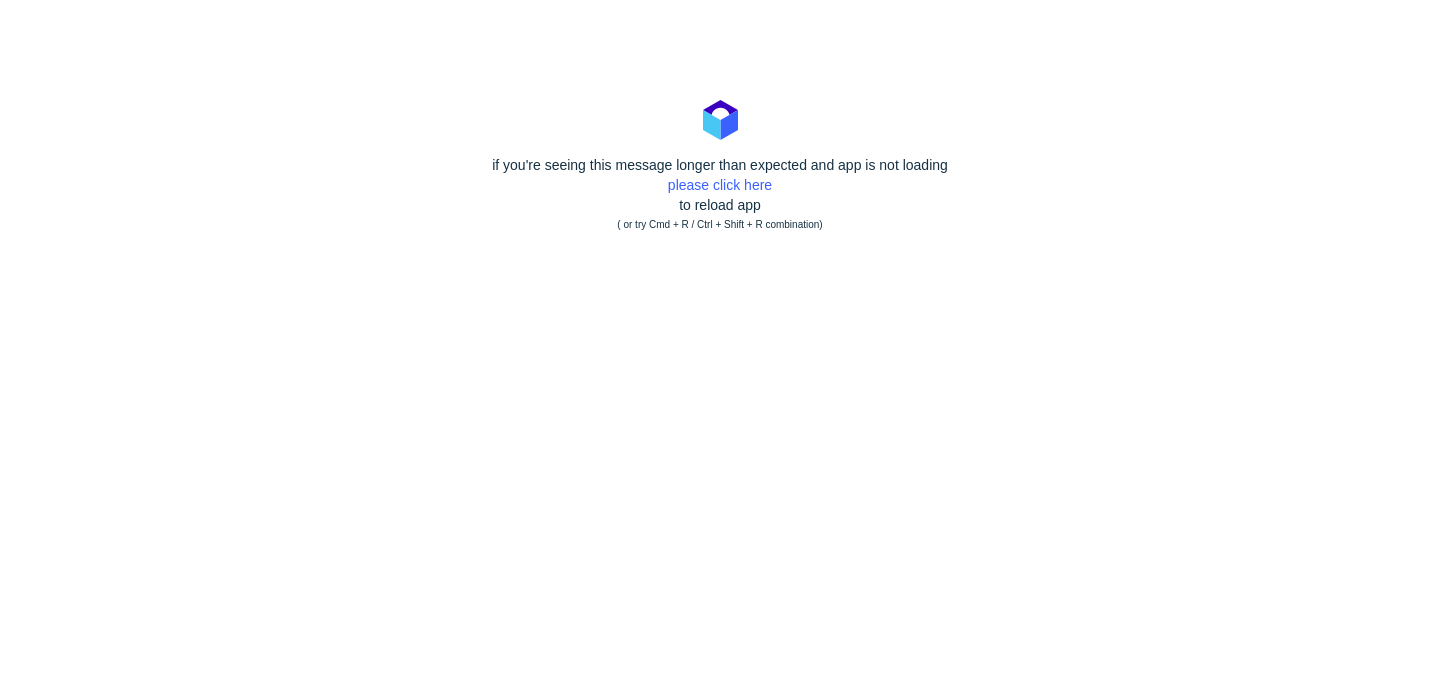 scroll, scrollTop: 0, scrollLeft: 0, axis: both 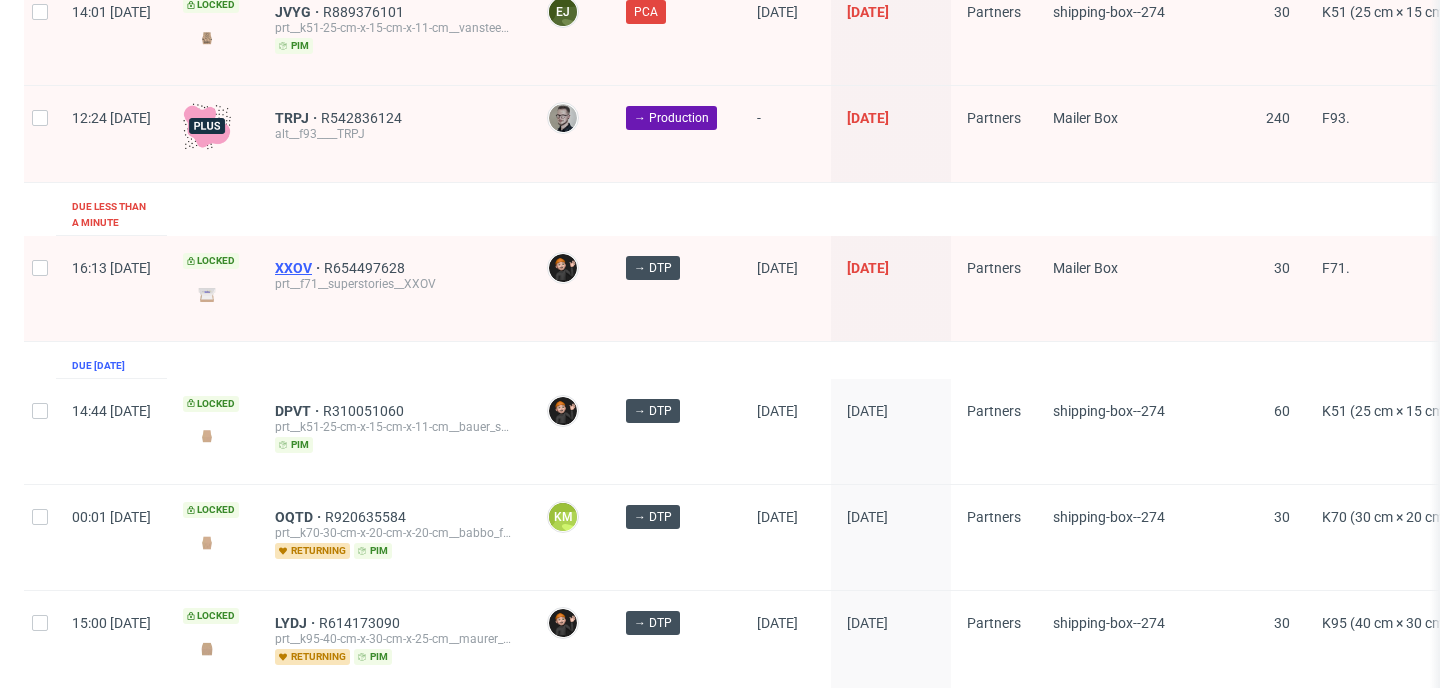 click on "XXOV" at bounding box center [299, 268] 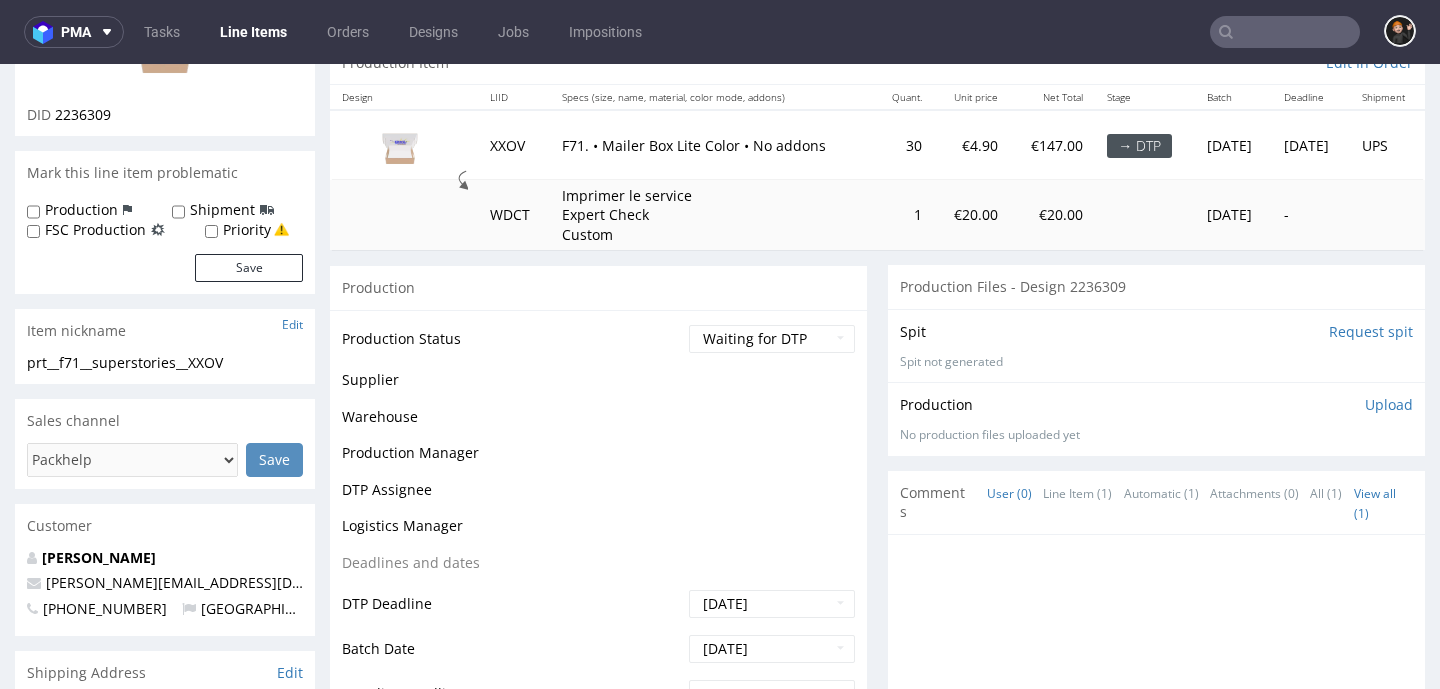 scroll, scrollTop: 223, scrollLeft: 0, axis: vertical 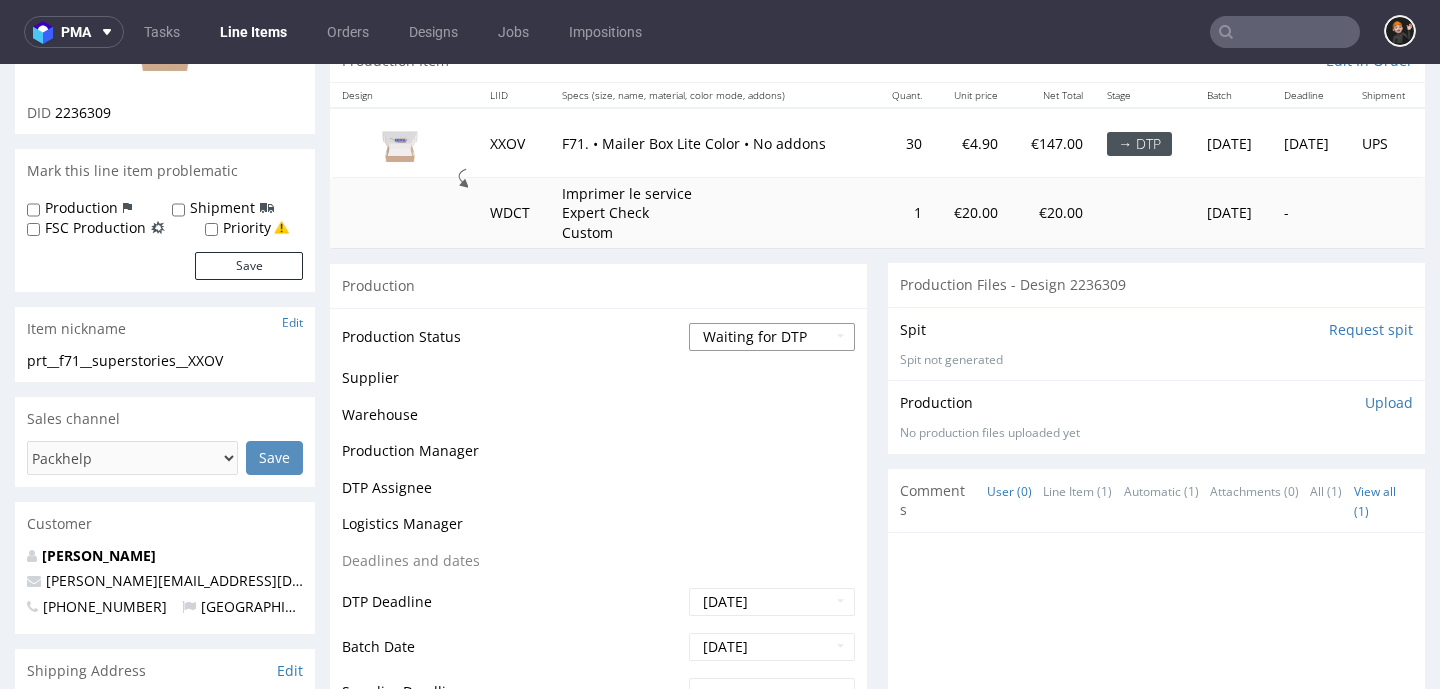 click on "Waiting for Artwork
Waiting for Diecut
Waiting for Mockup Waiting for DTP
Waiting for DTP Double Check
DTP DC Done
In DTP
Issue in DTP
DTP Client Approval Needed
DTP Client Approval Pending
DTP Client Approval Rejected
Back for DTP
DTP Verification Needed
DTP Production Ready In Production
Sent to Fulfillment
Issue in Production
Sent to Warehouse Fulfillment
Production Complete" at bounding box center (772, 337) 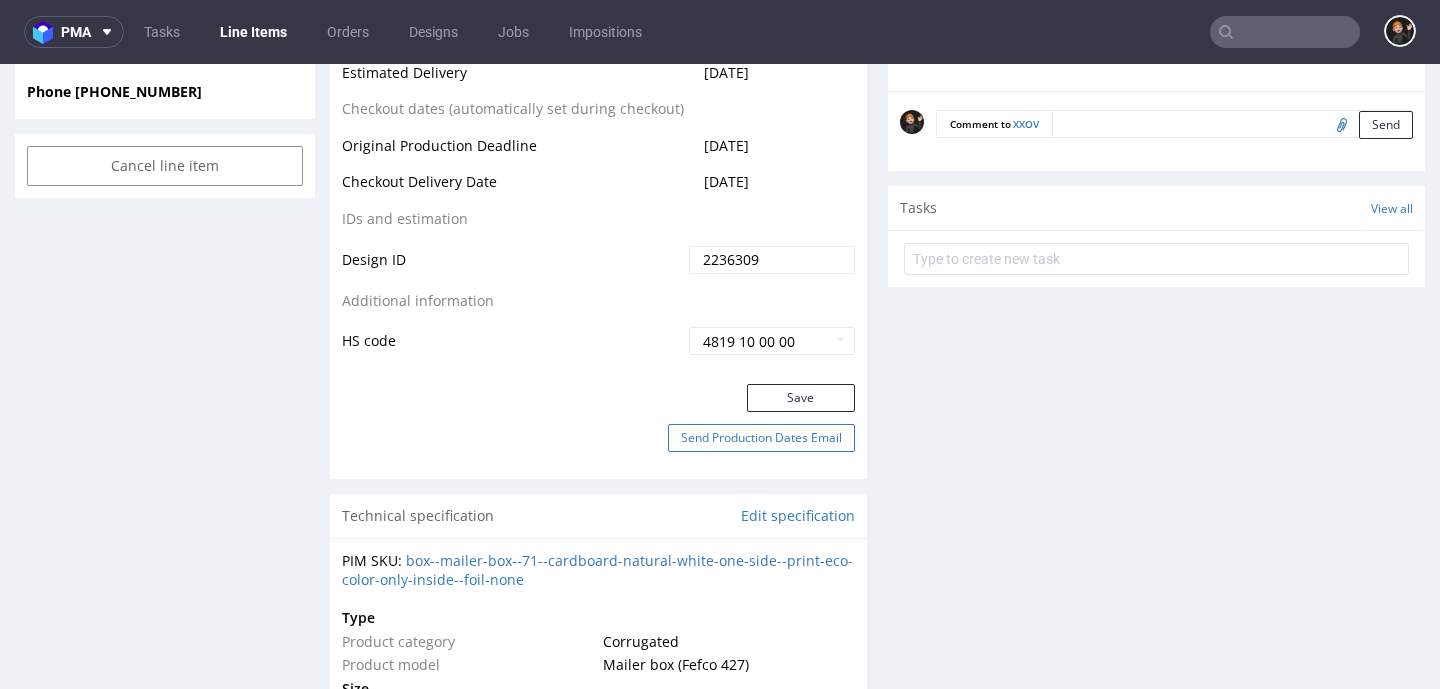 scroll, scrollTop: 1054, scrollLeft: 0, axis: vertical 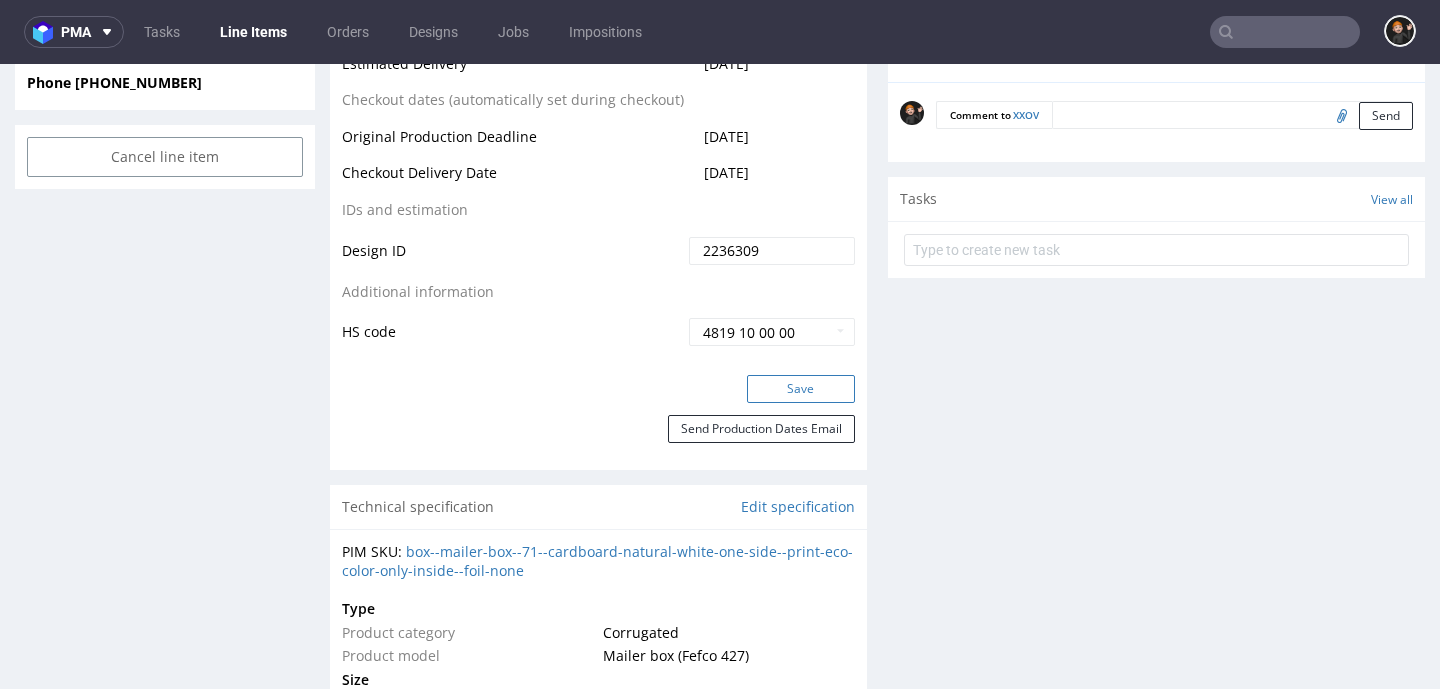click on "Save" at bounding box center [801, 389] 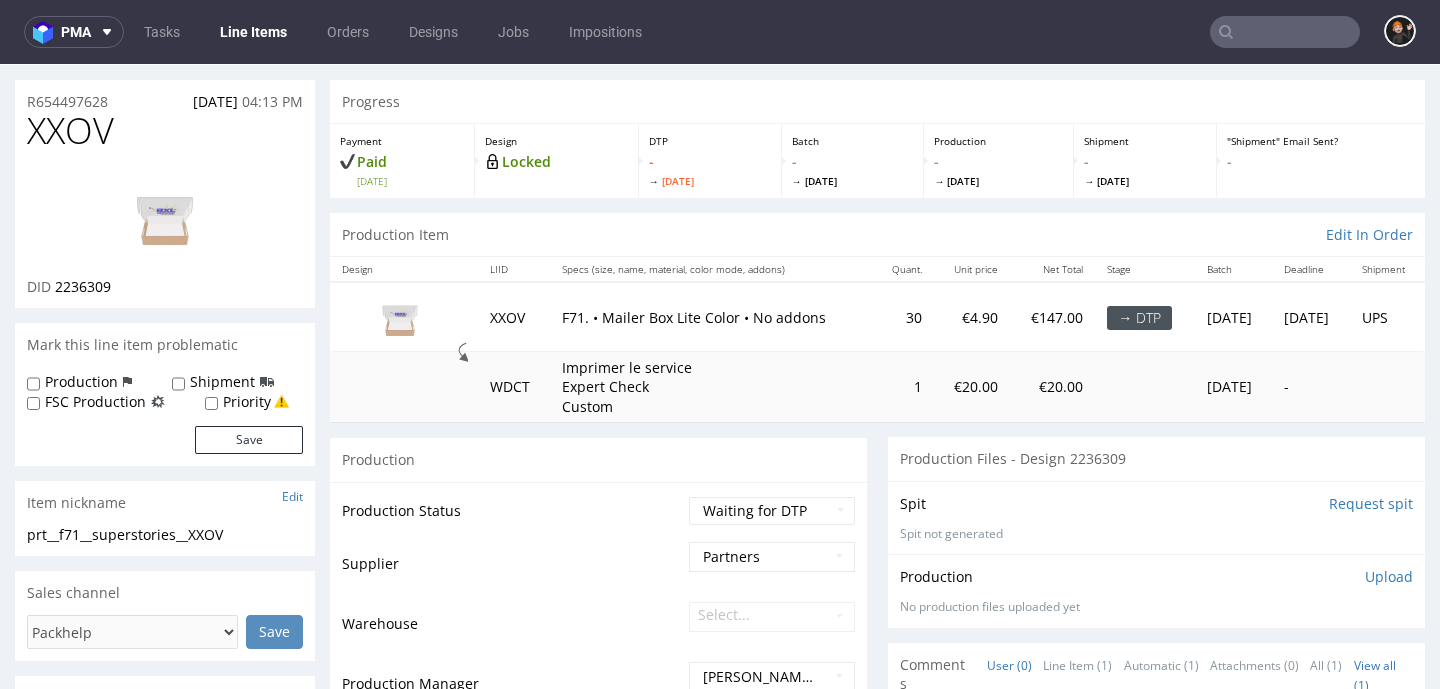 scroll, scrollTop: 0, scrollLeft: 0, axis: both 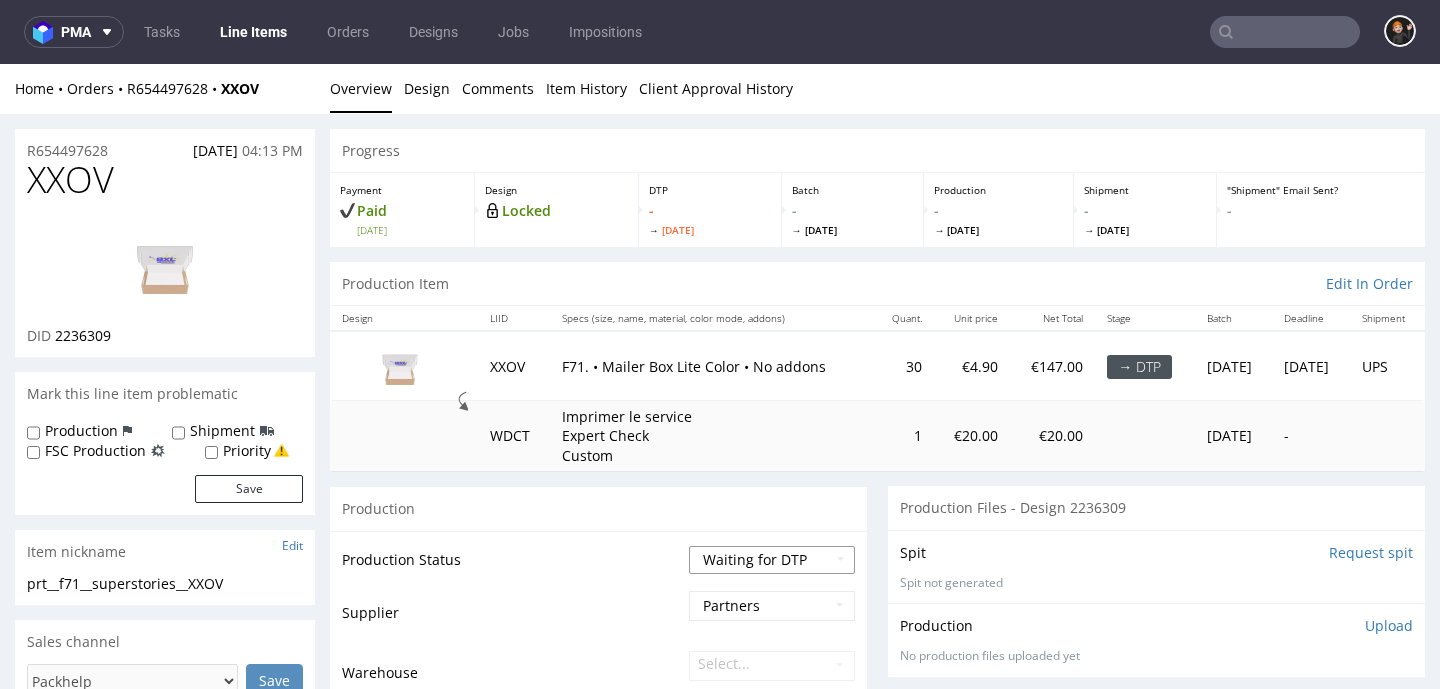 click on "Waiting for Artwork
Waiting for Diecut
Waiting for Mockup Waiting for DTP
Waiting for DTP Double Check
DTP DC Done
In DTP
Issue in DTP
DTP Client Approval Needed
DTP Client Approval Pending
DTP Client Approval Rejected
Back for DTP
DTP Verification Needed
DTP Production Ready In Production
Sent to Fulfillment
Issue in Production
Sent to Warehouse Fulfillment
Production Complete" at bounding box center (772, 560) 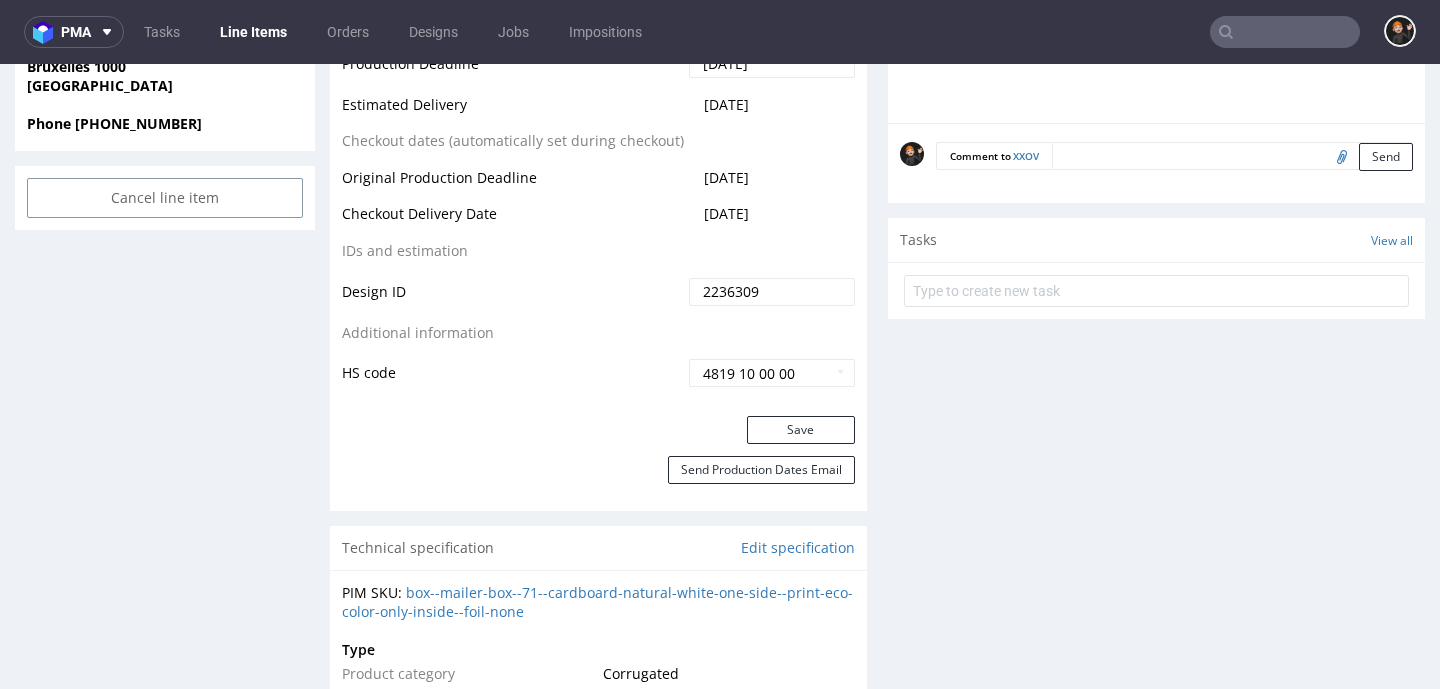 scroll, scrollTop: 1015, scrollLeft: 0, axis: vertical 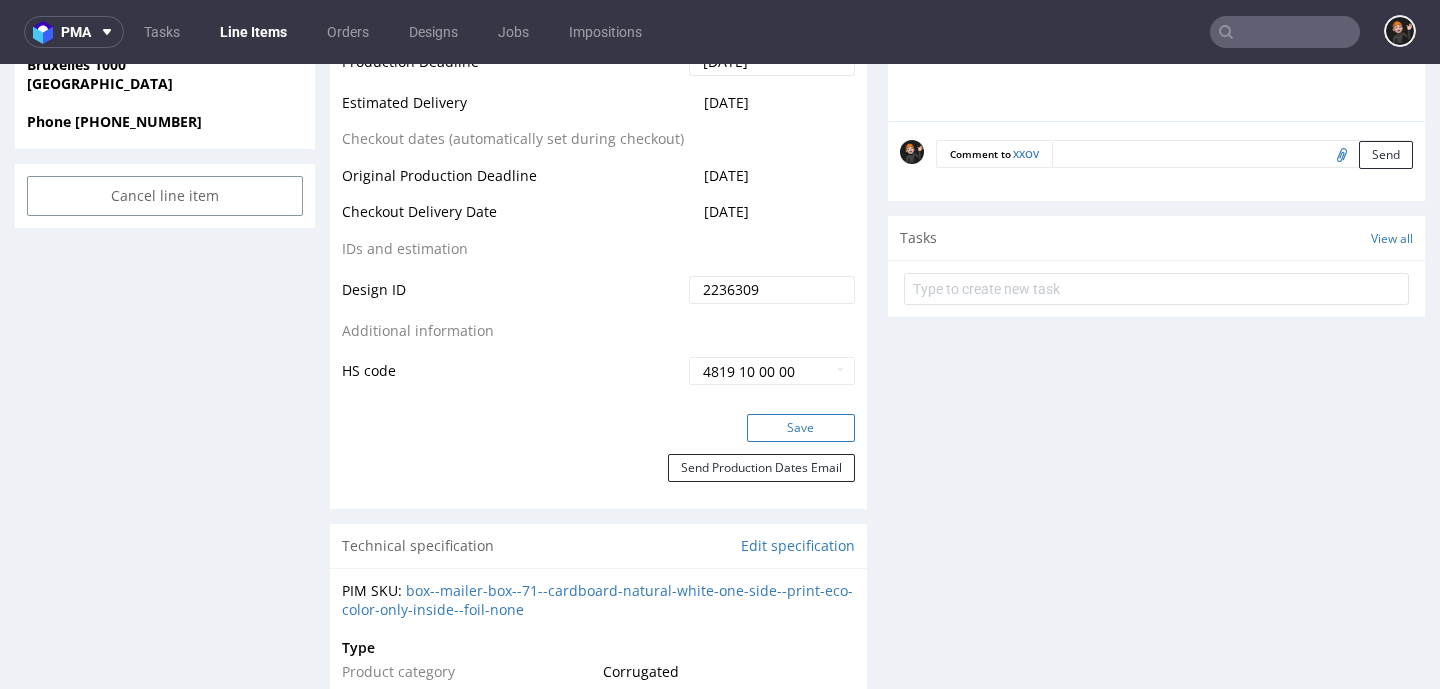 click on "Save" at bounding box center [801, 428] 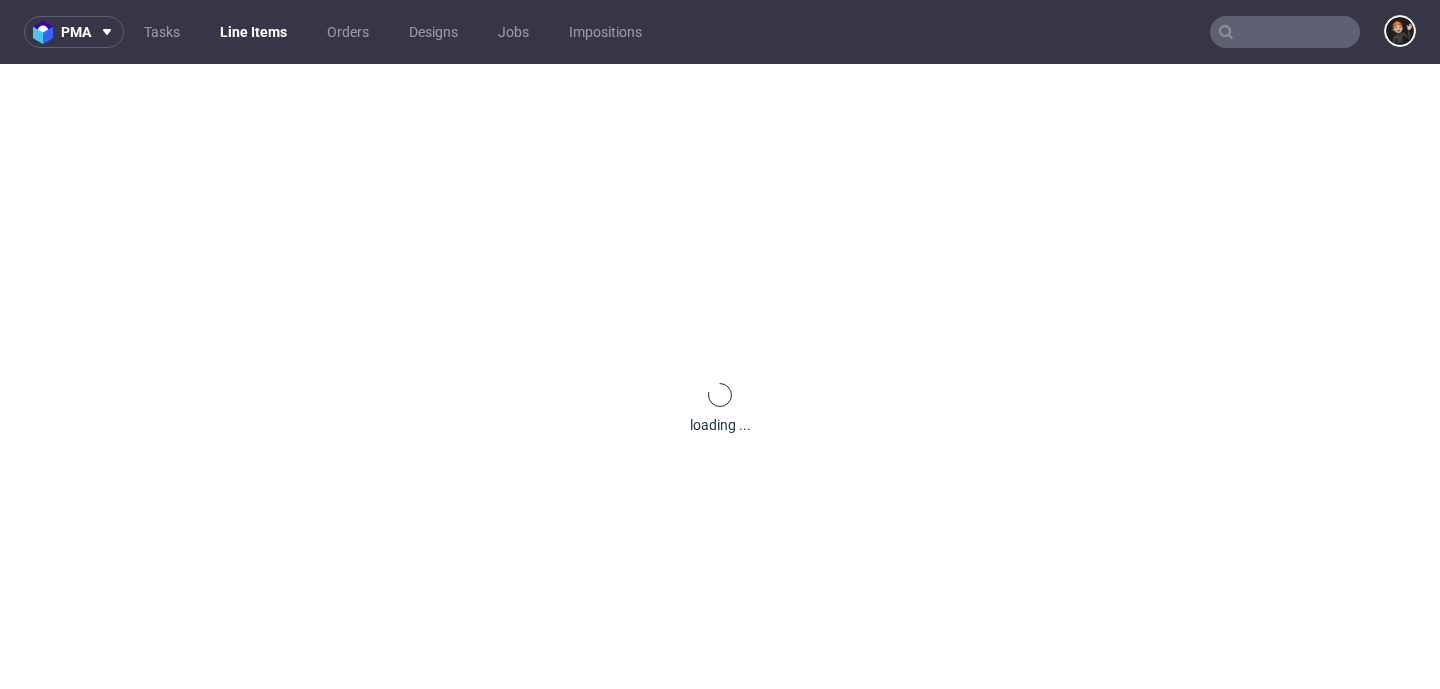 scroll, scrollTop: 0, scrollLeft: 0, axis: both 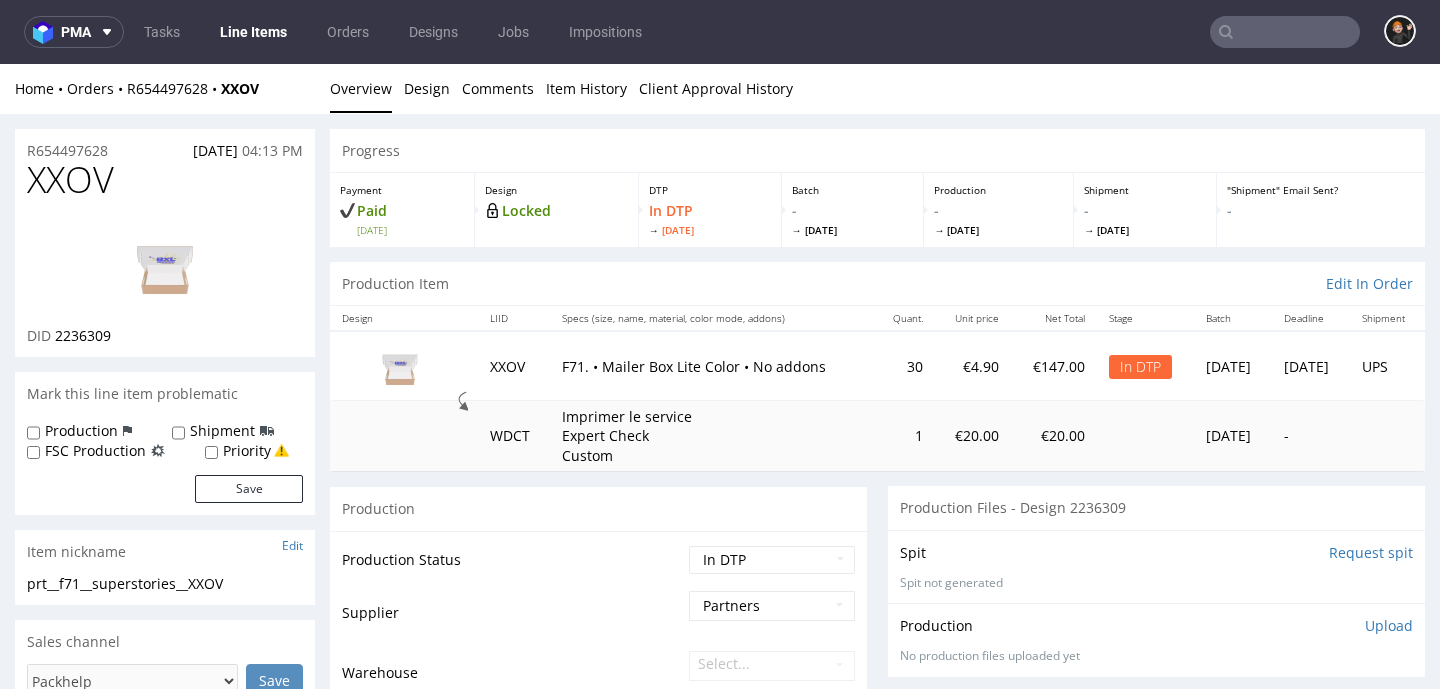 click on "2236309" at bounding box center [83, 335] 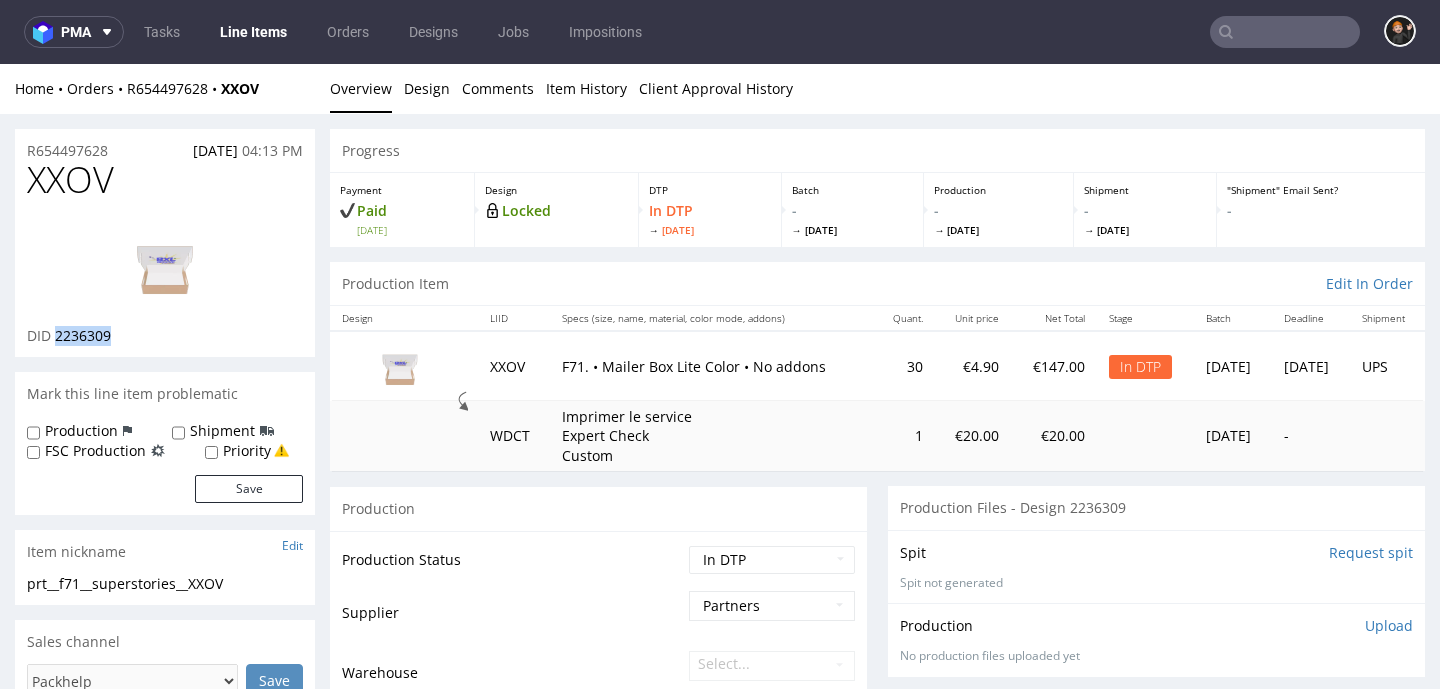 click on "2236309" at bounding box center (83, 335) 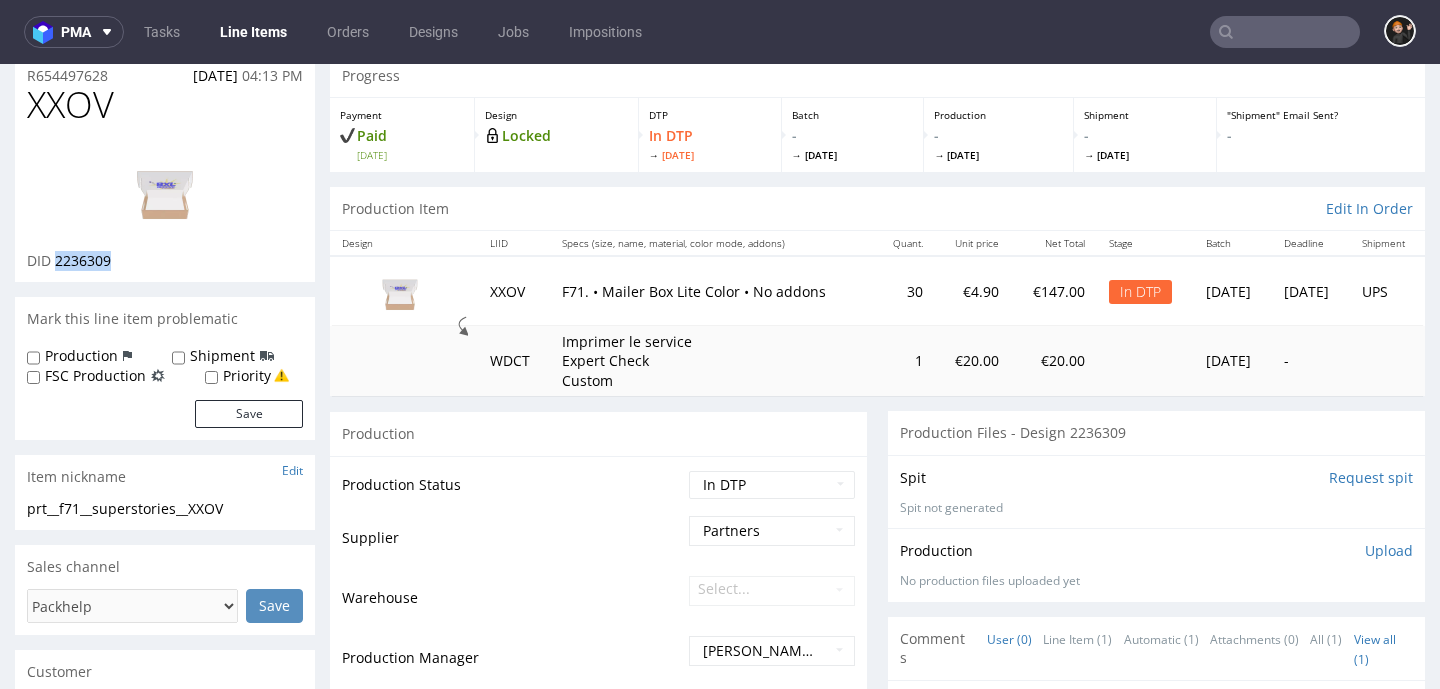 scroll, scrollTop: 0, scrollLeft: 0, axis: both 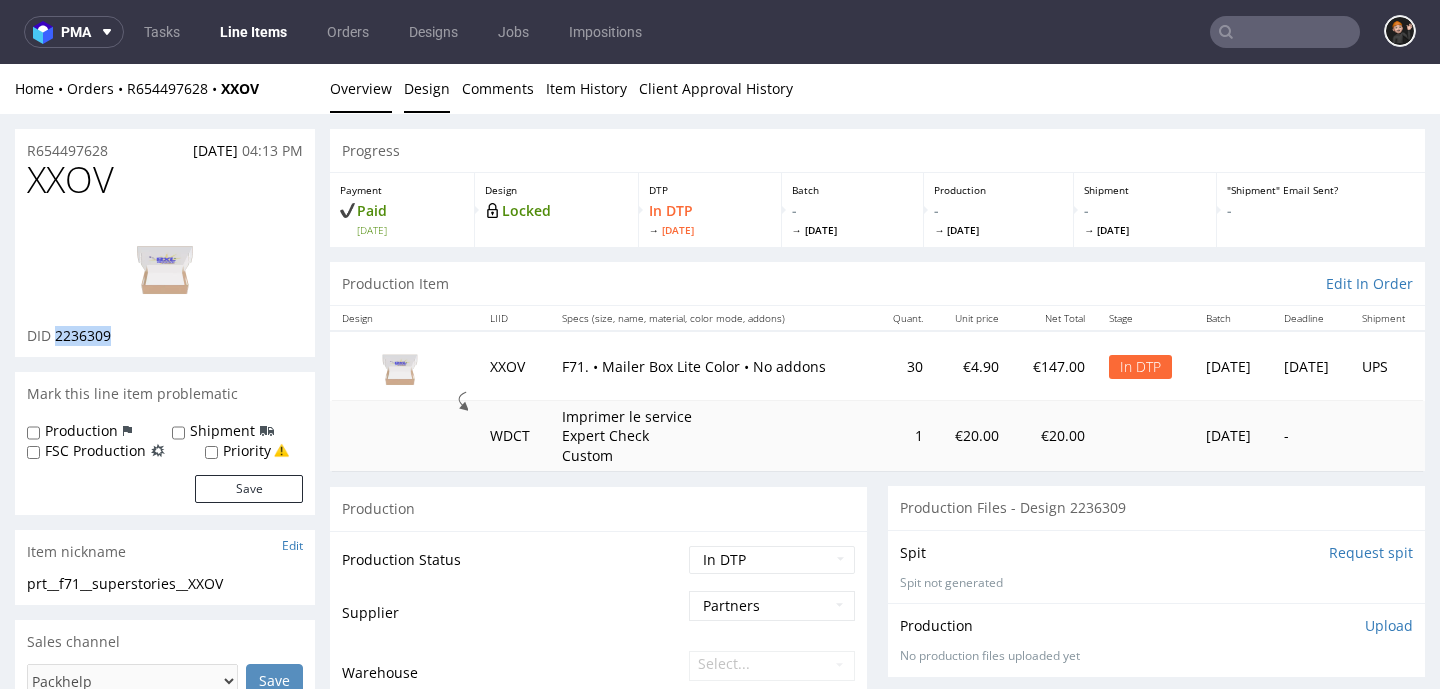 click on "Design" at bounding box center [427, 88] 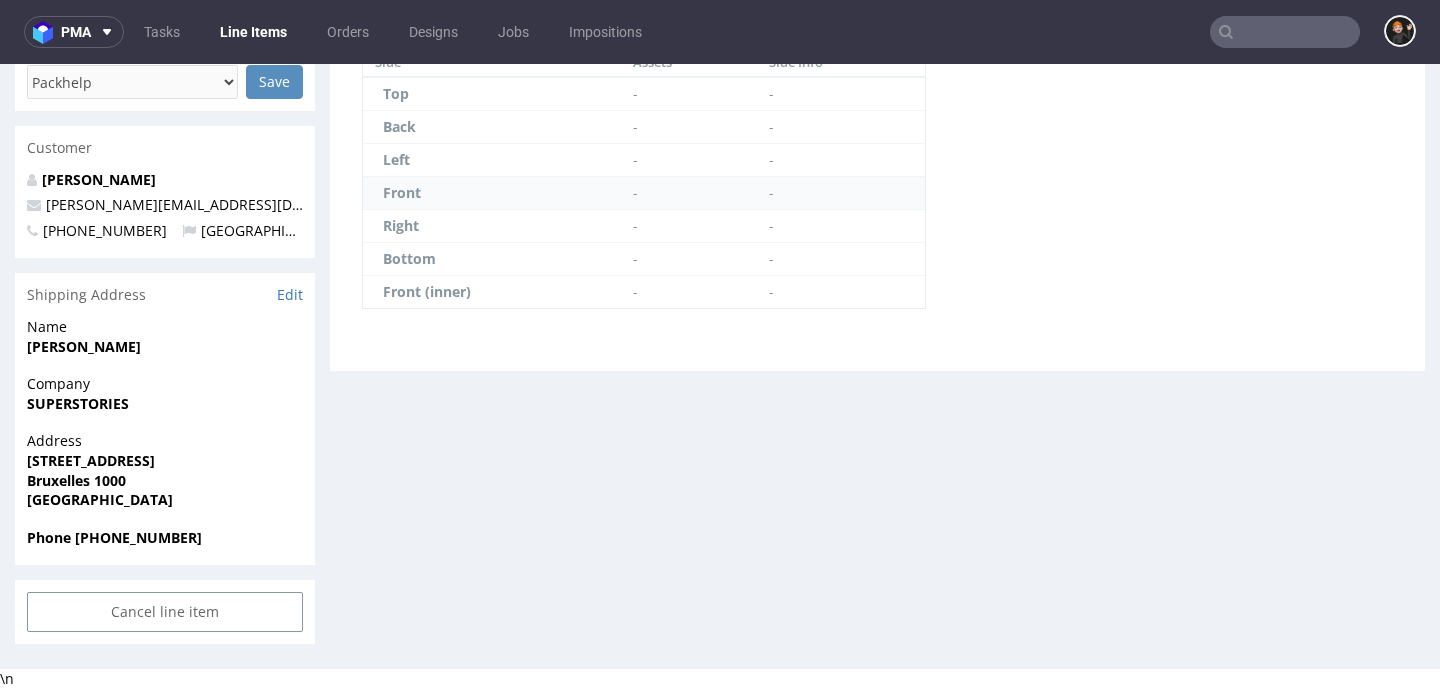 scroll, scrollTop: 0, scrollLeft: 0, axis: both 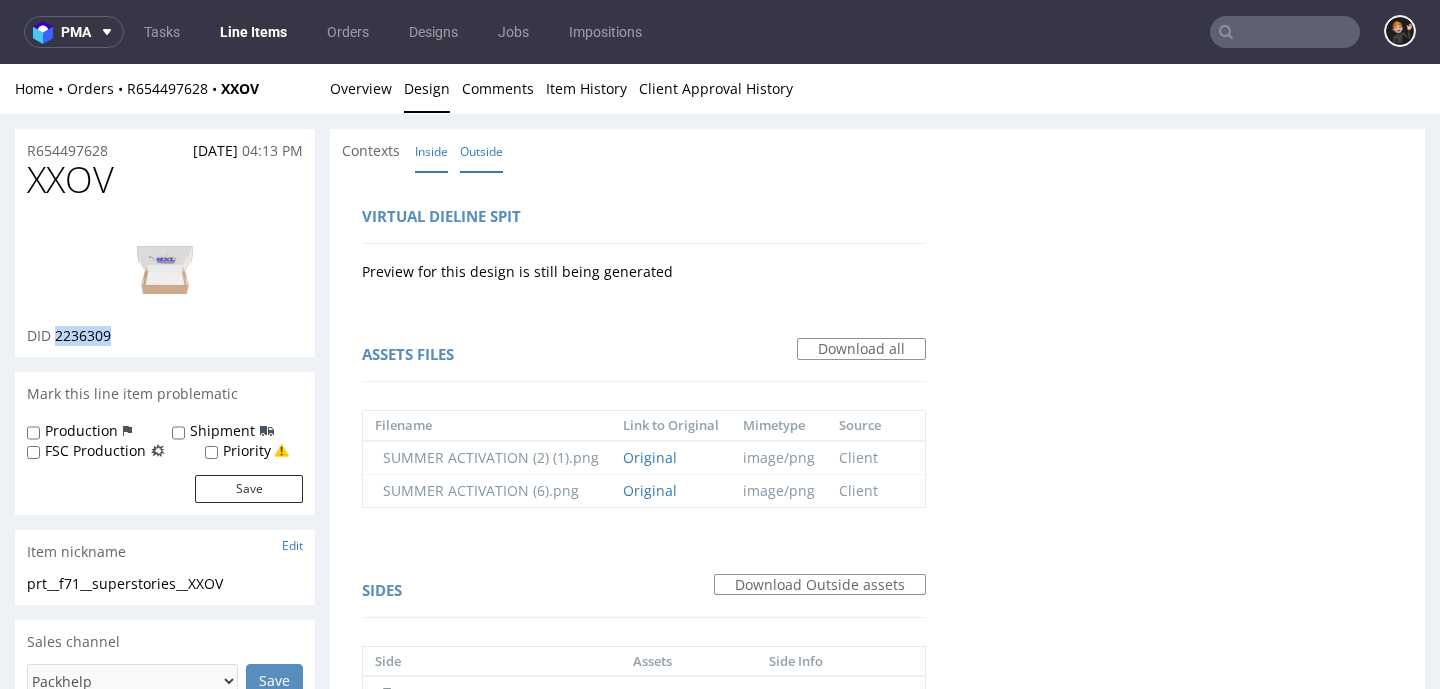 click on "Inside" at bounding box center (431, 151) 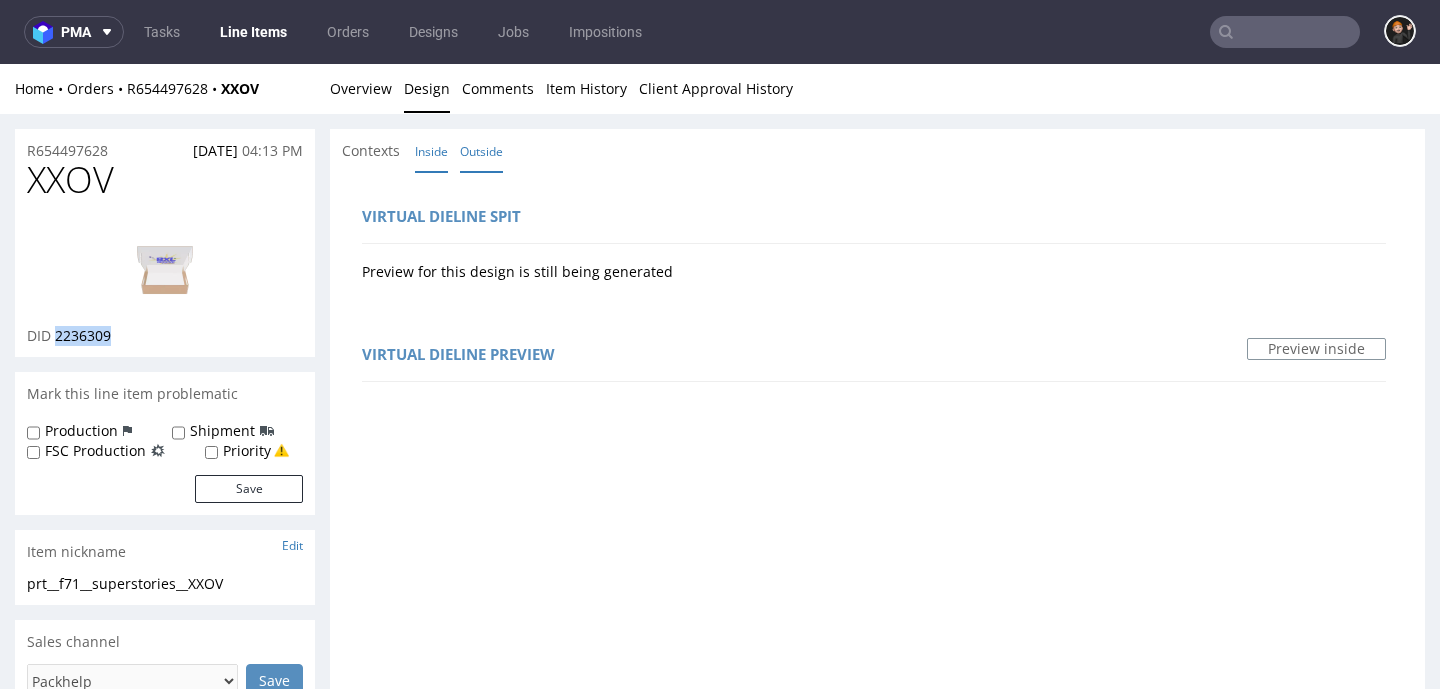 click on "Outside" at bounding box center (481, 151) 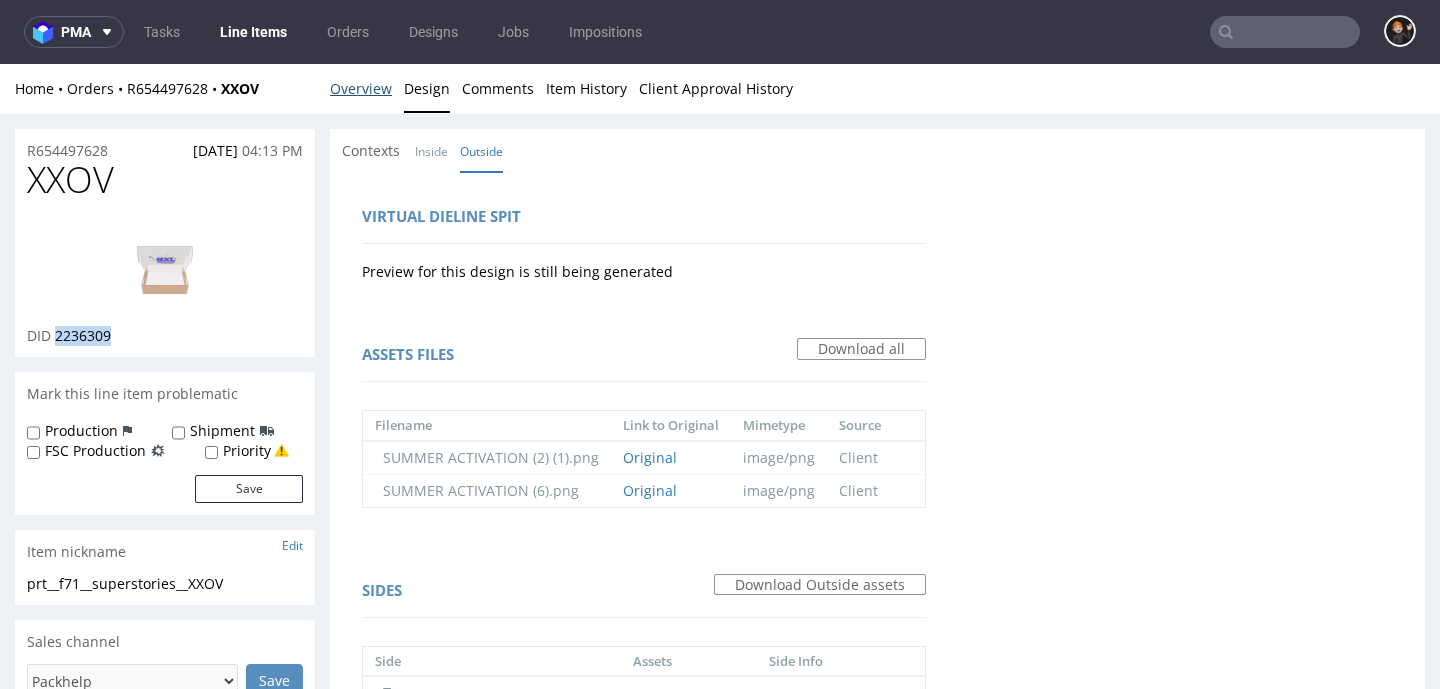 drag, startPoint x: 374, startPoint y: 88, endPoint x: 337, endPoint y: 130, distance: 55.97321 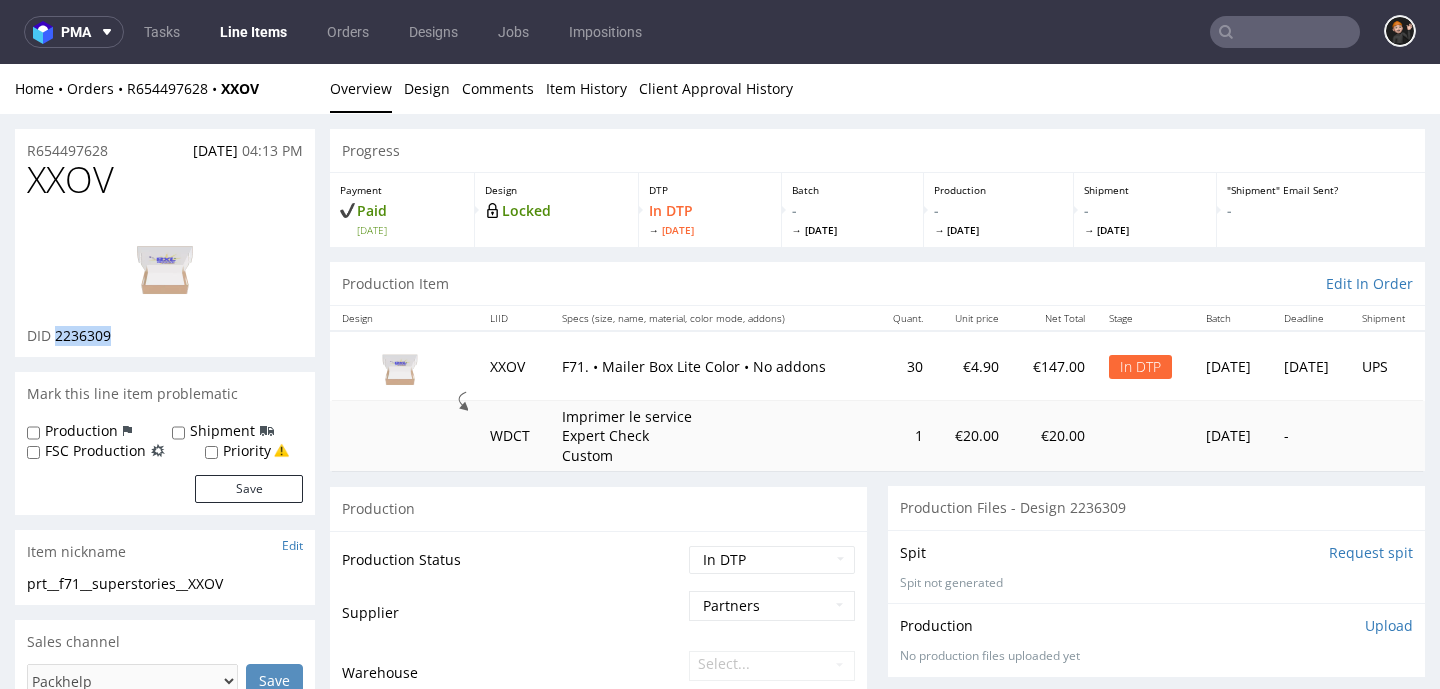 click at bounding box center (165, 265) 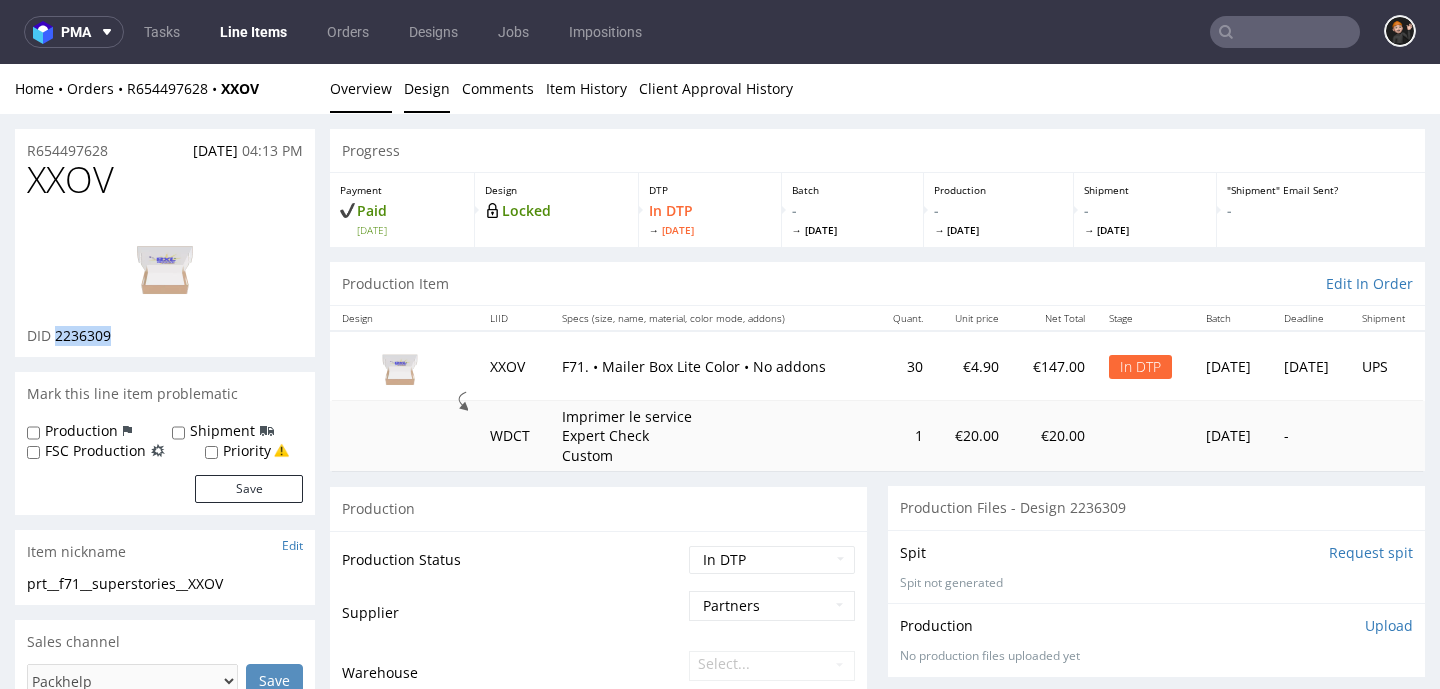 click on "Design" at bounding box center (427, 88) 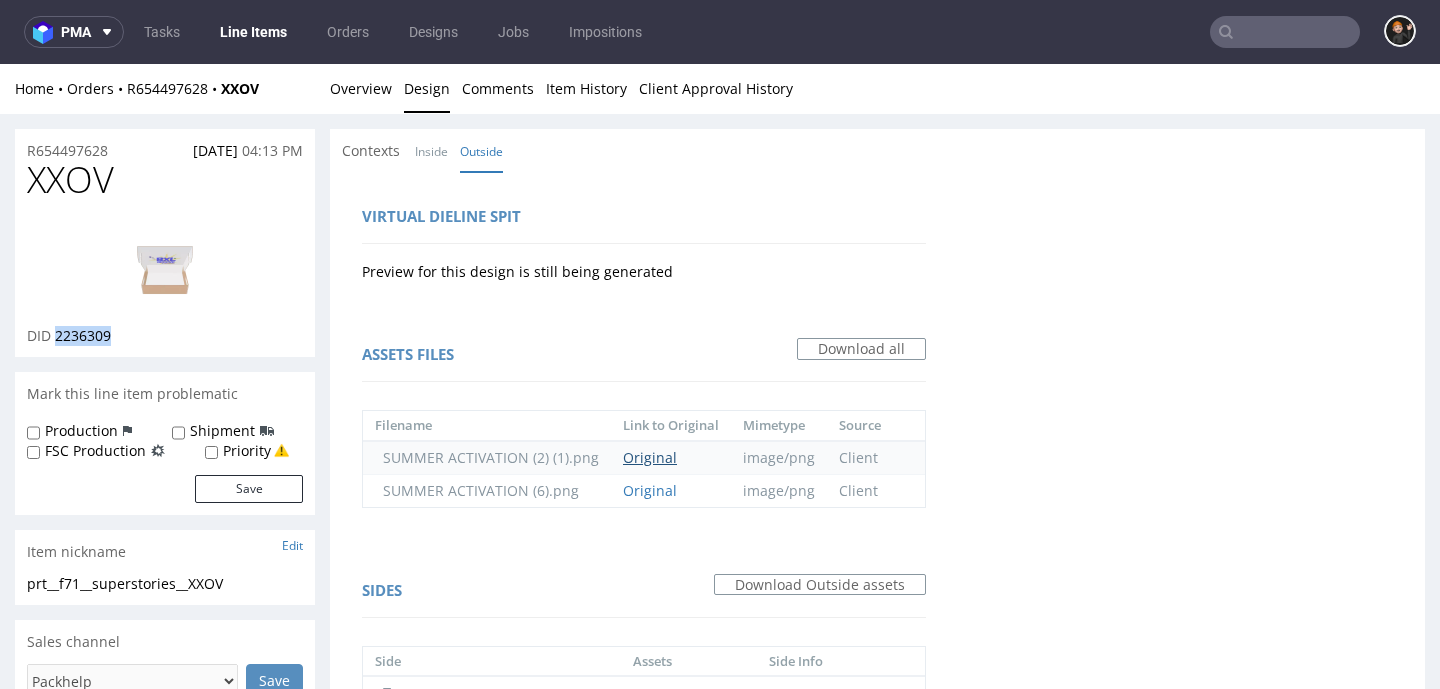 click on "Original" at bounding box center (650, 457) 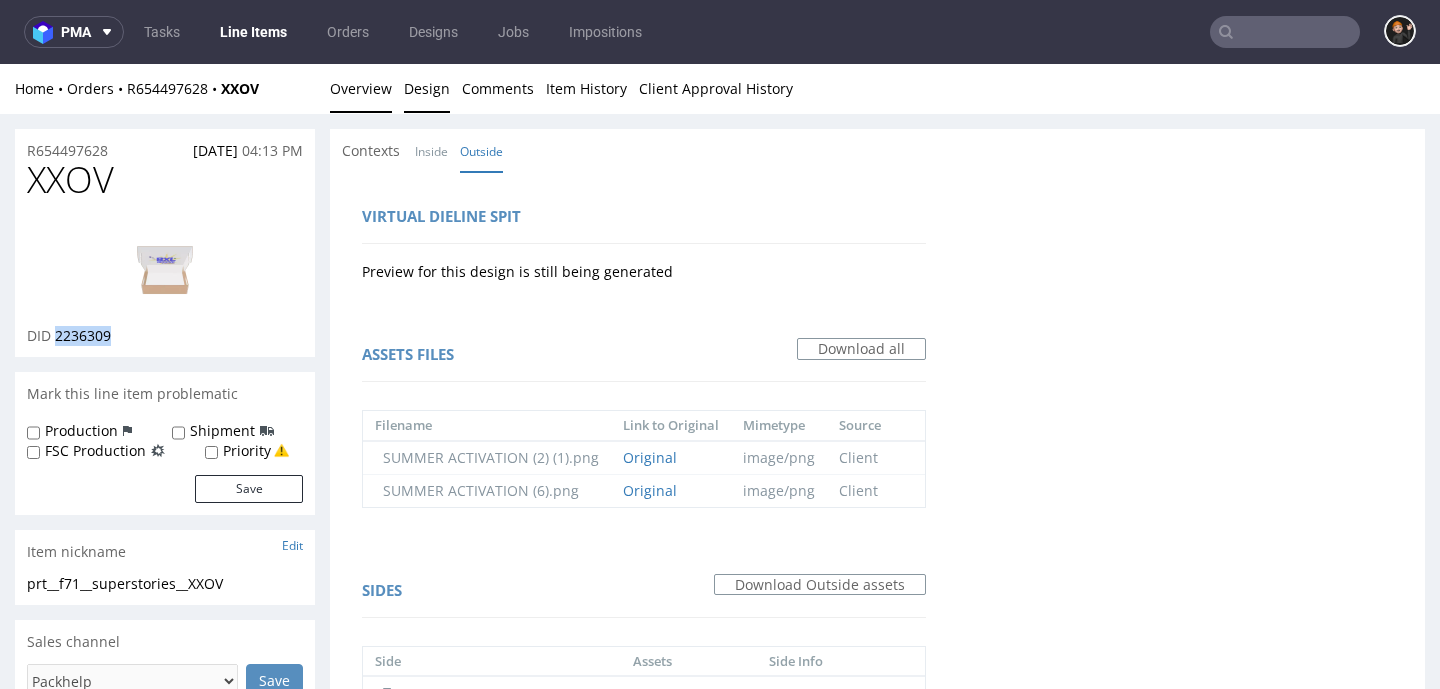 click on "Overview" at bounding box center [361, 88] 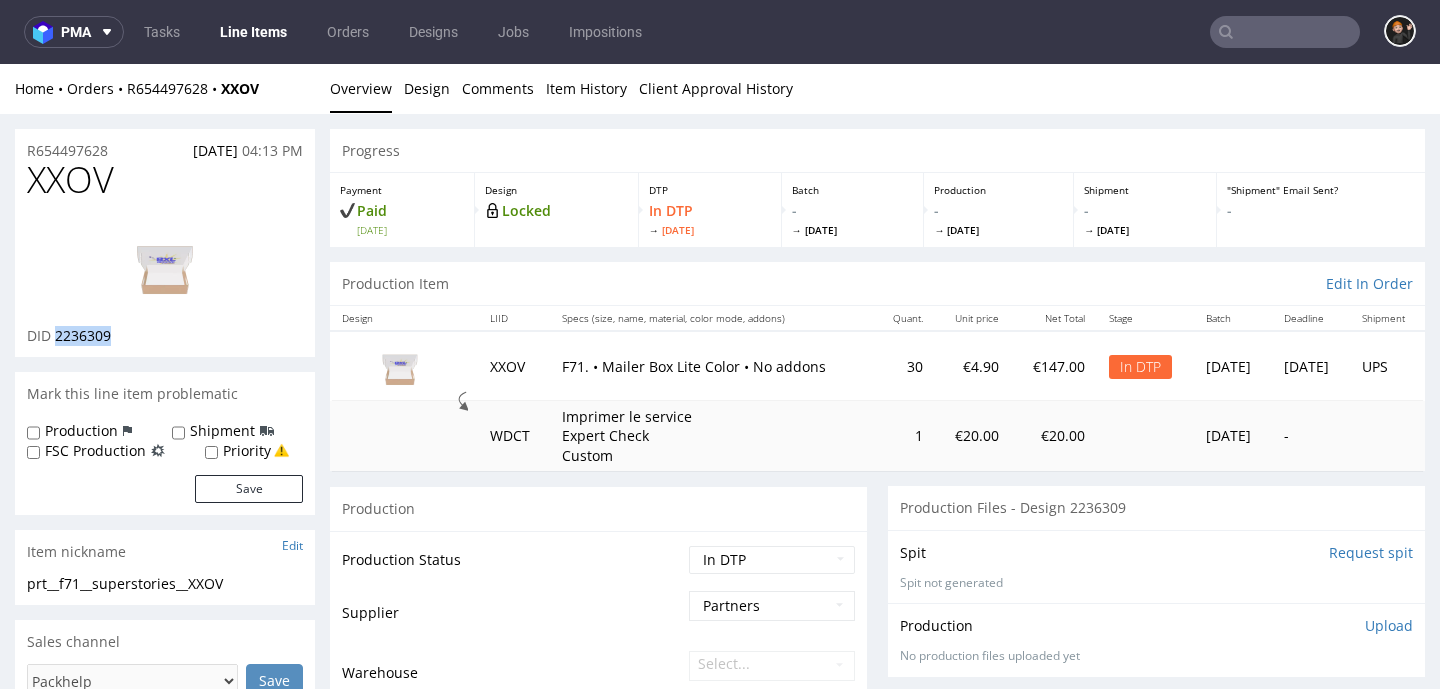 click at bounding box center (165, 265) 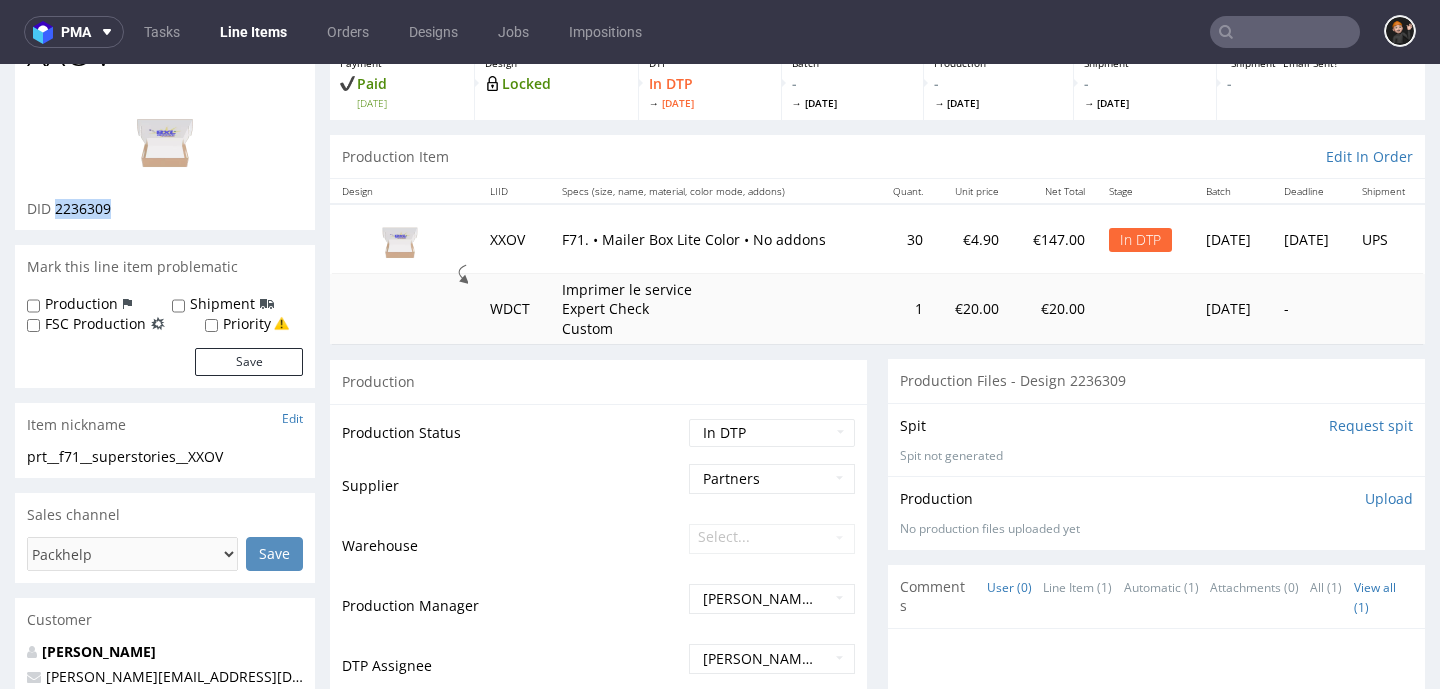 scroll, scrollTop: 168, scrollLeft: 0, axis: vertical 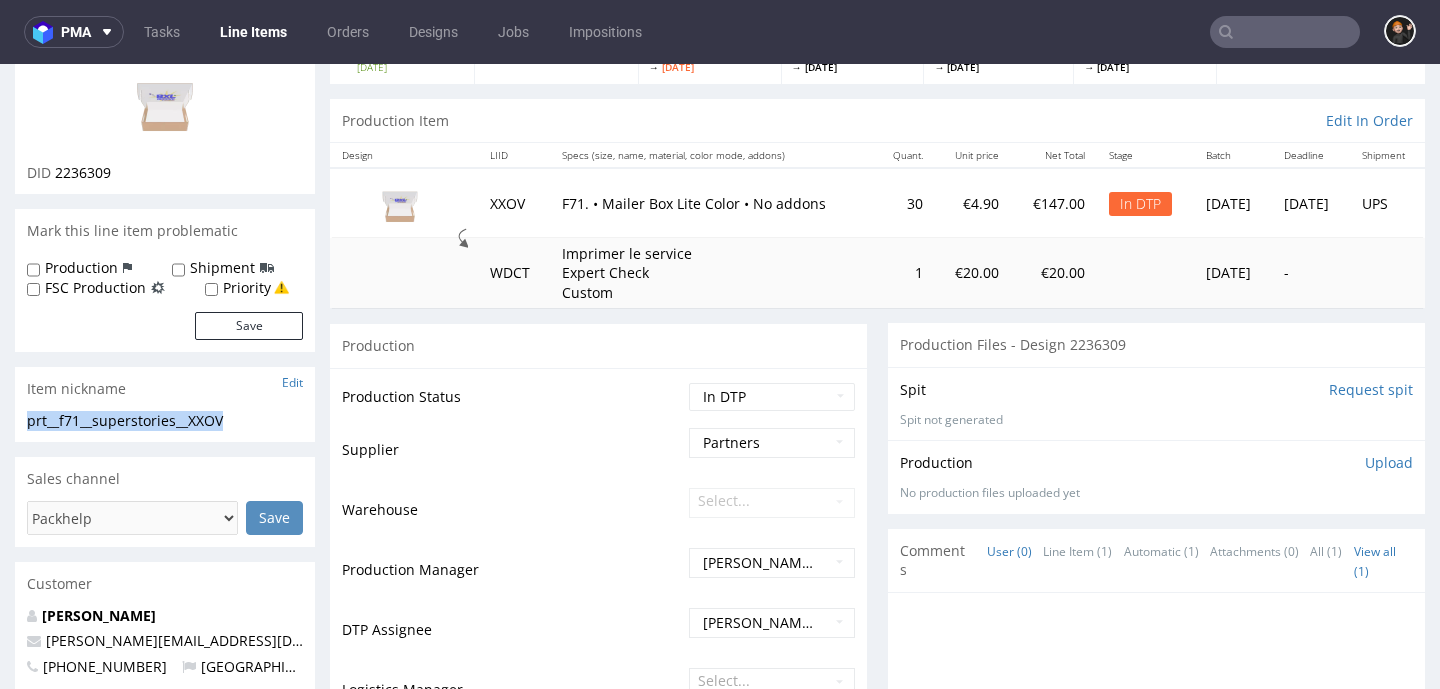 drag, startPoint x: 228, startPoint y: 414, endPoint x: 11, endPoint y: 403, distance: 217.27863 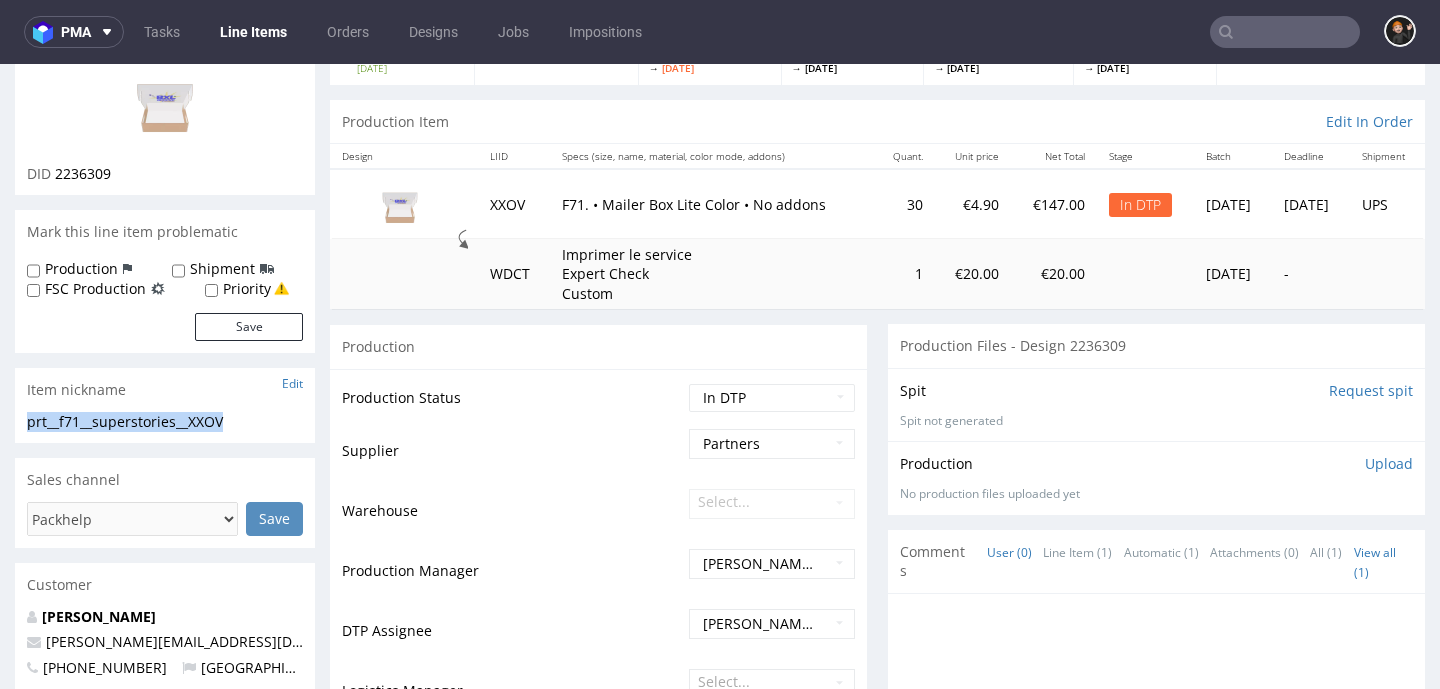 copy on "prt__f71__superstories__XXOV" 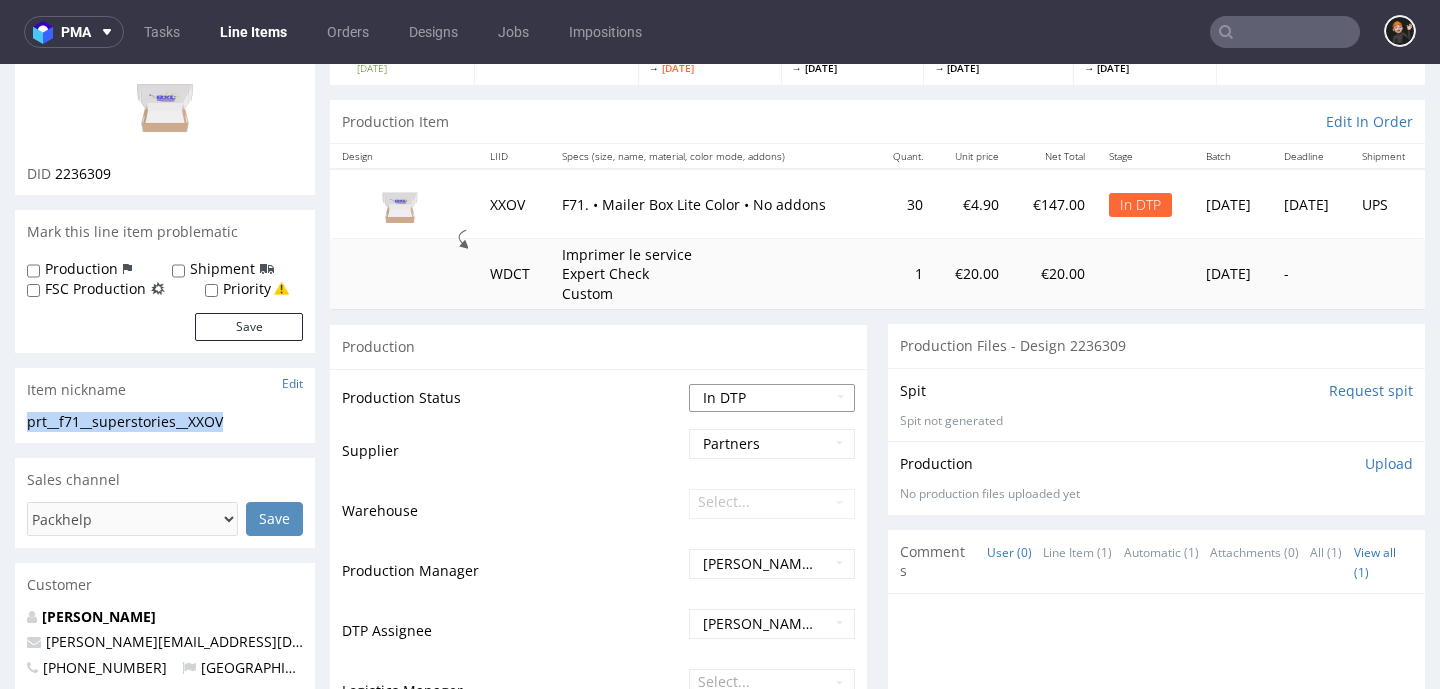 click on "Waiting for Artwork
Waiting for Diecut
Waiting for Mockup Waiting for DTP
Waiting for DTP Double Check
DTP DC Done
In DTP
Issue in DTP
DTP Client Approval Needed
DTP Client Approval Pending
DTP Client Approval Rejected
Back for DTP
DTP Verification Needed
DTP Production Ready In Production
Sent to Fulfillment
Issue in Production
Sent to Warehouse Fulfillment
Production Complete" at bounding box center (772, 398) 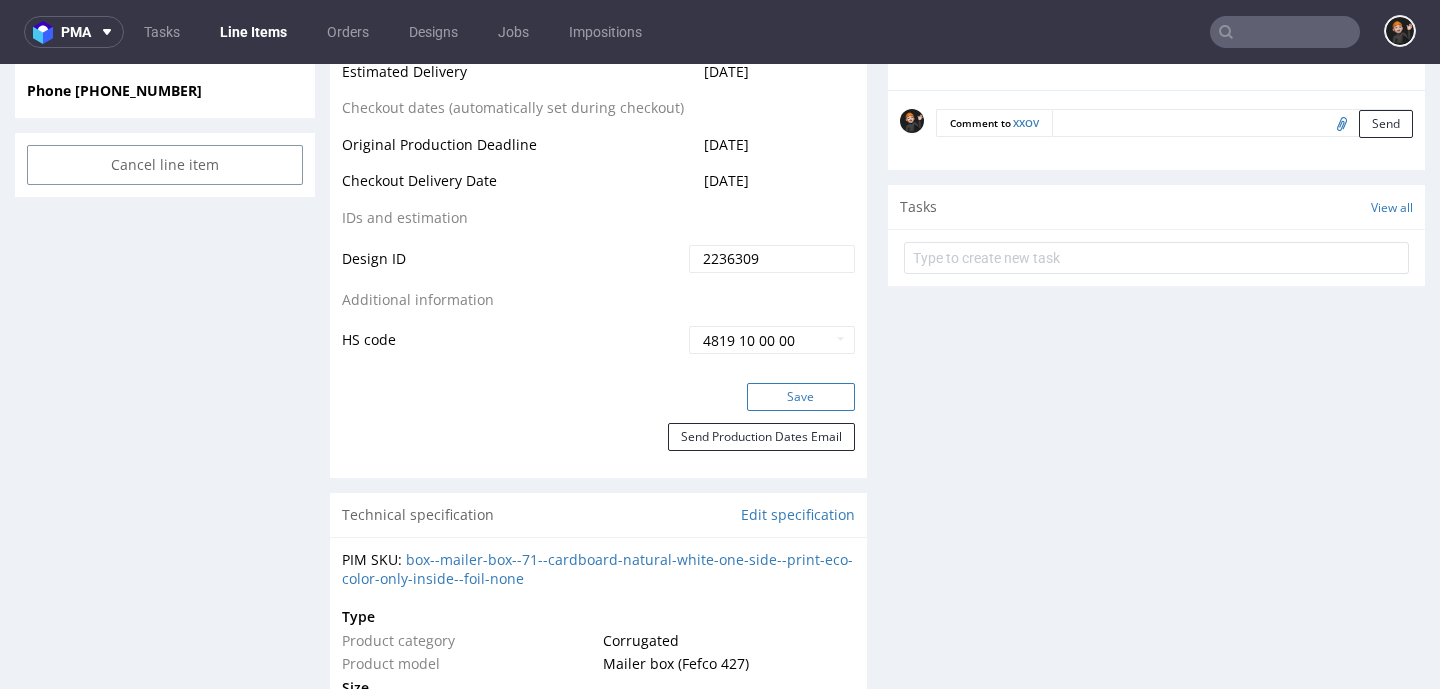 click on "Save" at bounding box center (801, 397) 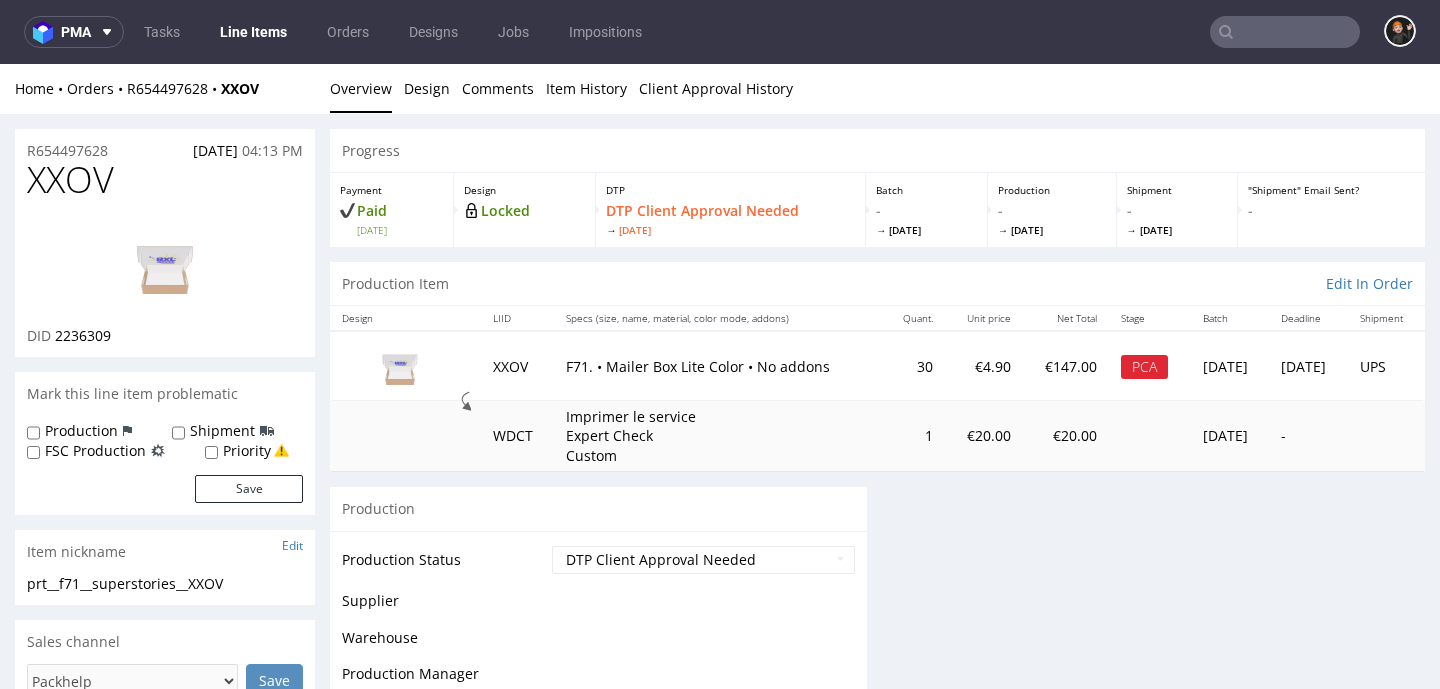scroll, scrollTop: 0, scrollLeft: 0, axis: both 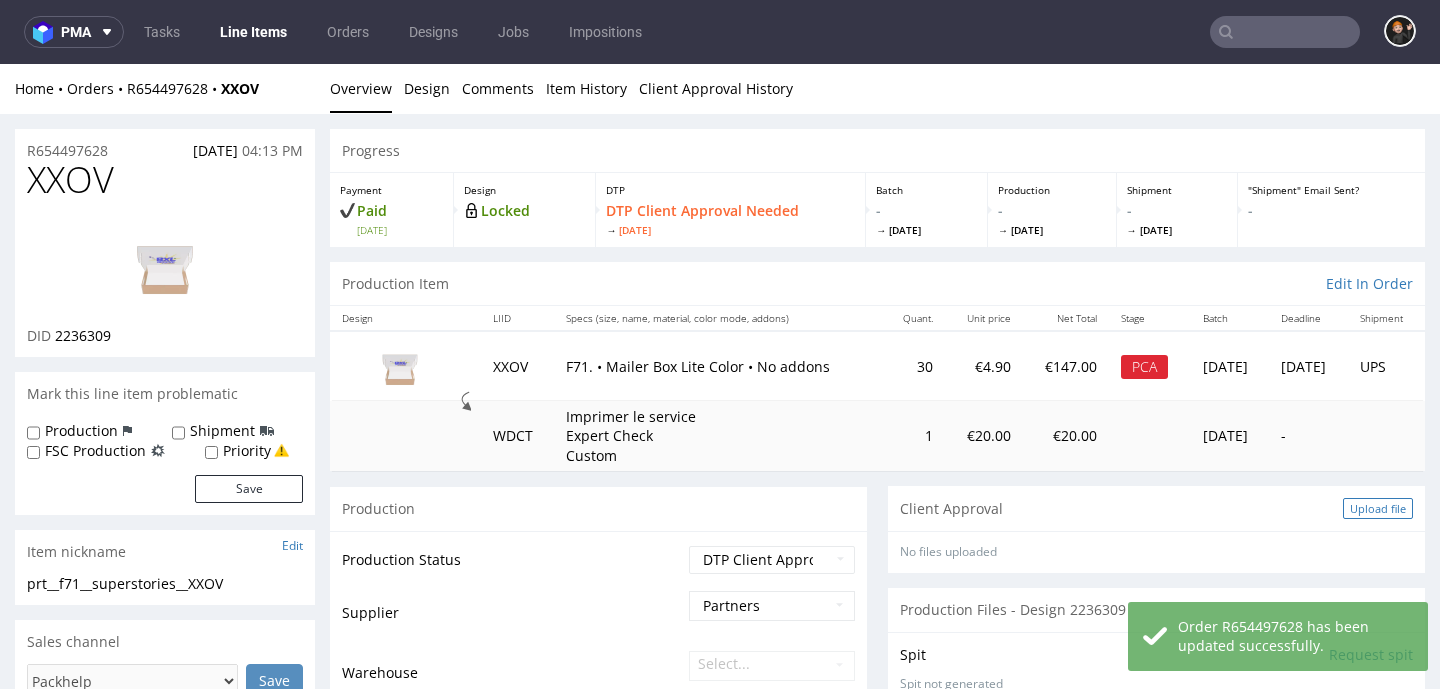 drag, startPoint x: 1390, startPoint y: 501, endPoint x: 1071, endPoint y: 539, distance: 321.25534 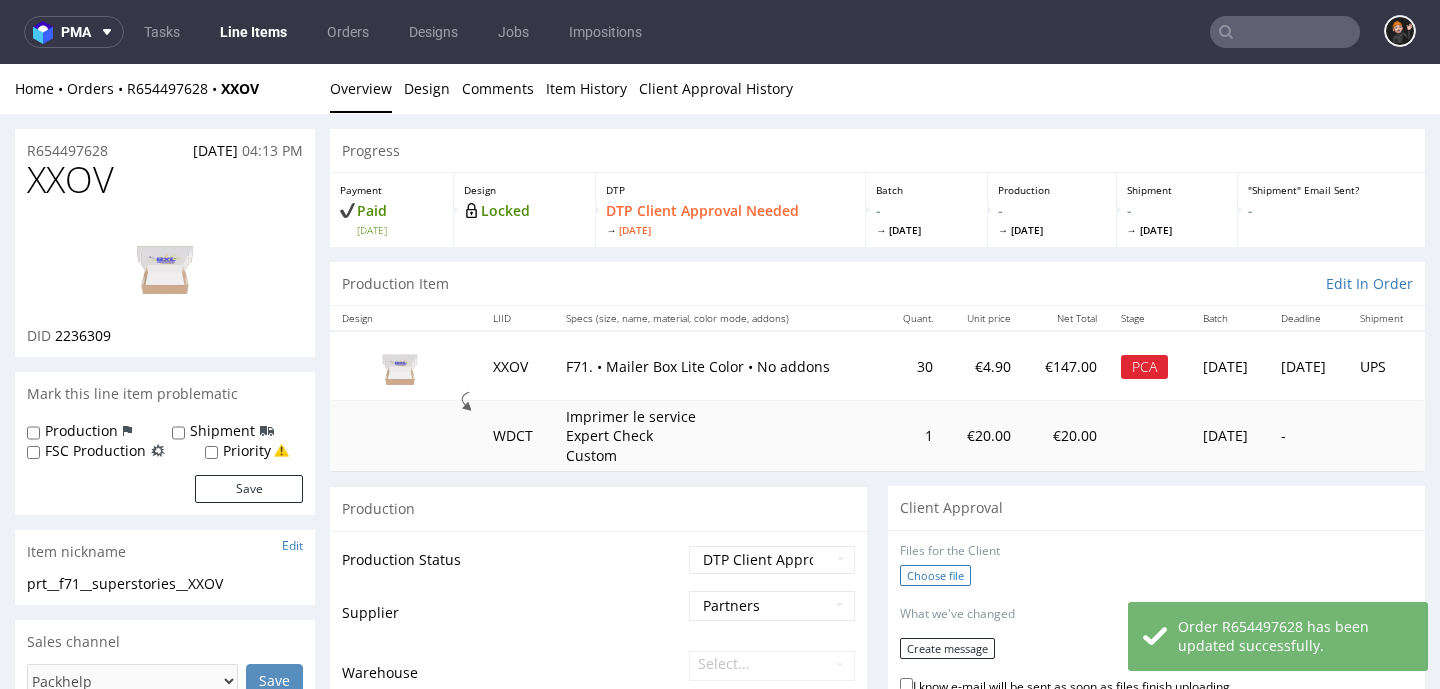 click on "Choose file" at bounding box center [935, 575] 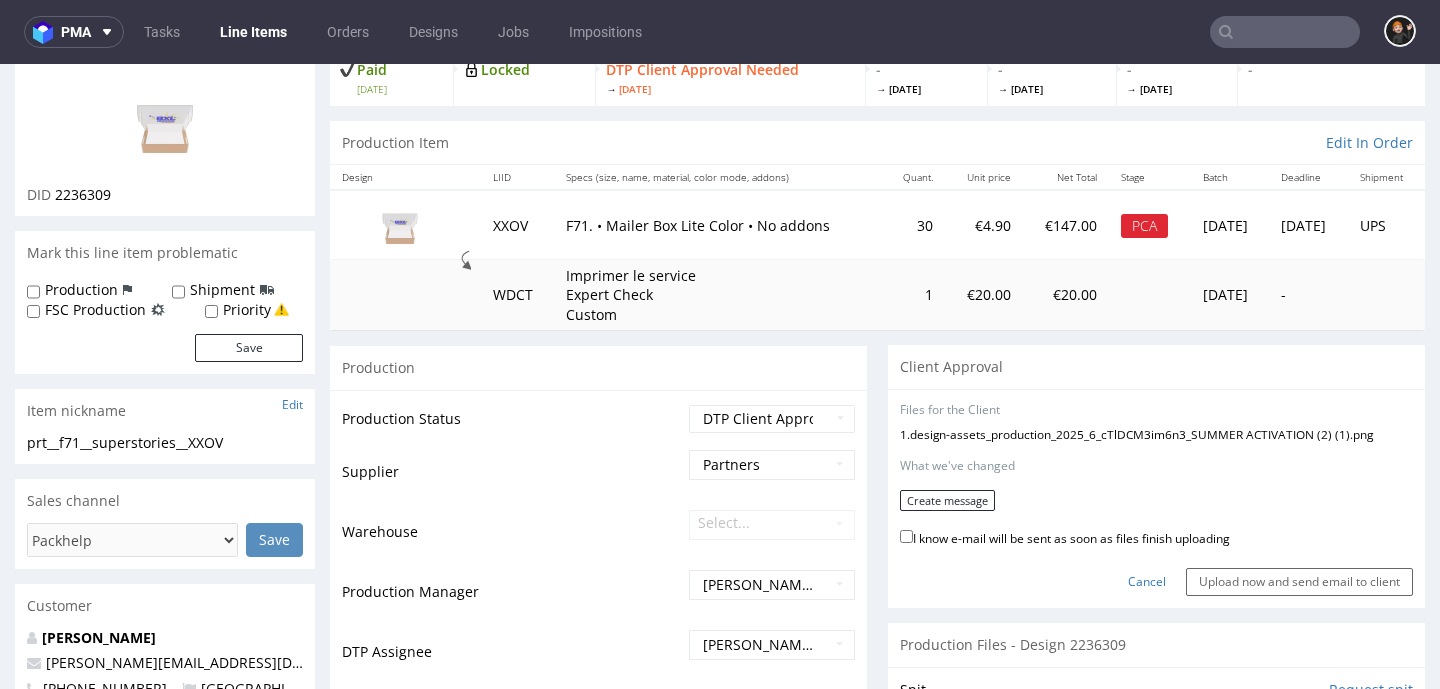 scroll, scrollTop: 148, scrollLeft: 0, axis: vertical 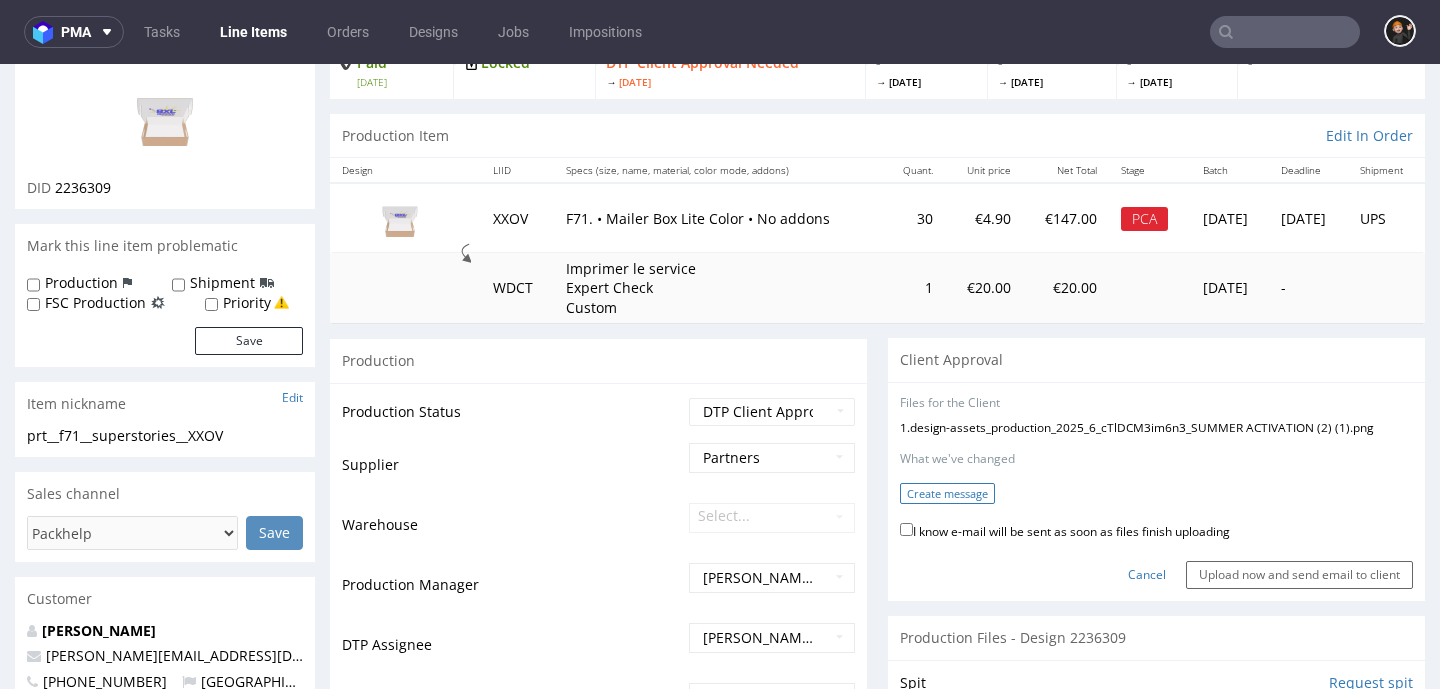 click on "Create message" at bounding box center [947, 493] 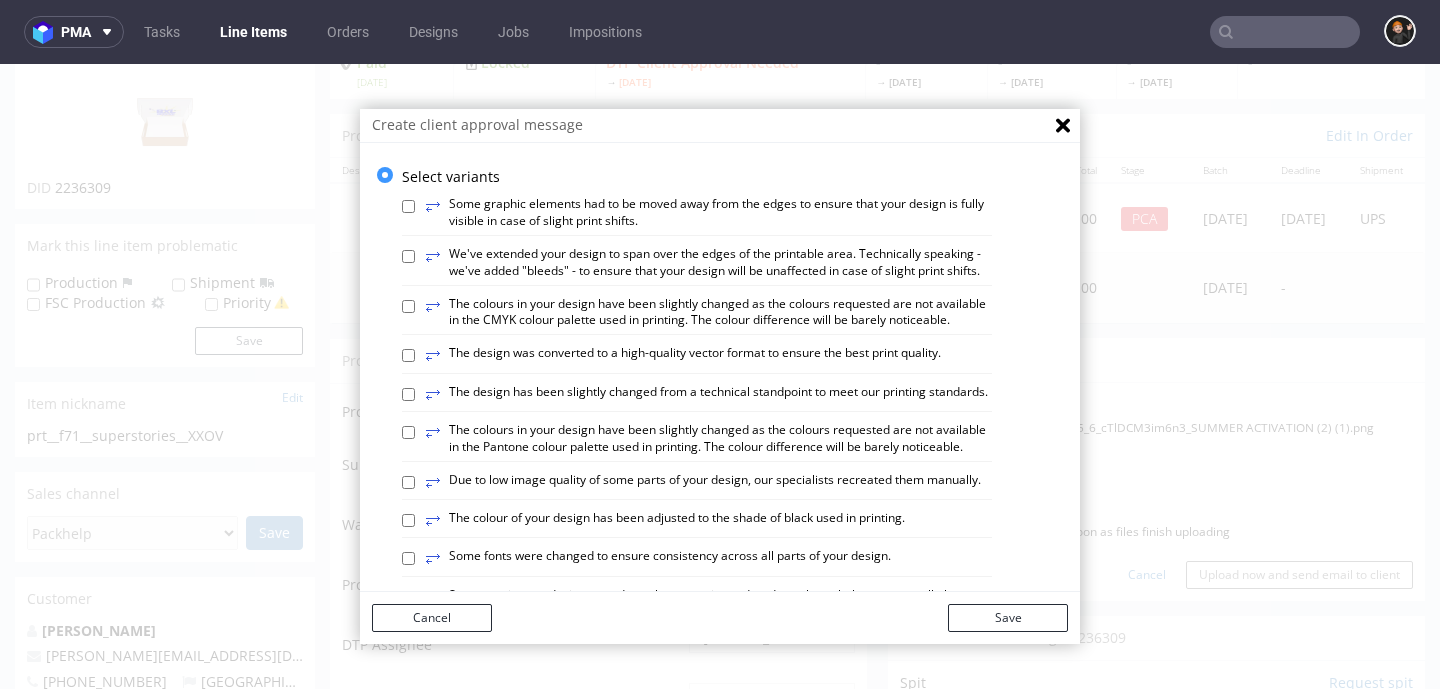 type 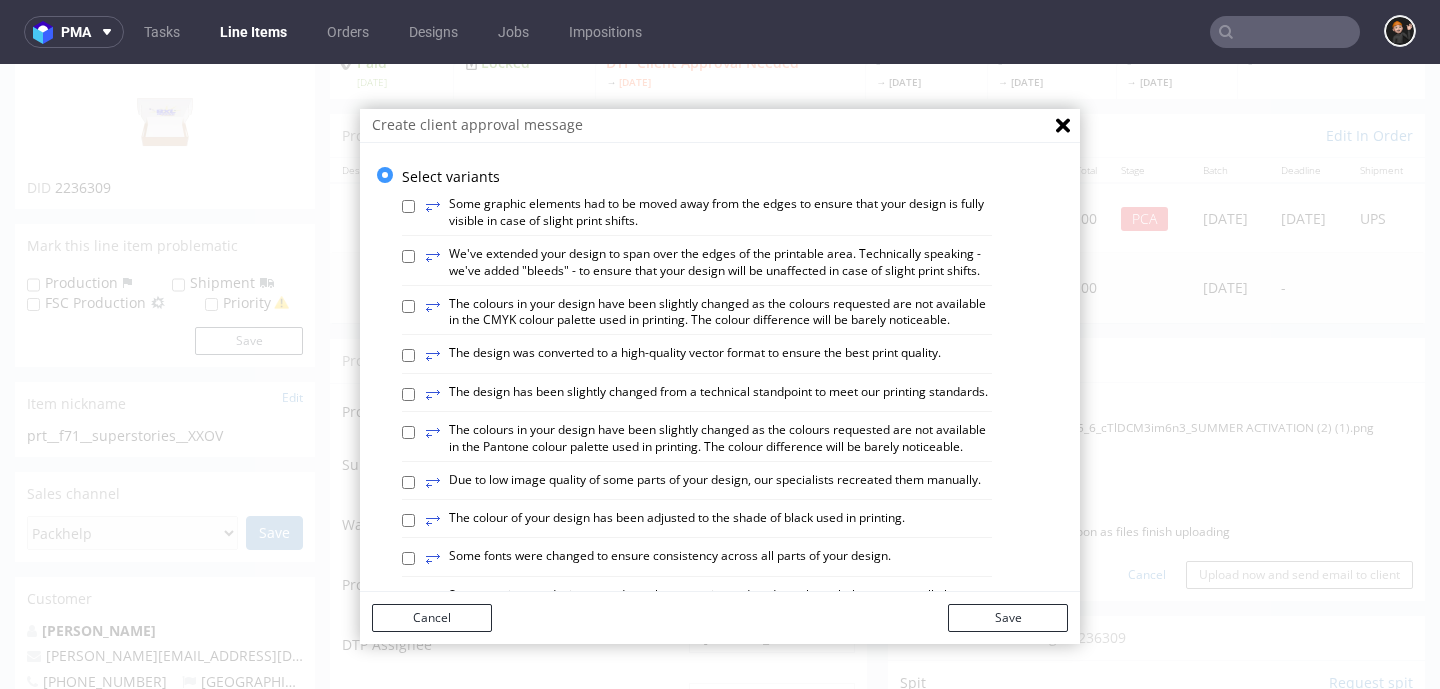 click on "Create client approval message Select variants ⥂   Some graphic elements had to be moved away from the edges to ensure that your design is fully visible in case of slight print shifts. ⥂   We've extended your design to span over the edges of the printable area. Technically speaking - we've added "bleeds" - to ensure that your design will be unaffected in case of slight print shifts. ⥂   The colours in your design have been slightly changed as the colours requested are not available in the CMYK colour palette used in printing. The colour difference will be barely noticeable.  ⥂   The design was converted to a high-quality vector format to ensure the best print quality.  ⥂   The design has been slightly changed from a technical standpoint to meet our printing standards. ⥂   The colours in your design have been slightly changed as the colours requested are not available in the Pantone colour palette used in printing. The colour difference will be barely noticeable.  ⥂   ⥂   ⥂   ⥂   ⥂   ⥂" at bounding box center (720, 376) 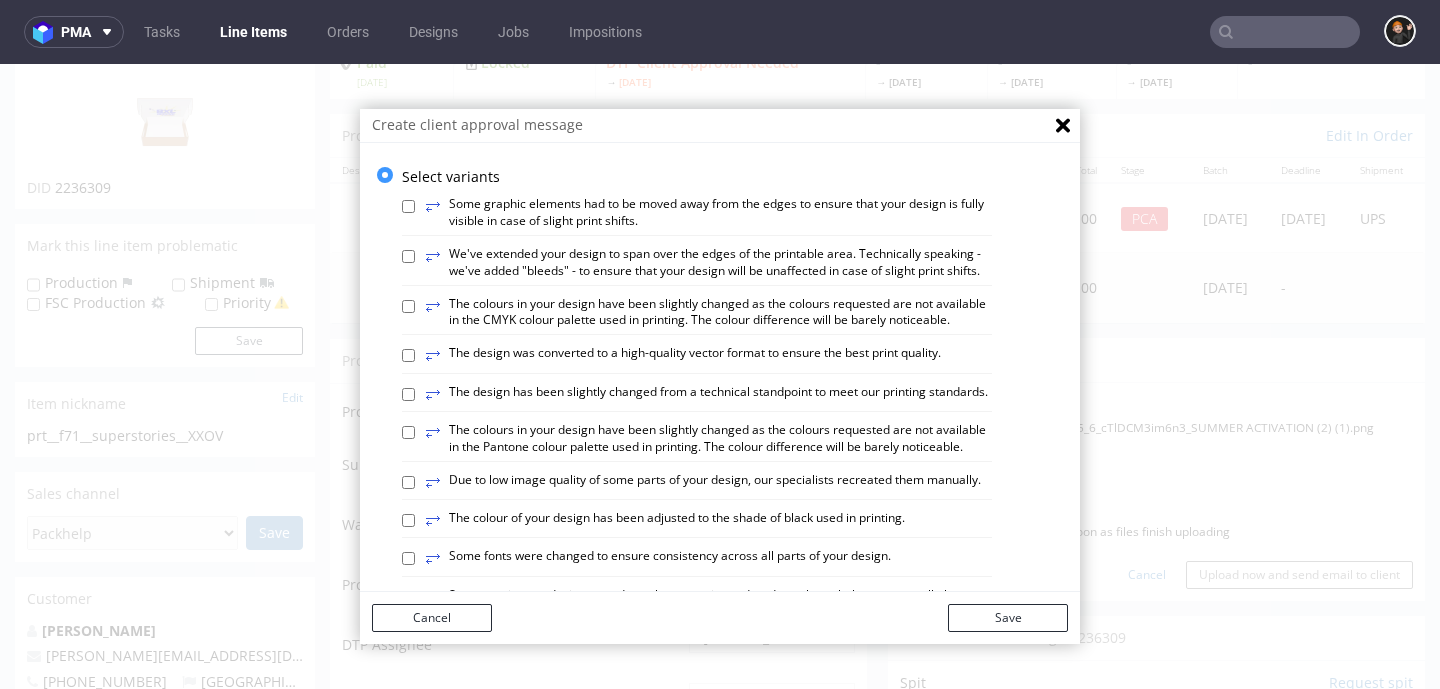 drag, startPoint x: 371, startPoint y: 618, endPoint x: 439, endPoint y: 618, distance: 68 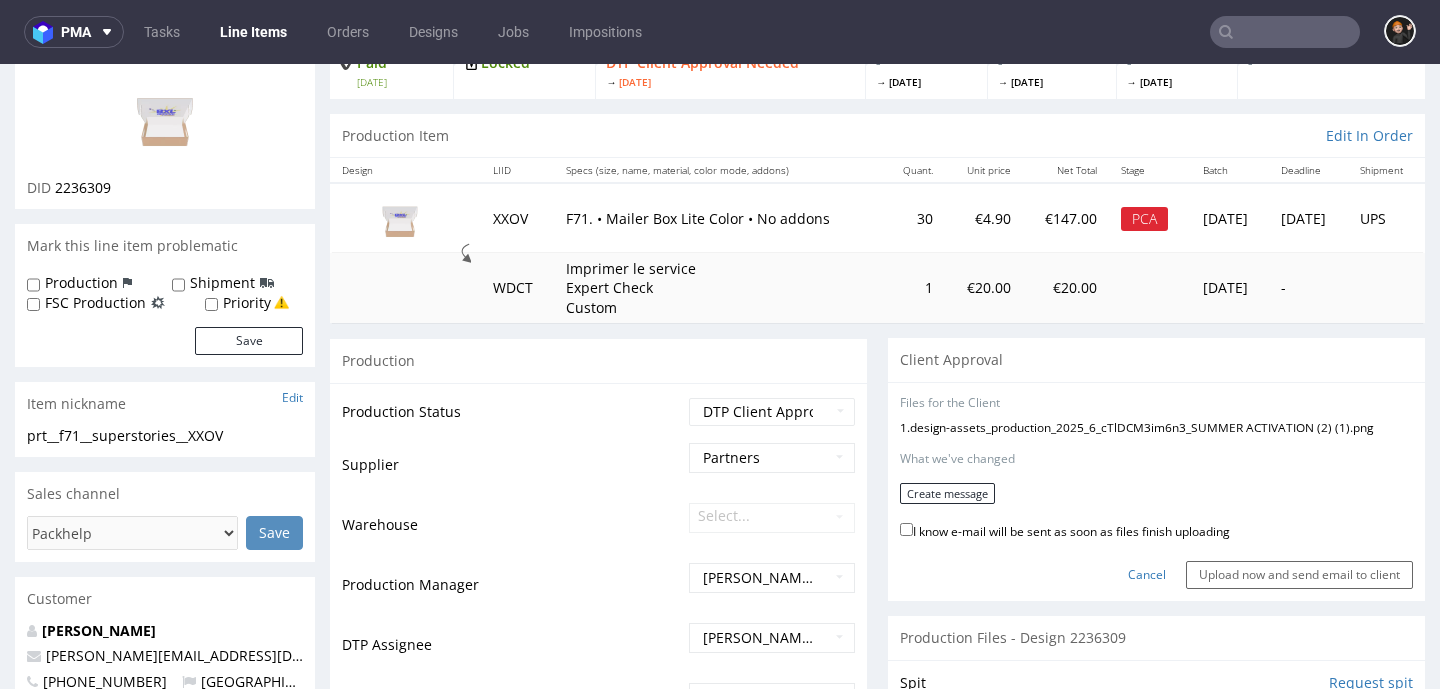 click on "Cancel Upload now and send email to client" at bounding box center [1156, 567] 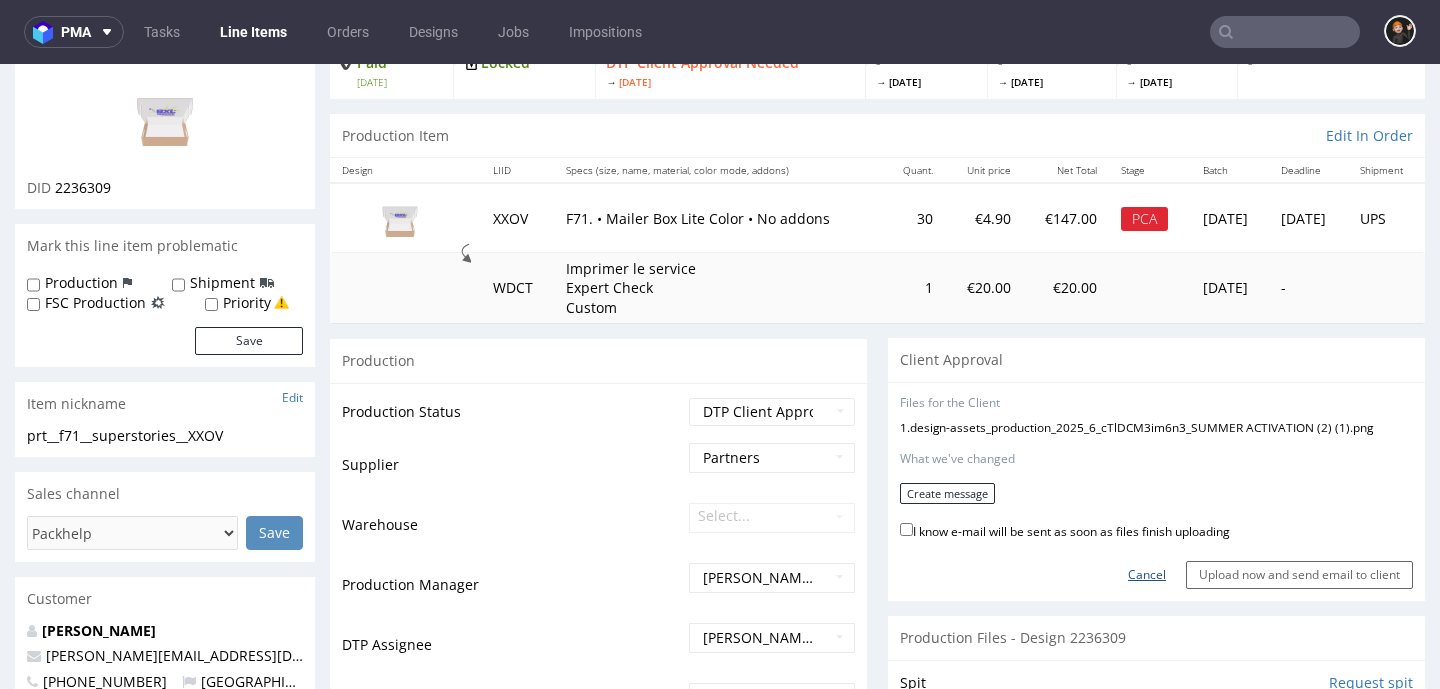 click on "Cancel" at bounding box center [1147, 575] 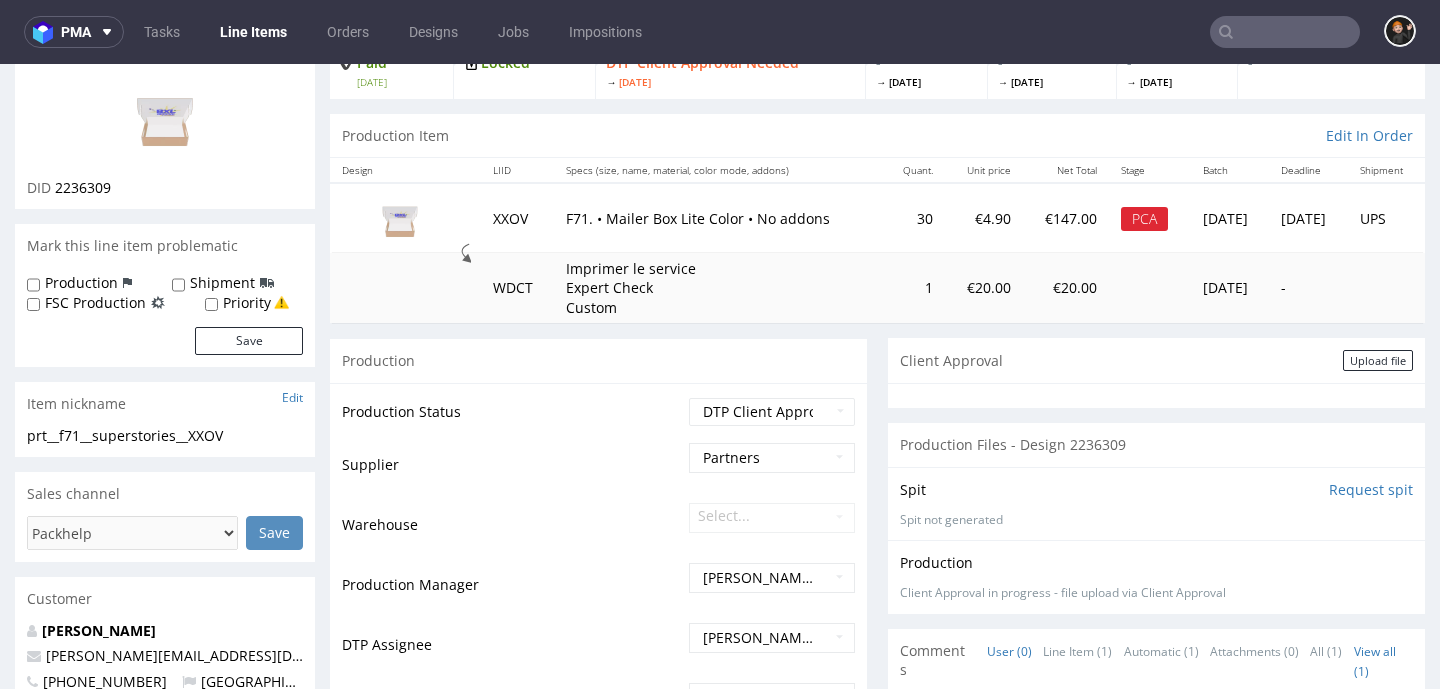 click on "Upload file" at bounding box center [1378, 360] 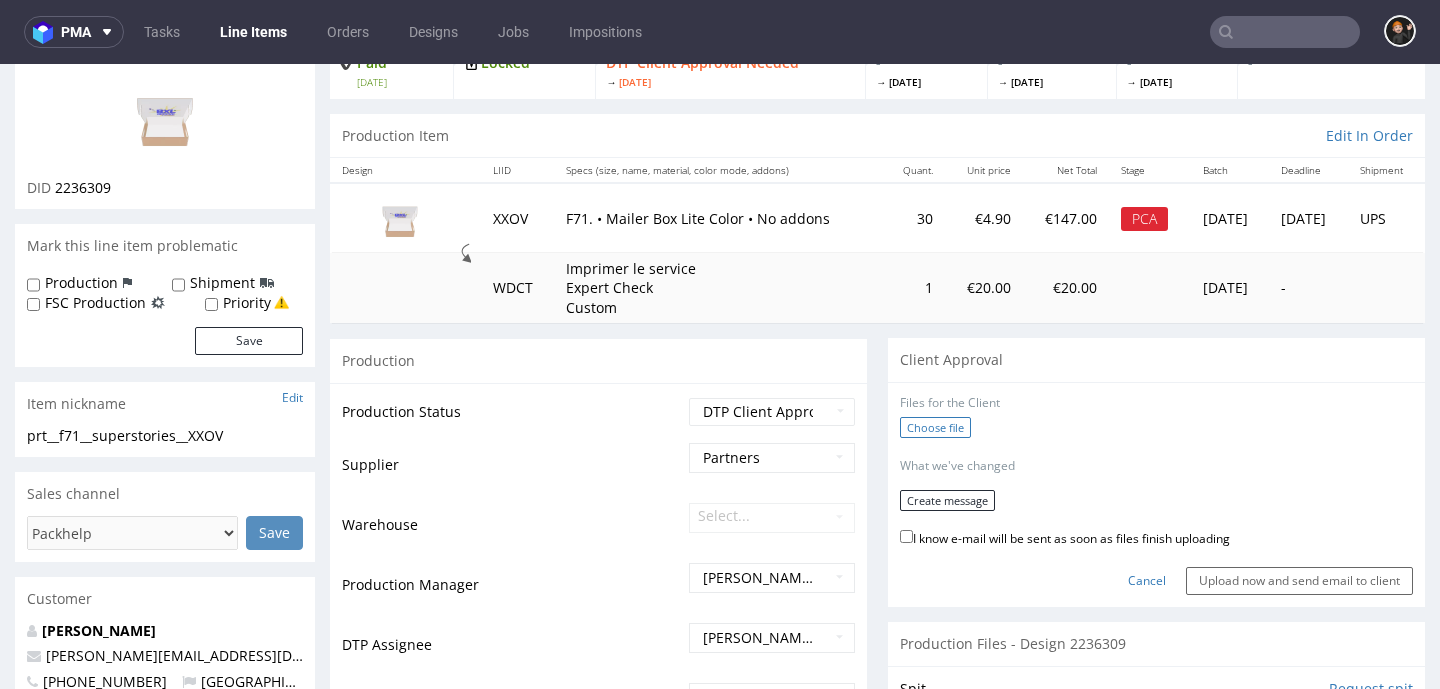 click on "Choose file" at bounding box center [935, 427] 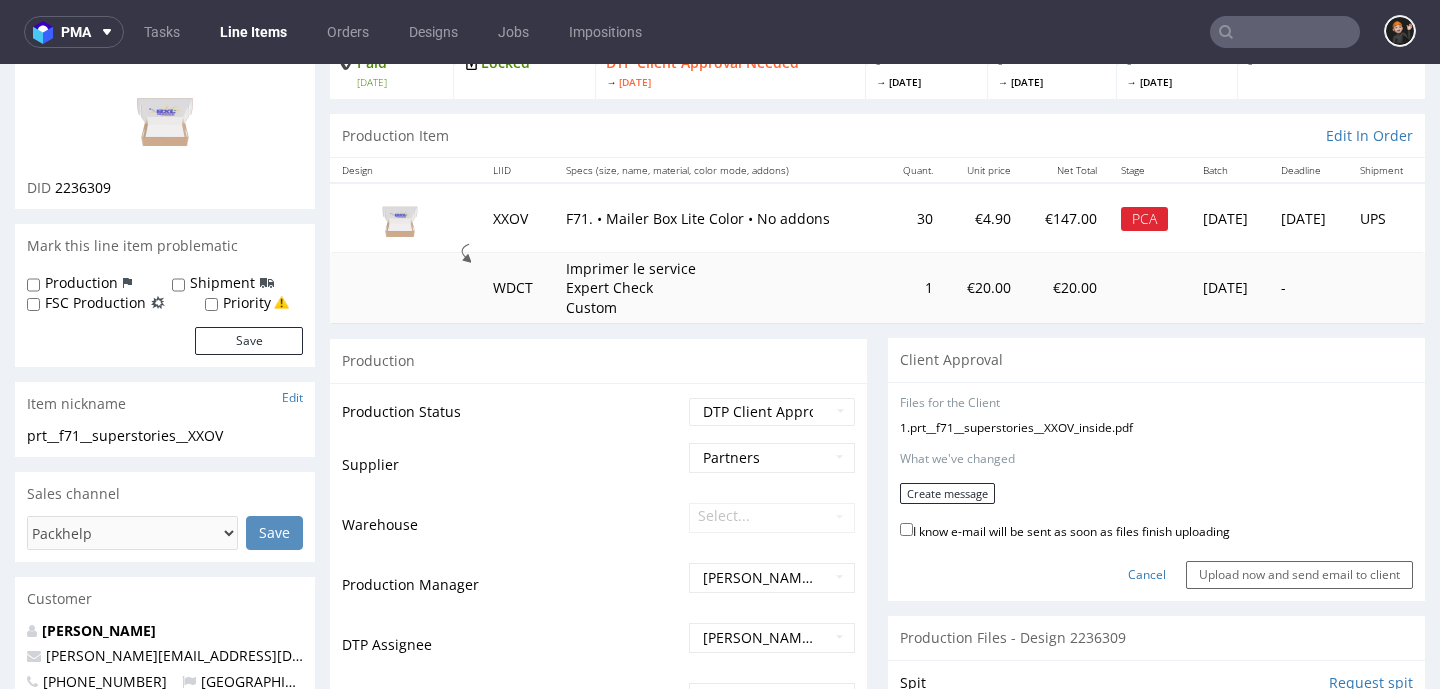 drag, startPoint x: 970, startPoint y: 533, endPoint x: 953, endPoint y: 512, distance: 27.018513 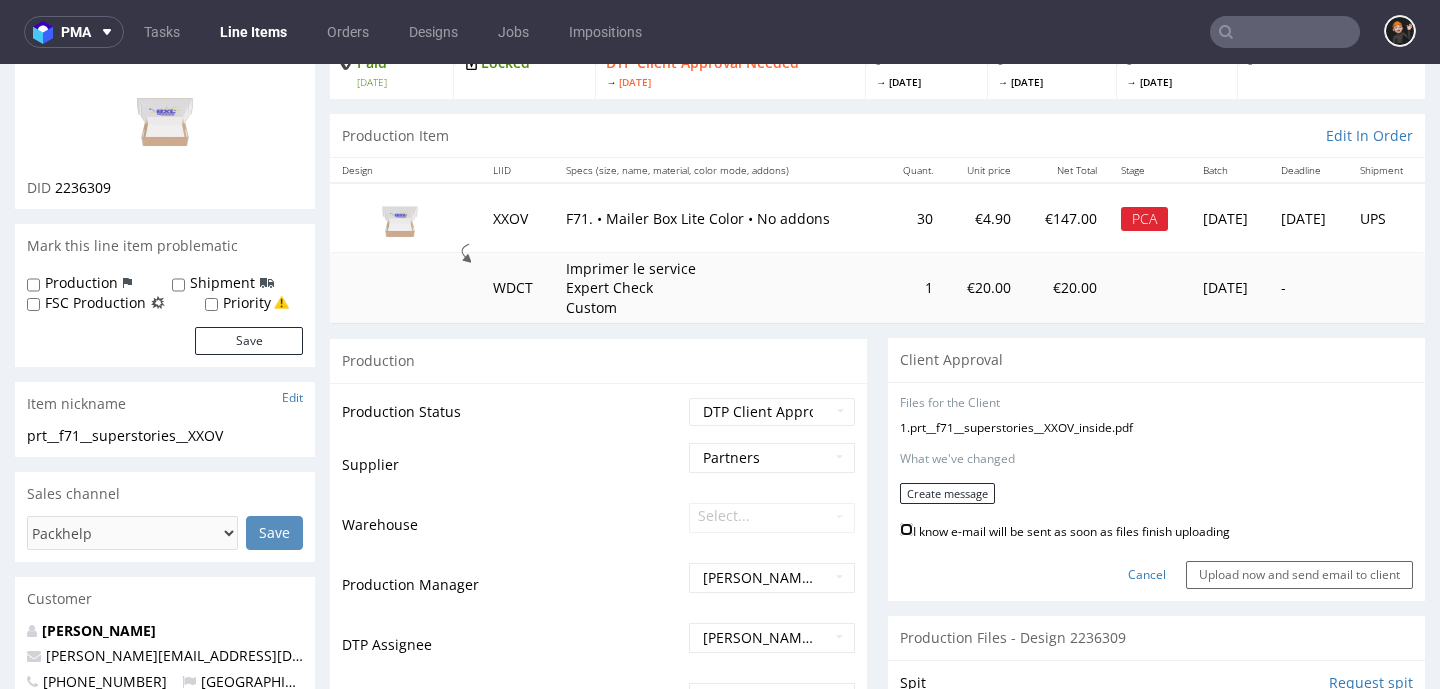 click on "I know e-mail will be sent as soon as files finish uploading" at bounding box center (906, 529) 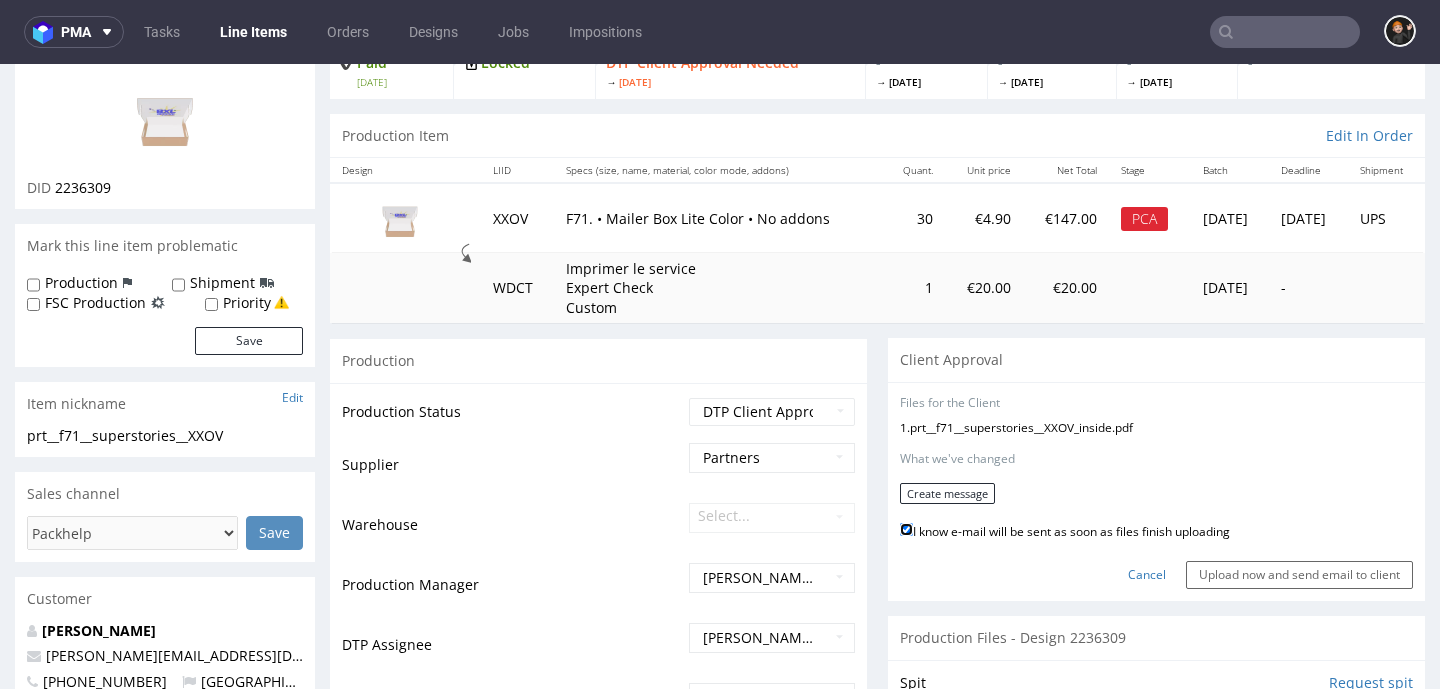 checkbox on "true" 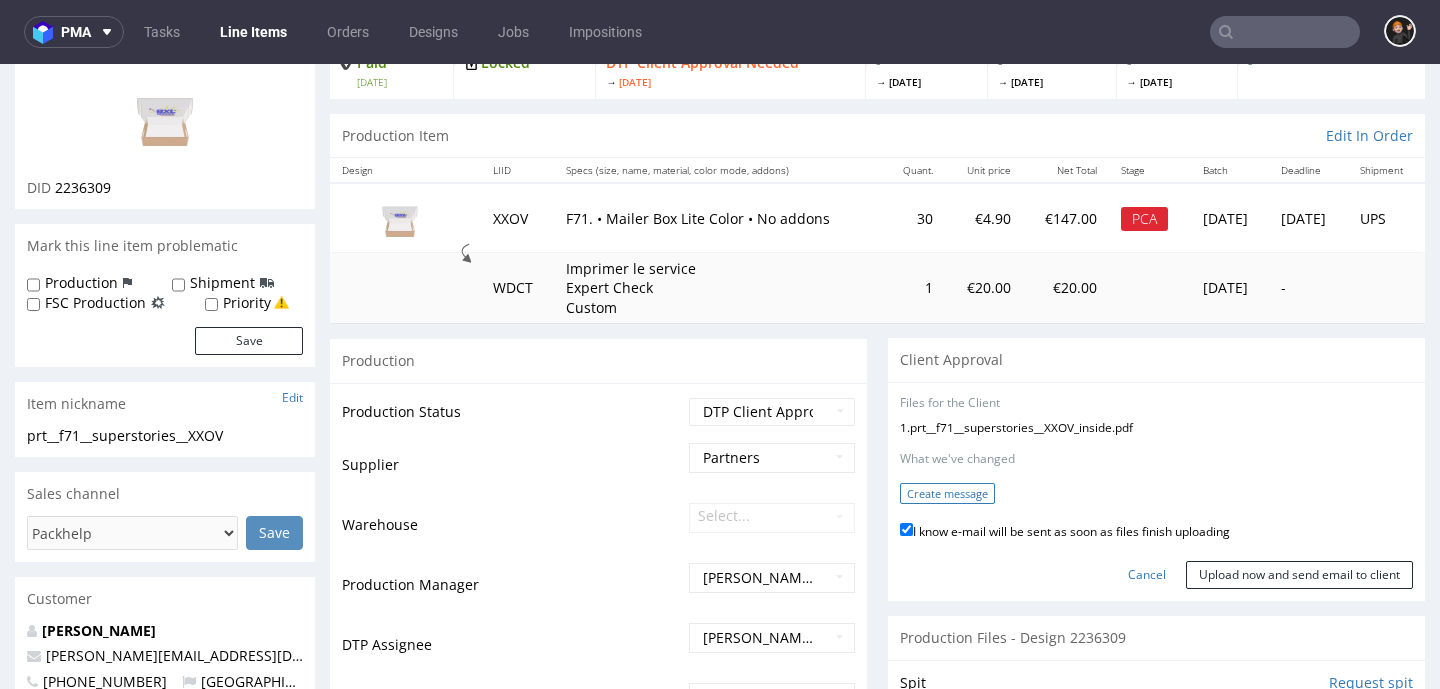 click on "Create message" at bounding box center [947, 493] 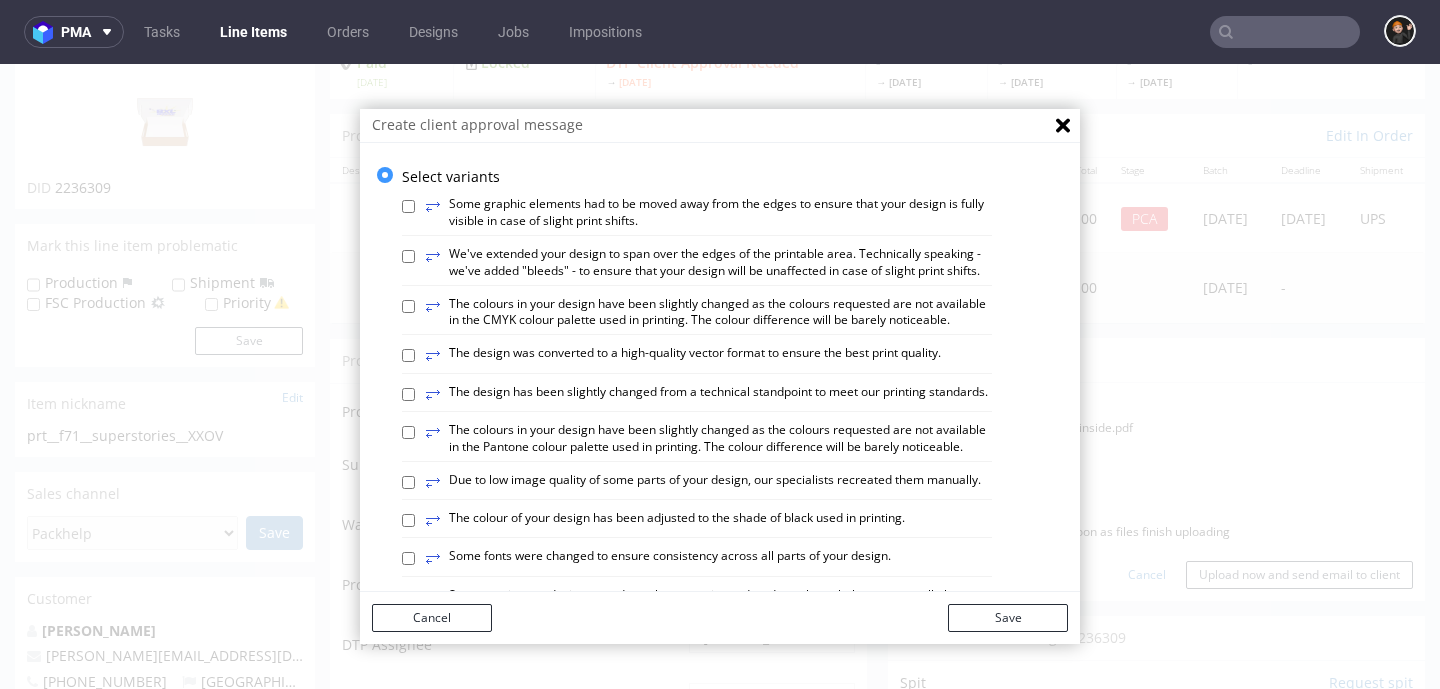 click on "⥂   Some graphic elements had to be moved away from the edges to ensure that your design is fully visible in case of slight print shifts. ⥂   We've extended your design to span over the edges of the printable area. Technically speaking - we've added "bleeds" - to ensure that your design will be unaffected in case of slight print shifts. ⥂   The colours in your design have been slightly changed as the colours requested are not available in the CMYK colour palette used in printing. The colour difference will be barely noticeable.  ⥂   The design was converted to a high-quality vector format to ensure the best print quality.  ⥂   The design has been slightly changed from a technical standpoint to meet our printing standards. ⥂   The colours in your design have been slightly changed as the colours requested are not available in the Pantone colour palette used in printing. The colour difference will be barely noticeable.  ⥂   ⥂   ⥂   ⥂   ⥂   ⥂   ⥂   ⥂   ⥂   ⥂   ⥂   ⥂   ⥂   ⥂" at bounding box center [735, 958] 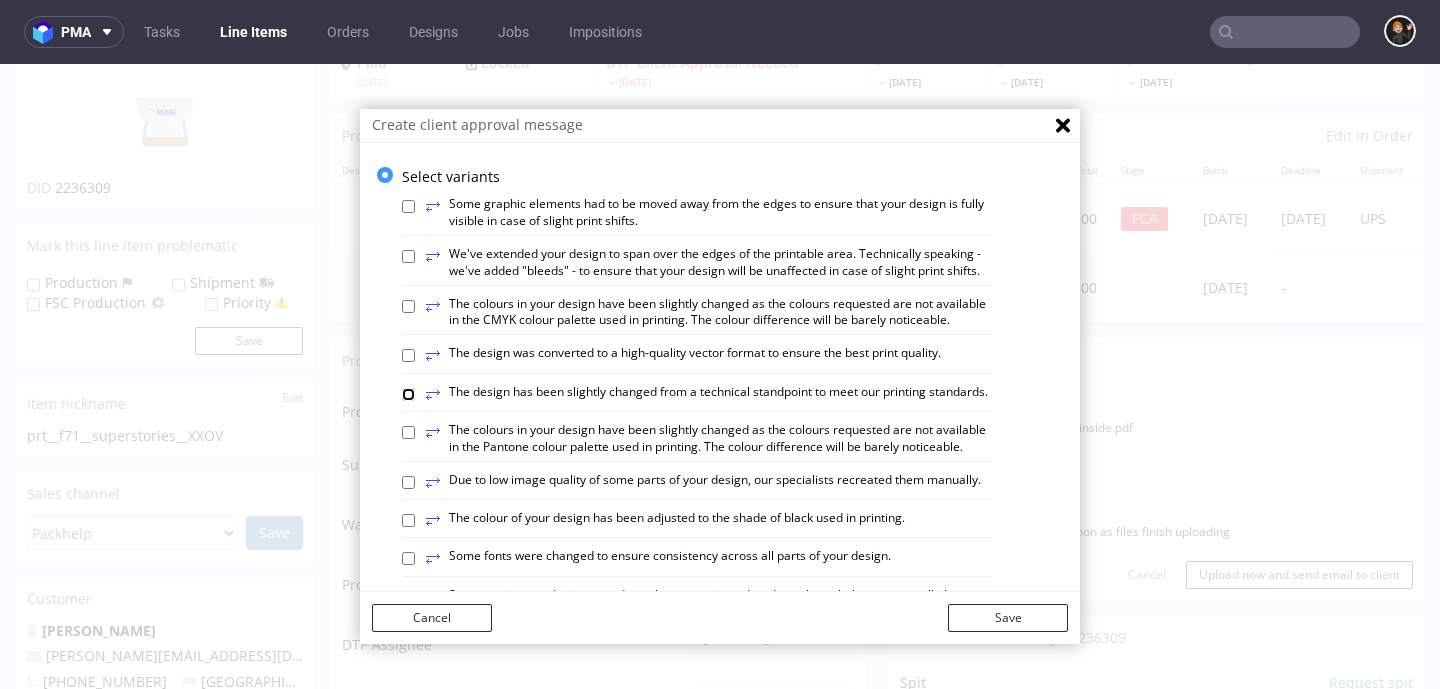 click on "⥂   The design has been slightly changed from a technical standpoint to meet our printing standards." at bounding box center (408, 394) 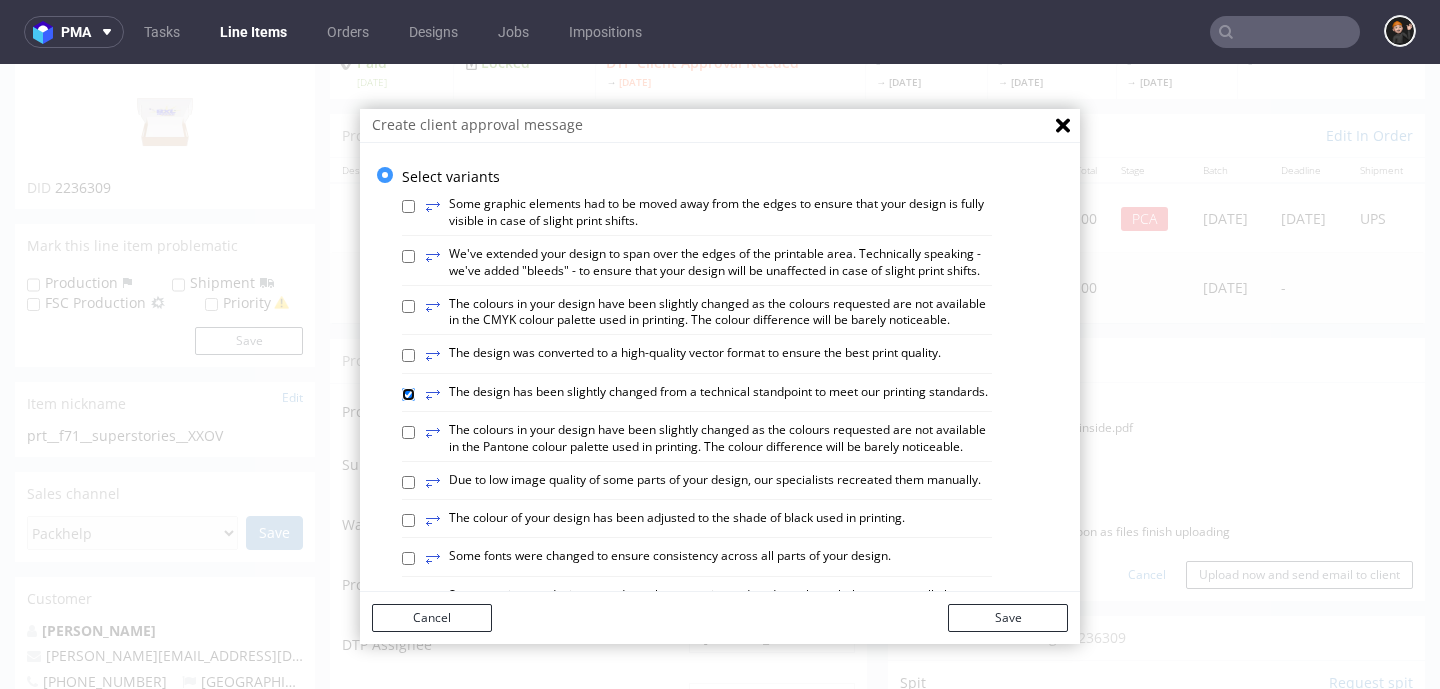 checkbox on "true" 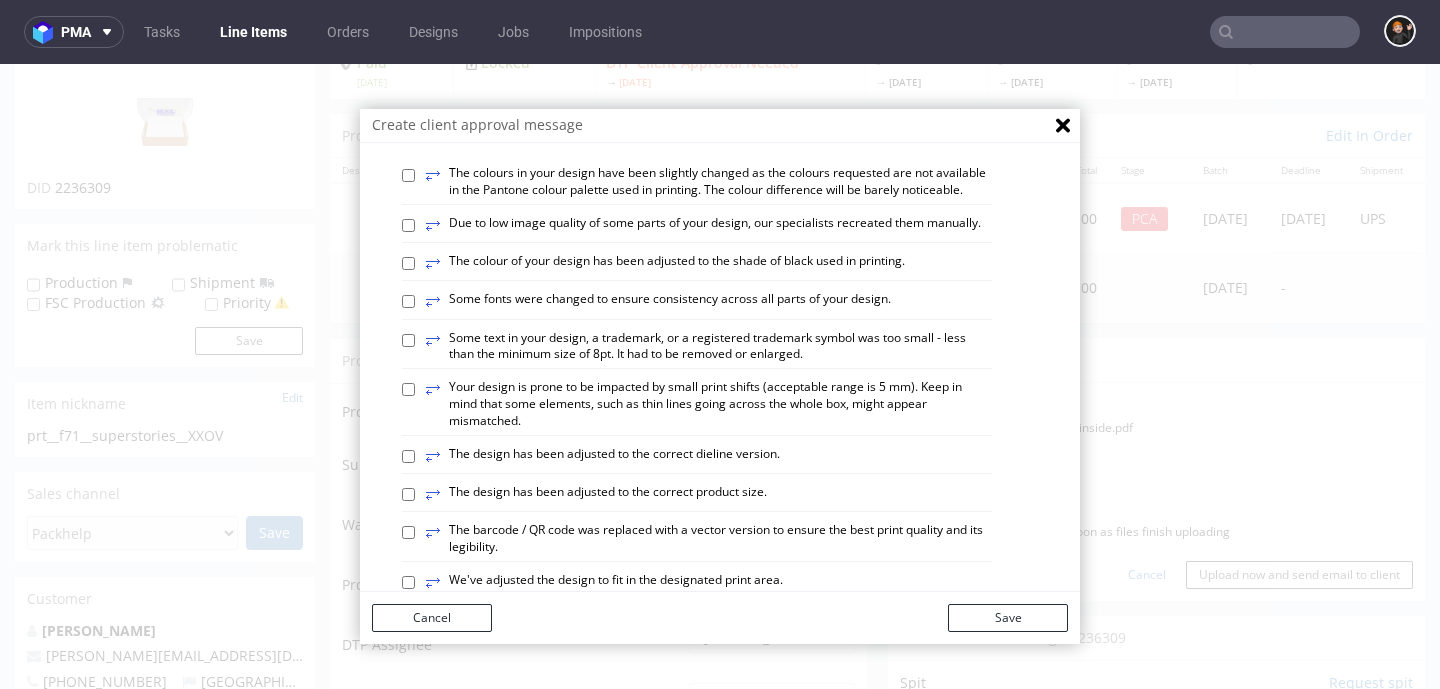scroll, scrollTop: 302, scrollLeft: 0, axis: vertical 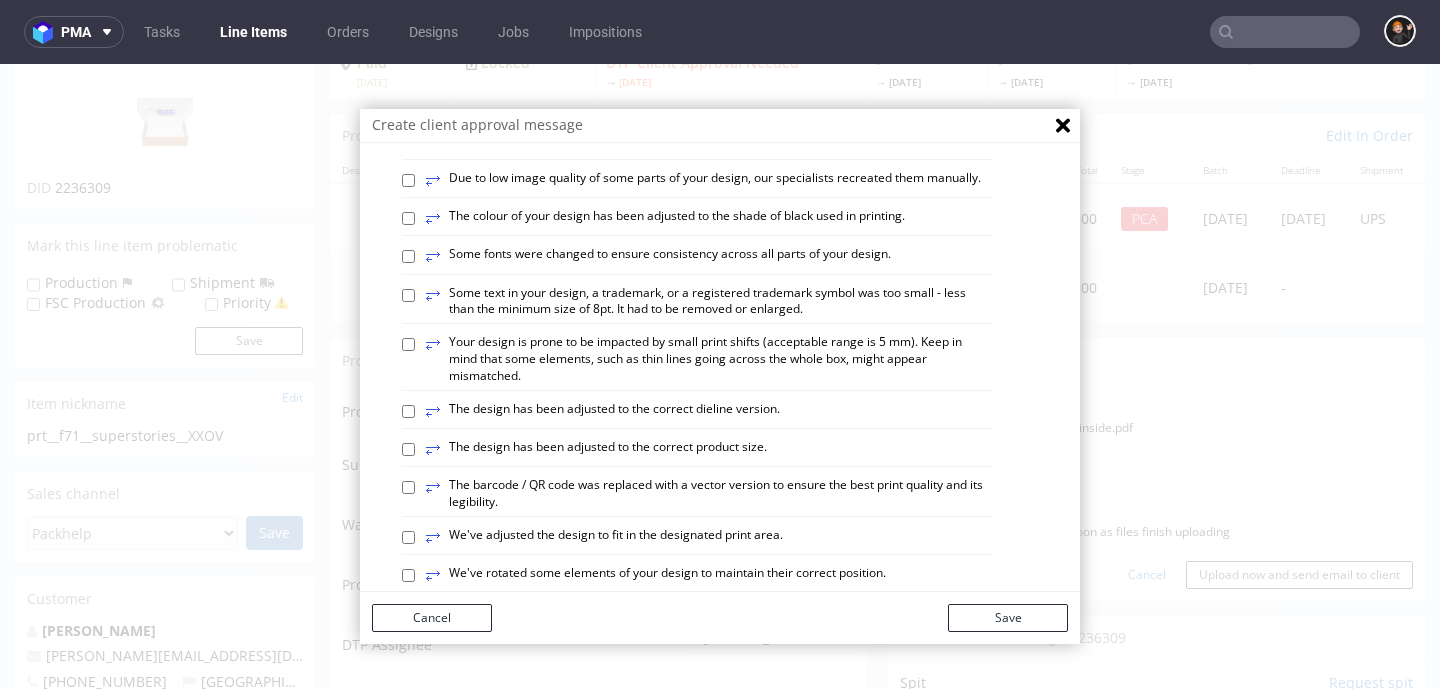 drag, startPoint x: 719, startPoint y: 429, endPoint x: 723, endPoint y: 457, distance: 28.284271 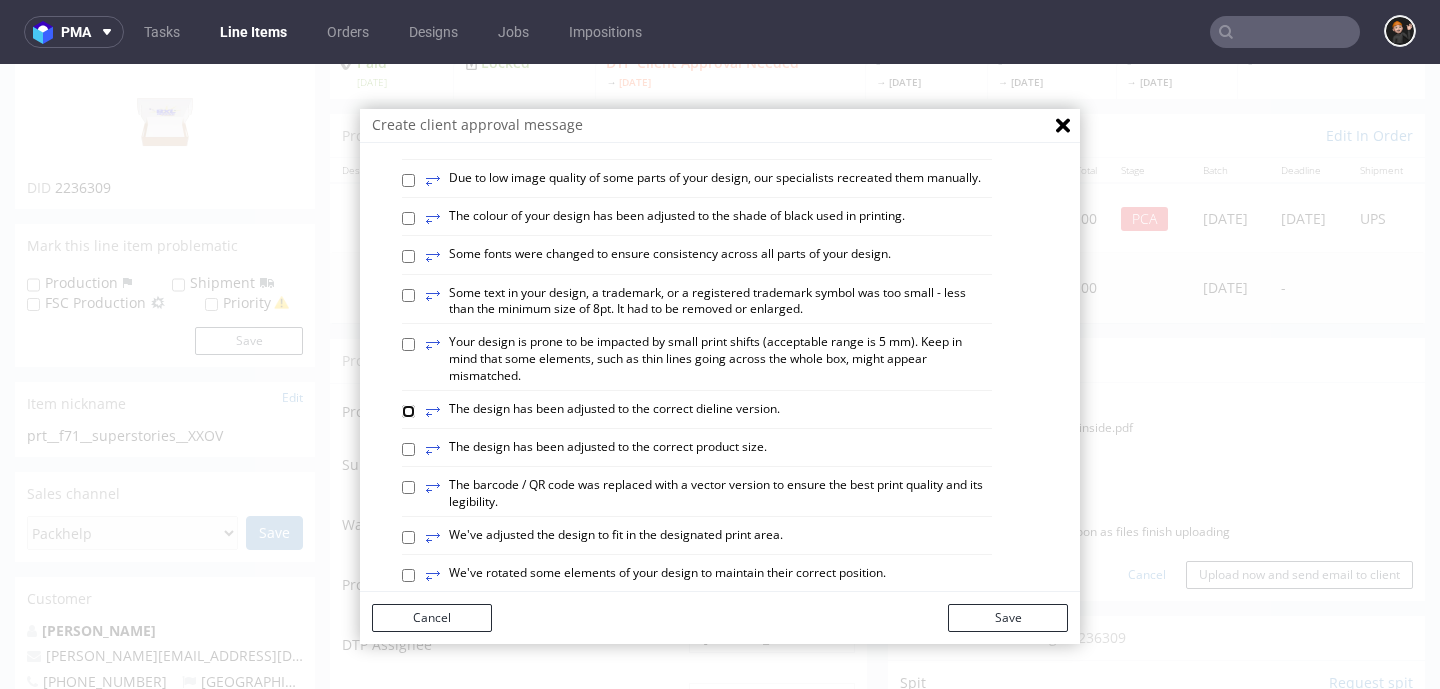 click on "⥂   The design has been adjusted to the correct dieline version." at bounding box center [408, 411] 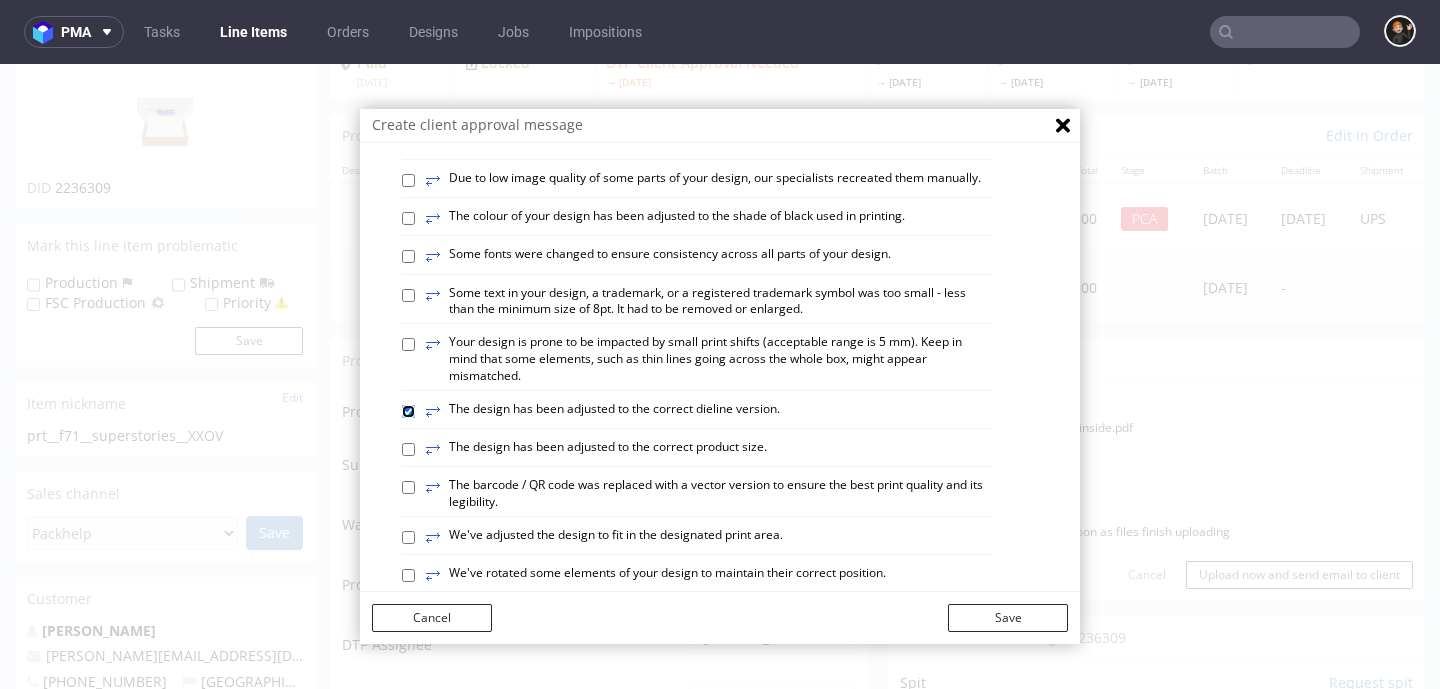 checkbox on "true" 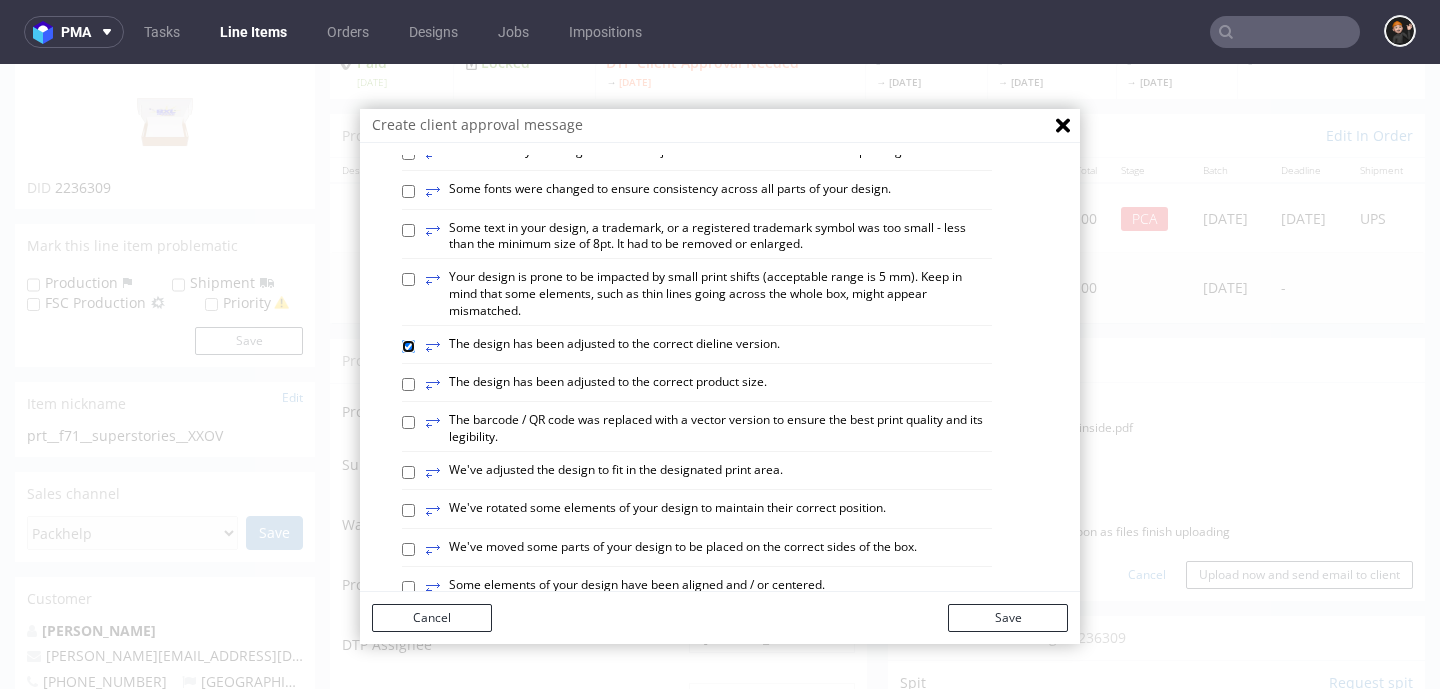 scroll, scrollTop: 421, scrollLeft: 0, axis: vertical 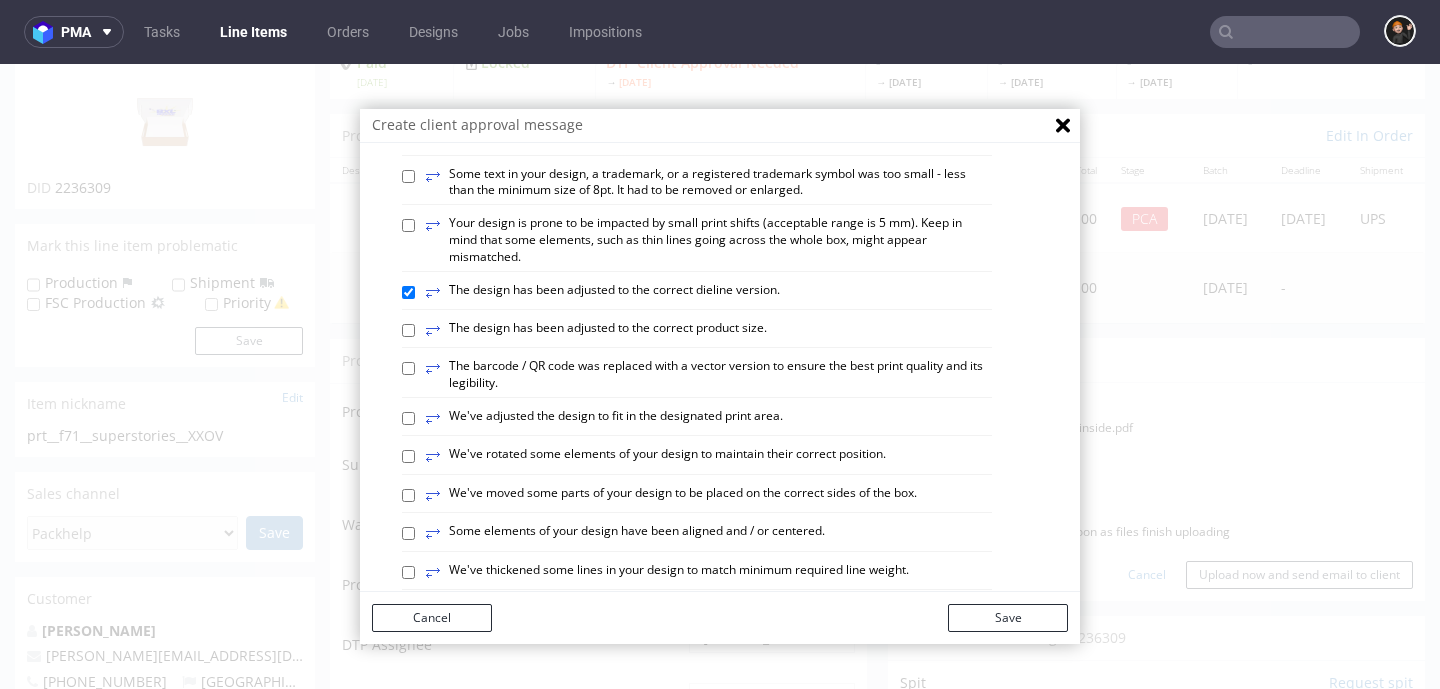 click on "⥂   We've adjusted the design to fit in the designated print area." at bounding box center [604, 419] 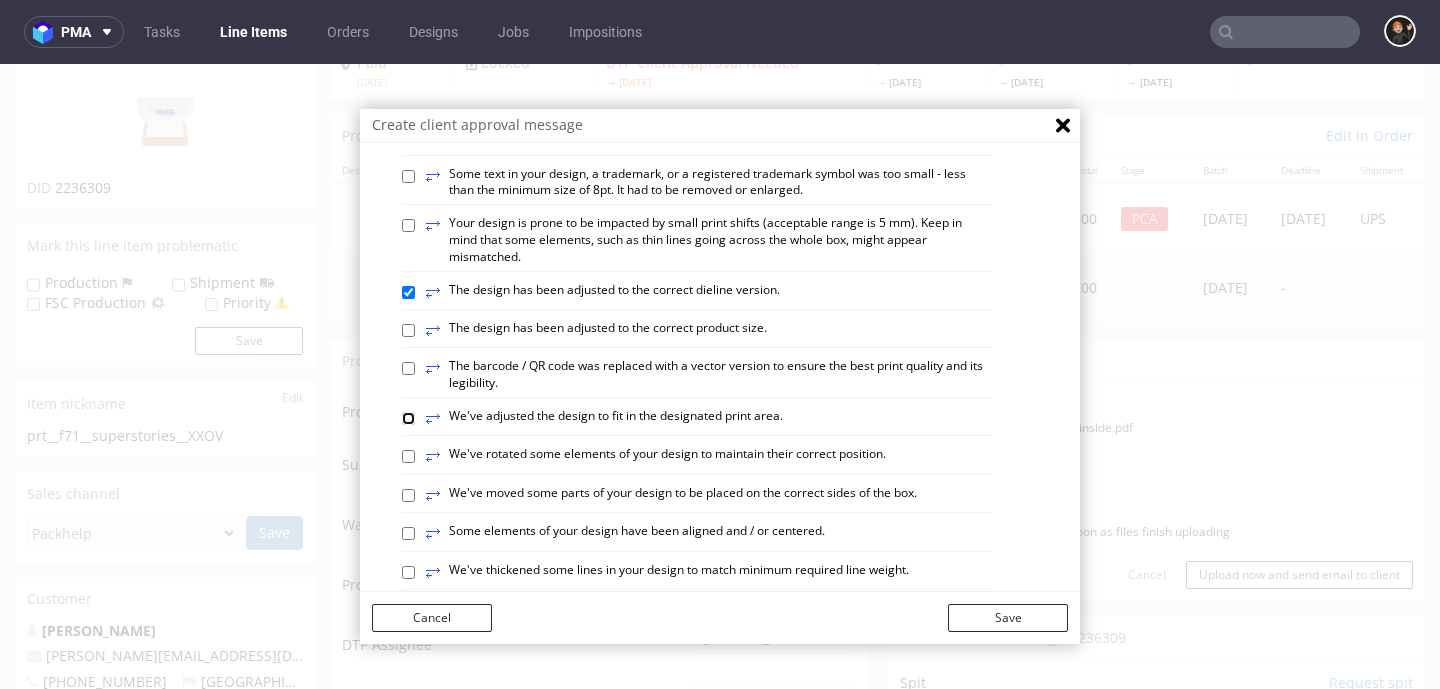 click on "⥂   We've adjusted the design to fit in the designated print area." at bounding box center (408, 418) 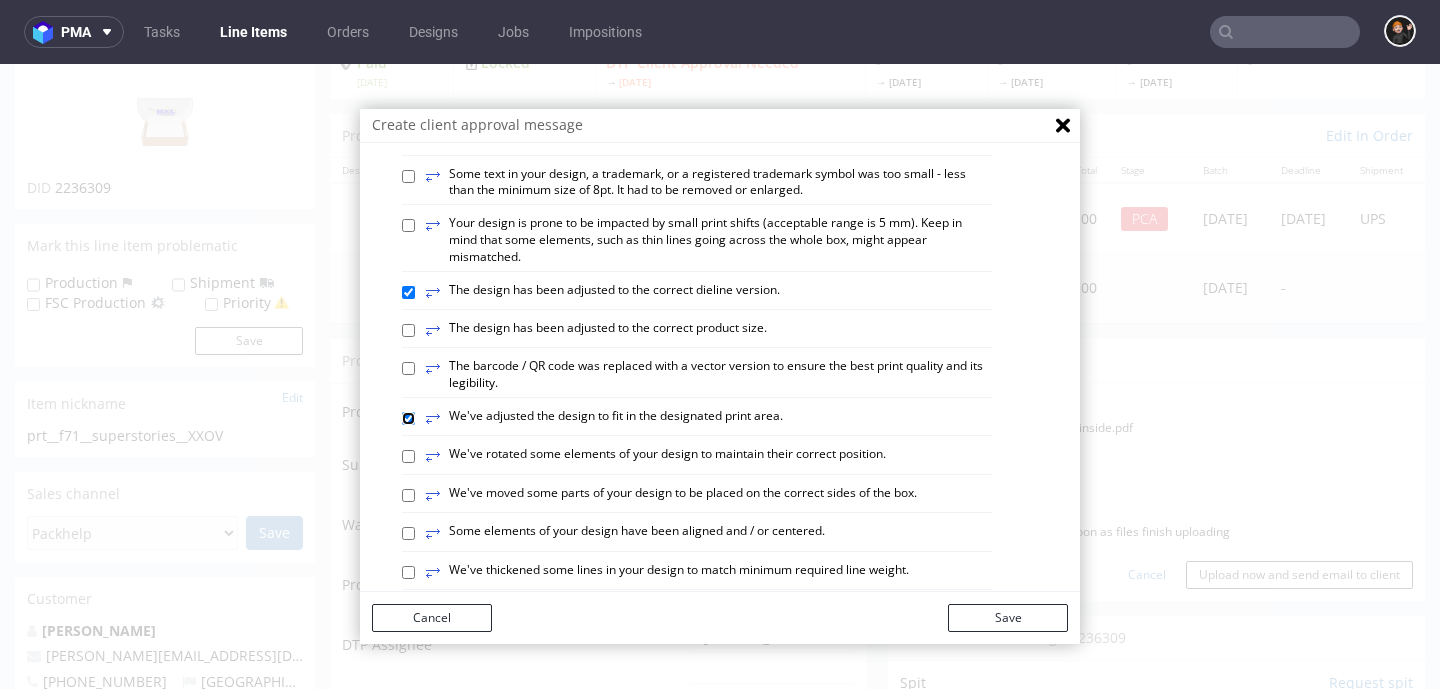 checkbox on "true" 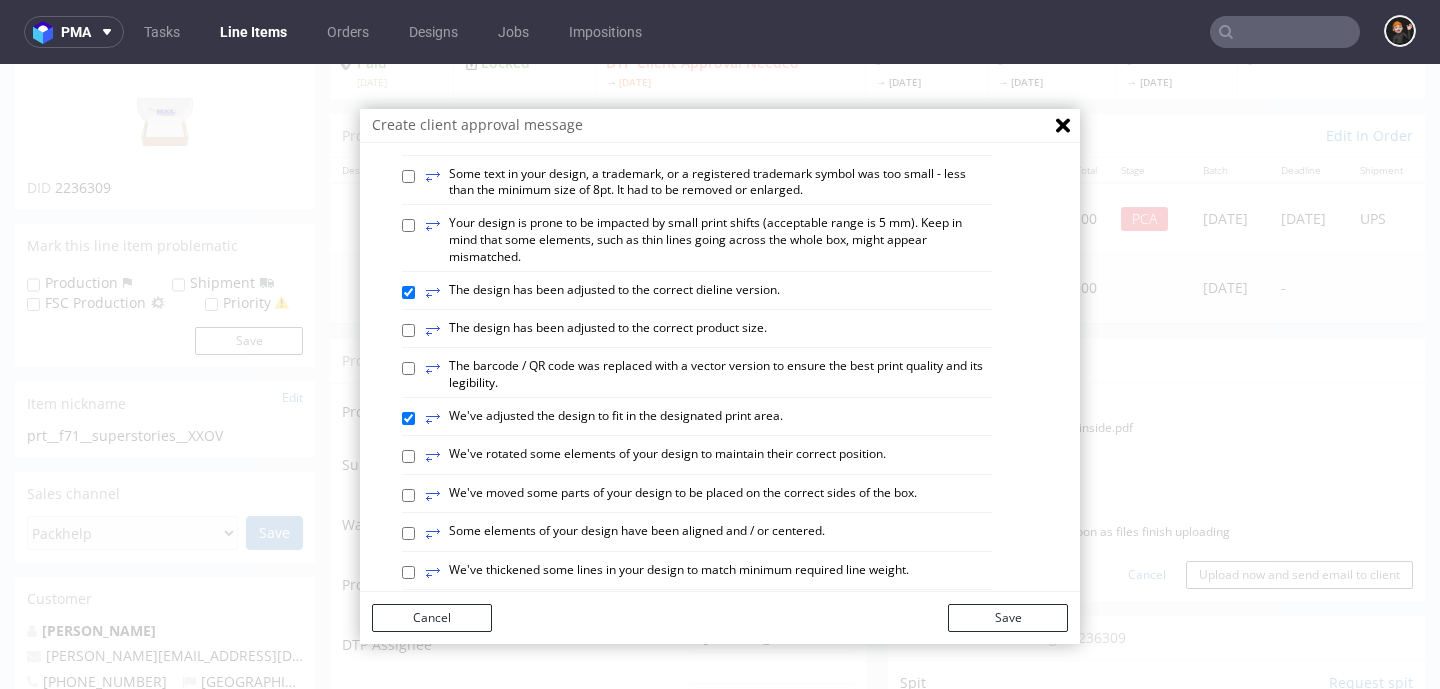 click on "⥂   Some elements of your design have been aligned and / or centered." at bounding box center [625, 534] 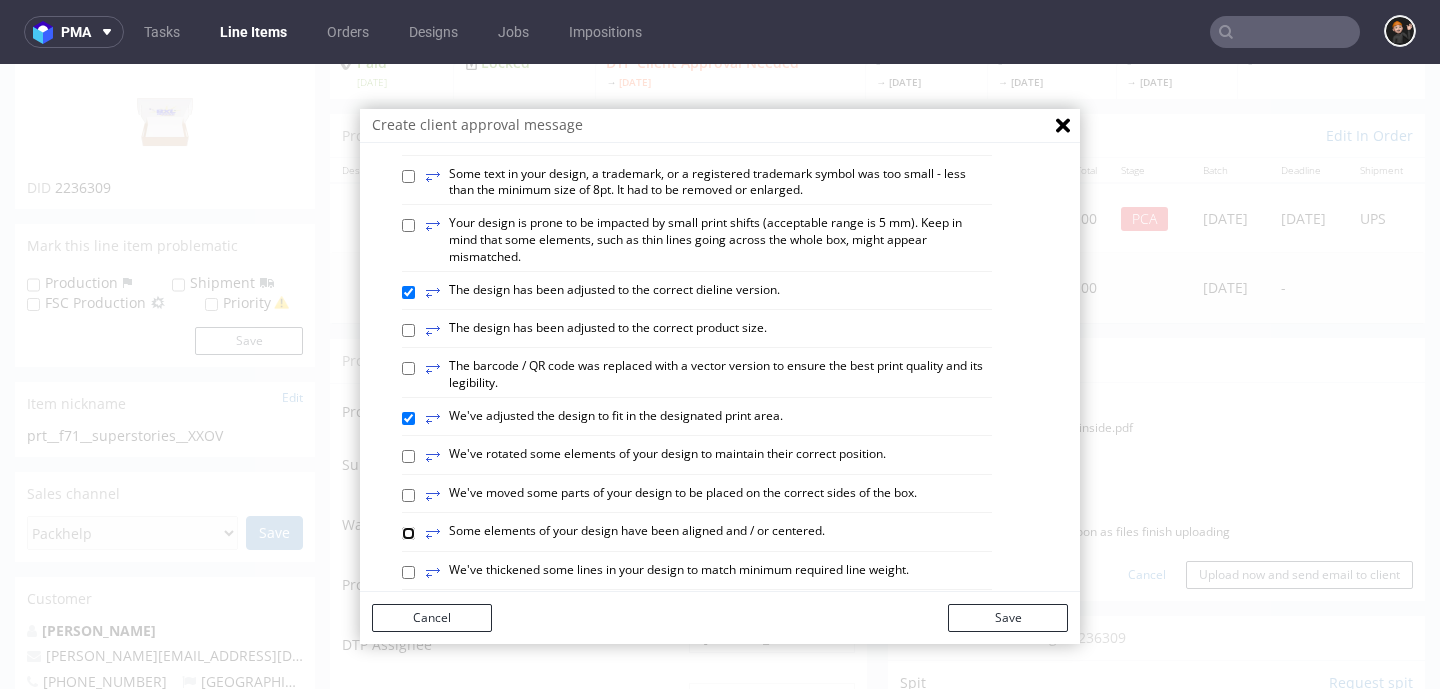 click on "⥂   Some elements of your design have been aligned and / or centered." at bounding box center (408, 533) 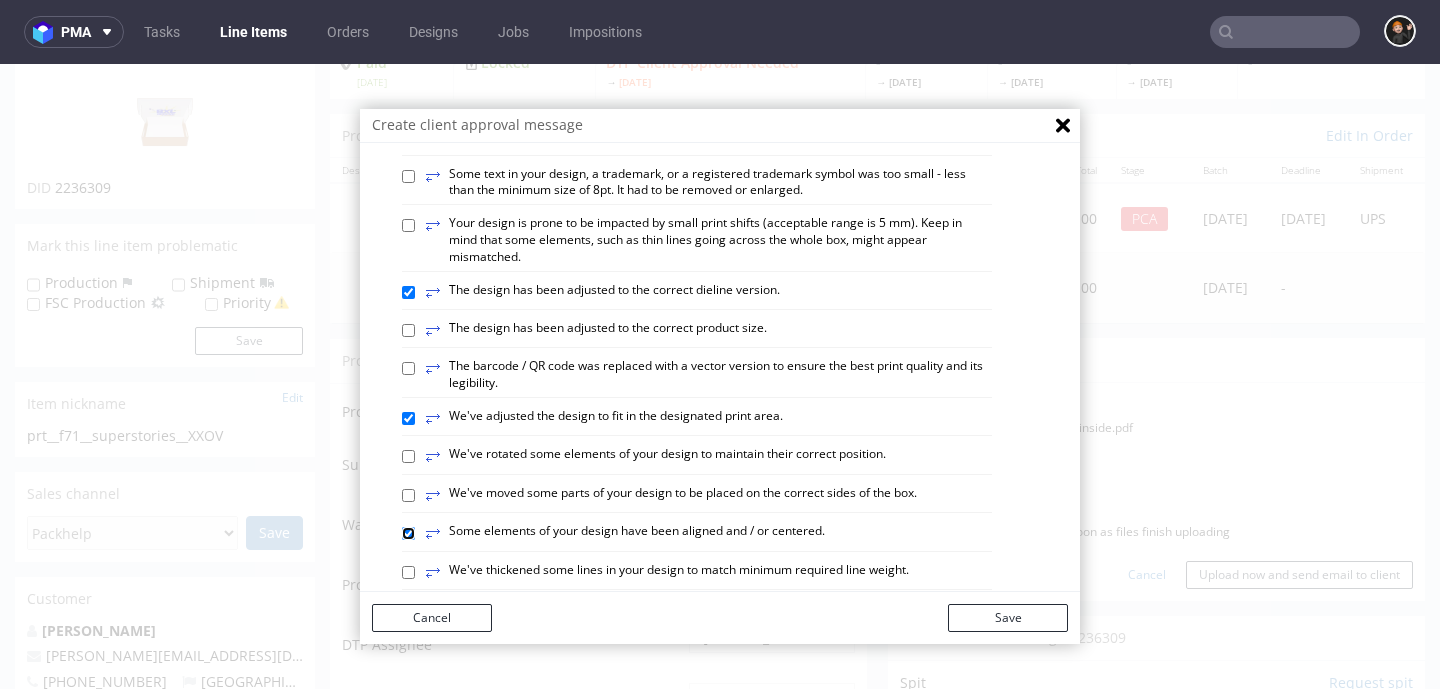 checkbox on "true" 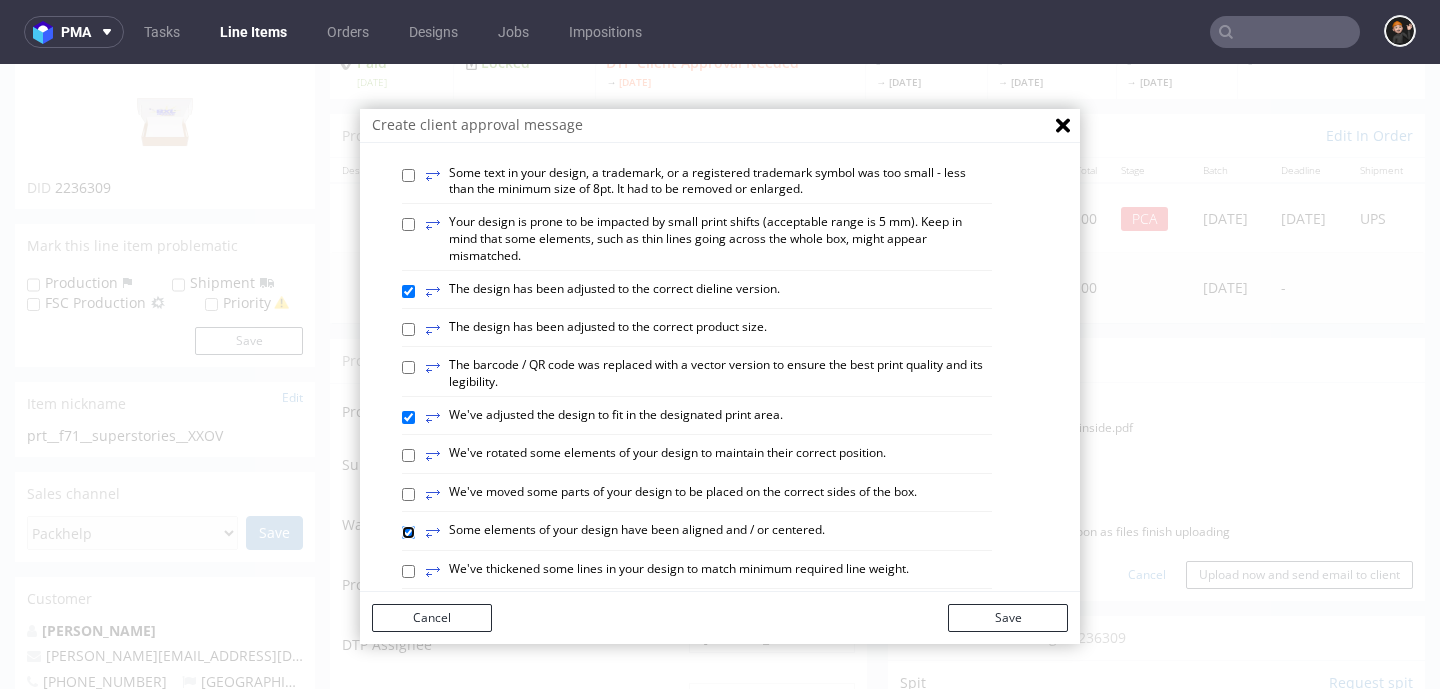 scroll, scrollTop: 420, scrollLeft: 0, axis: vertical 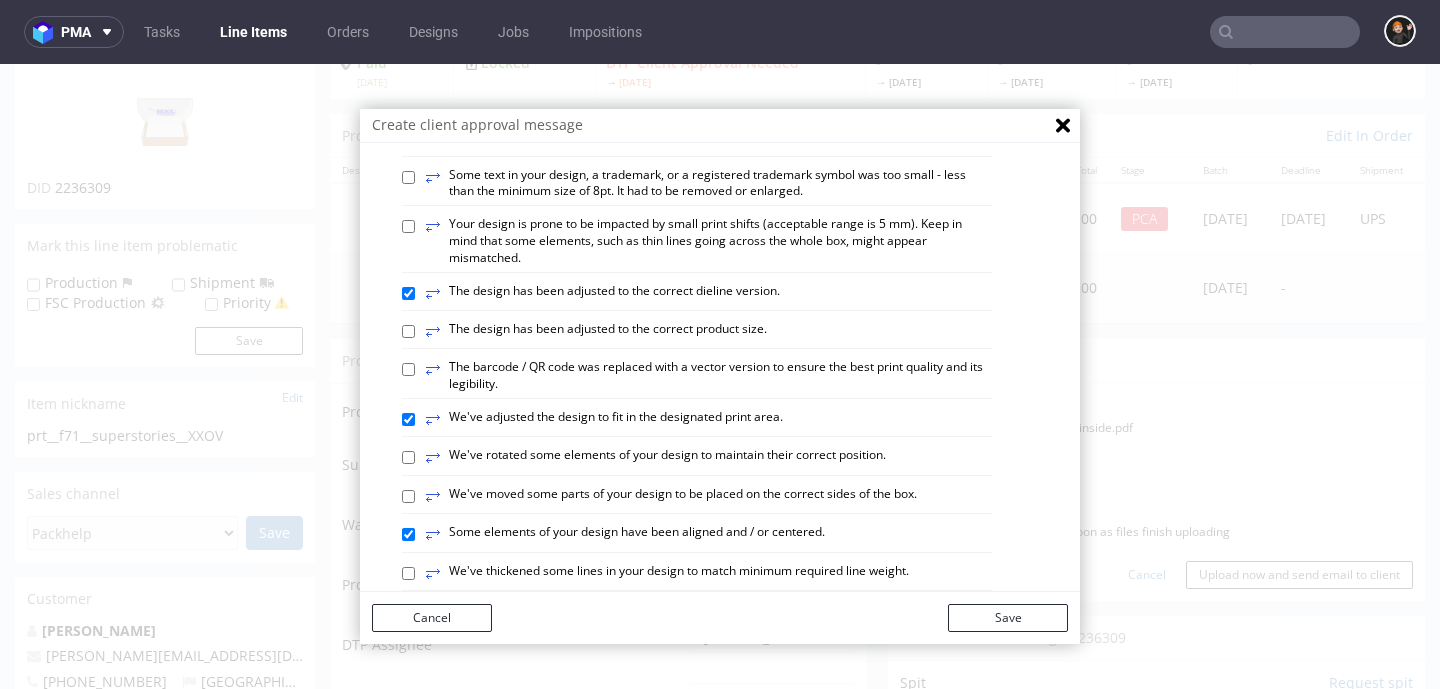 click on "Save" at bounding box center [1008, 618] 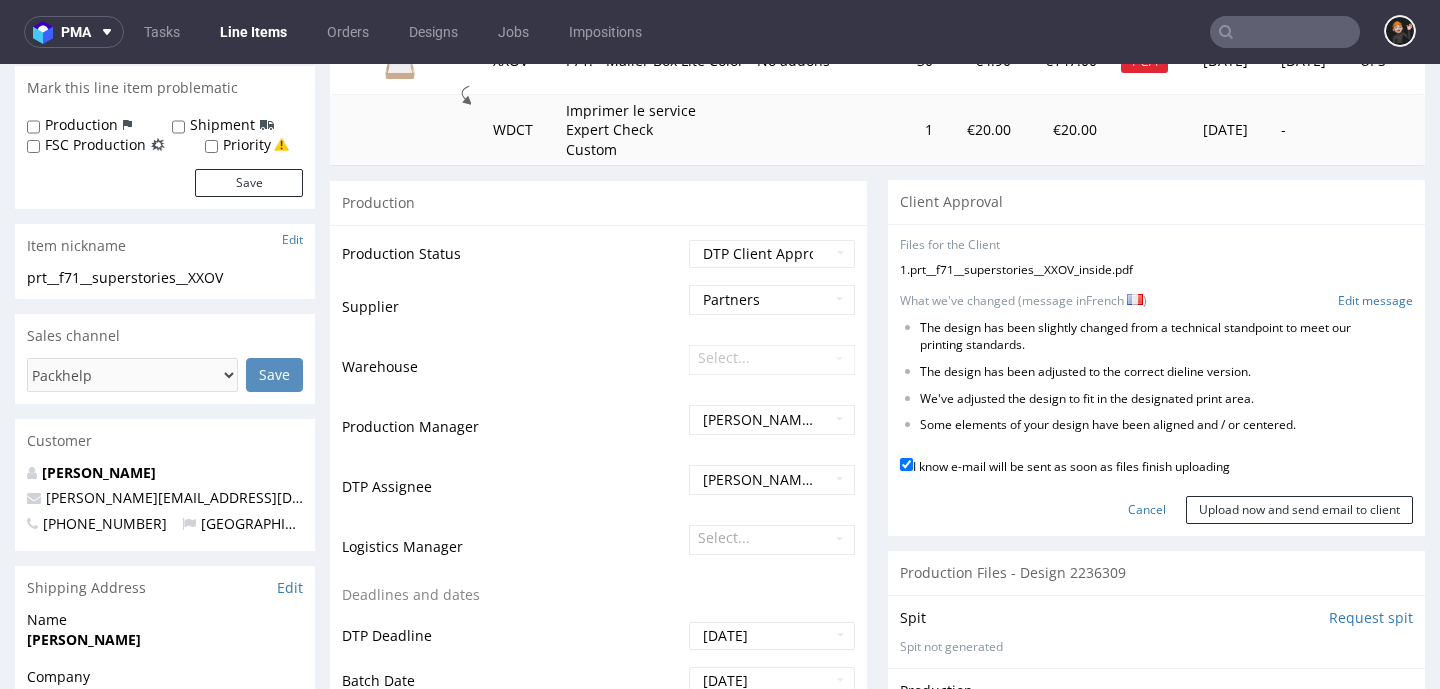 scroll, scrollTop: 332, scrollLeft: 0, axis: vertical 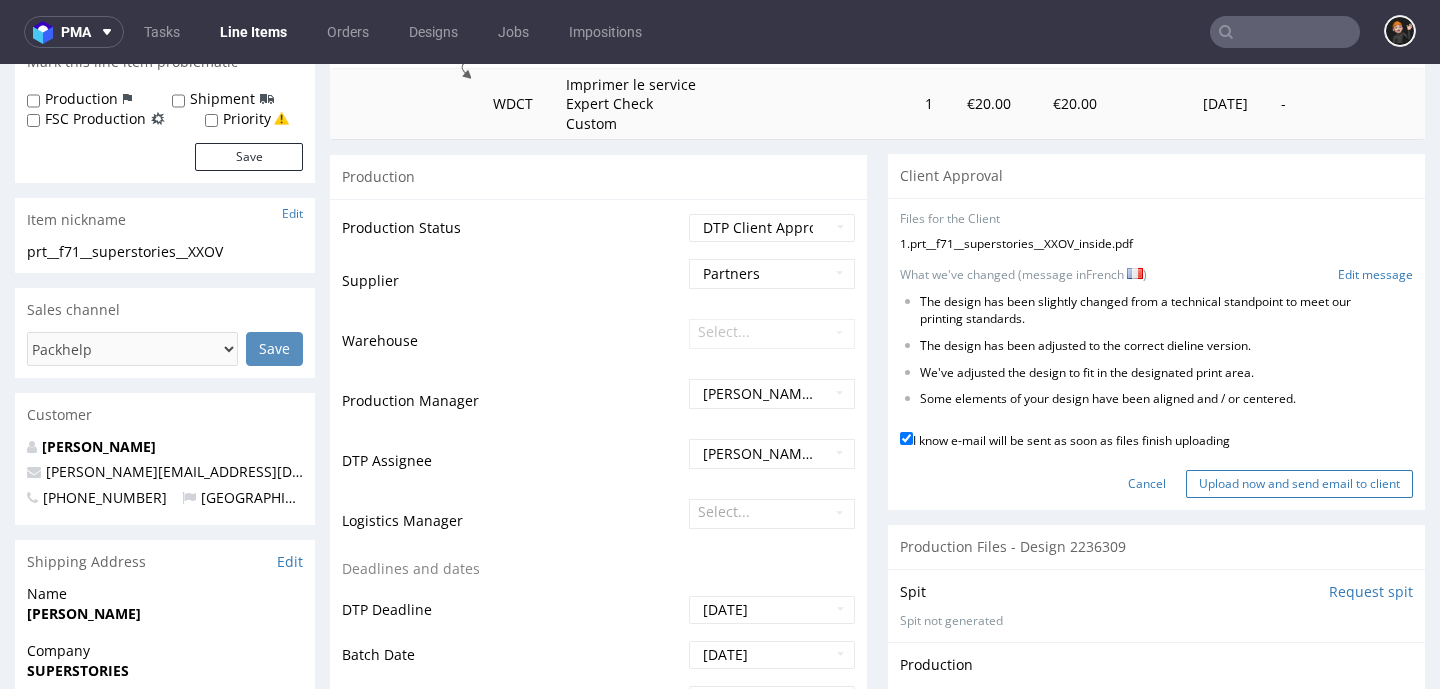 drag, startPoint x: 1248, startPoint y: 483, endPoint x: 1204, endPoint y: 482, distance: 44.011364 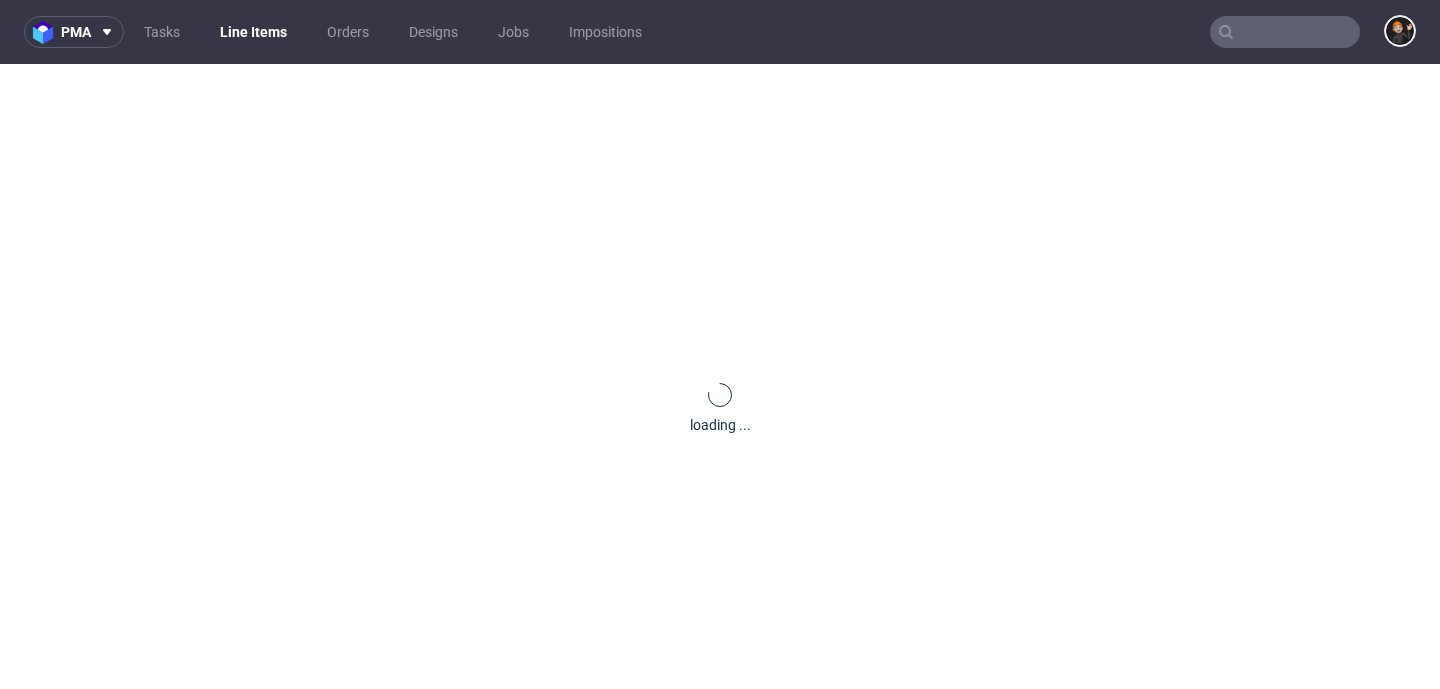 scroll, scrollTop: 0, scrollLeft: 0, axis: both 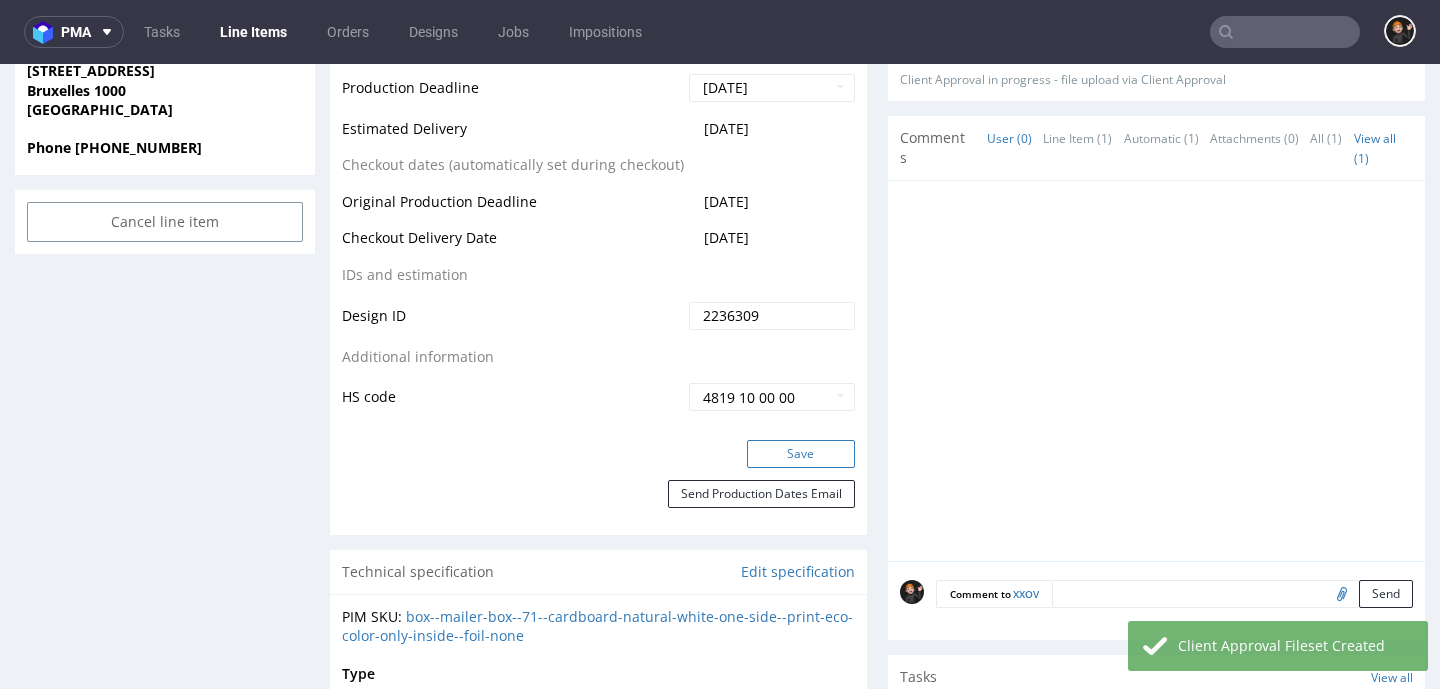 drag, startPoint x: 821, startPoint y: 456, endPoint x: 754, endPoint y: 455, distance: 67.00746 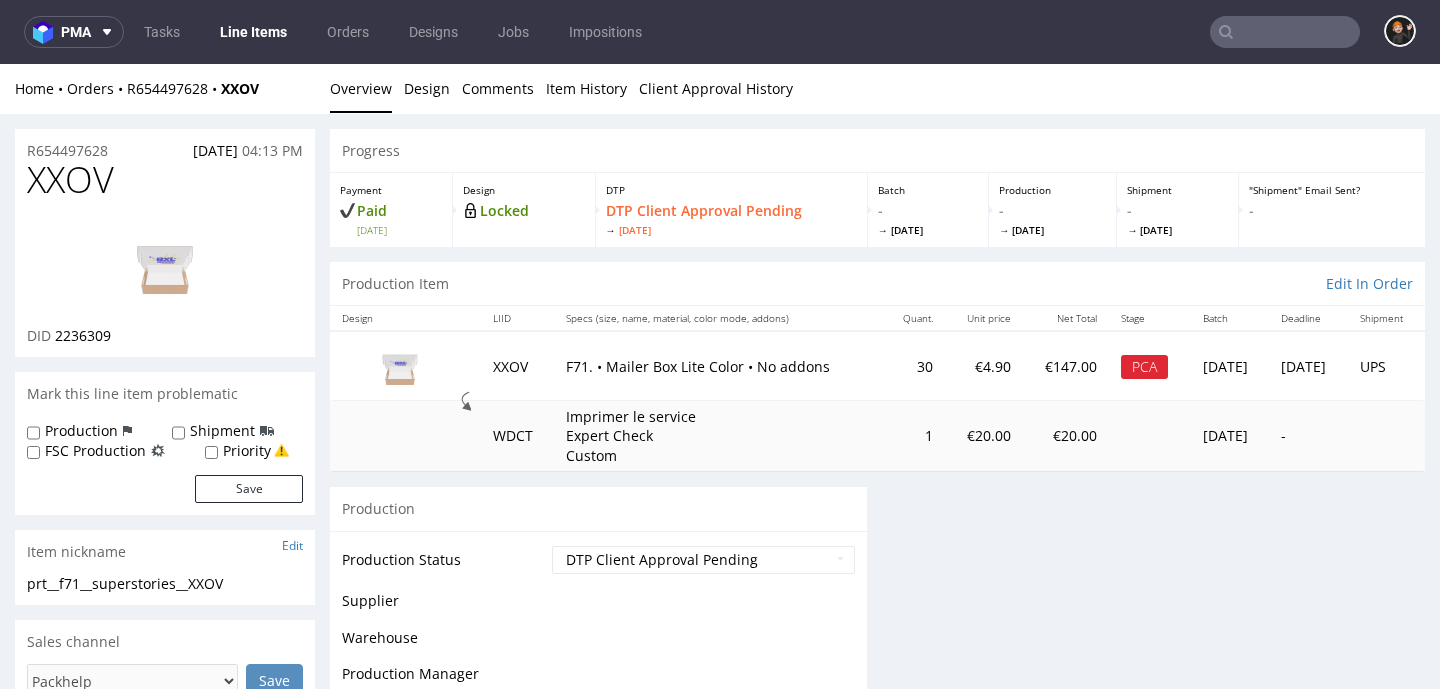 scroll, scrollTop: 0, scrollLeft: 0, axis: both 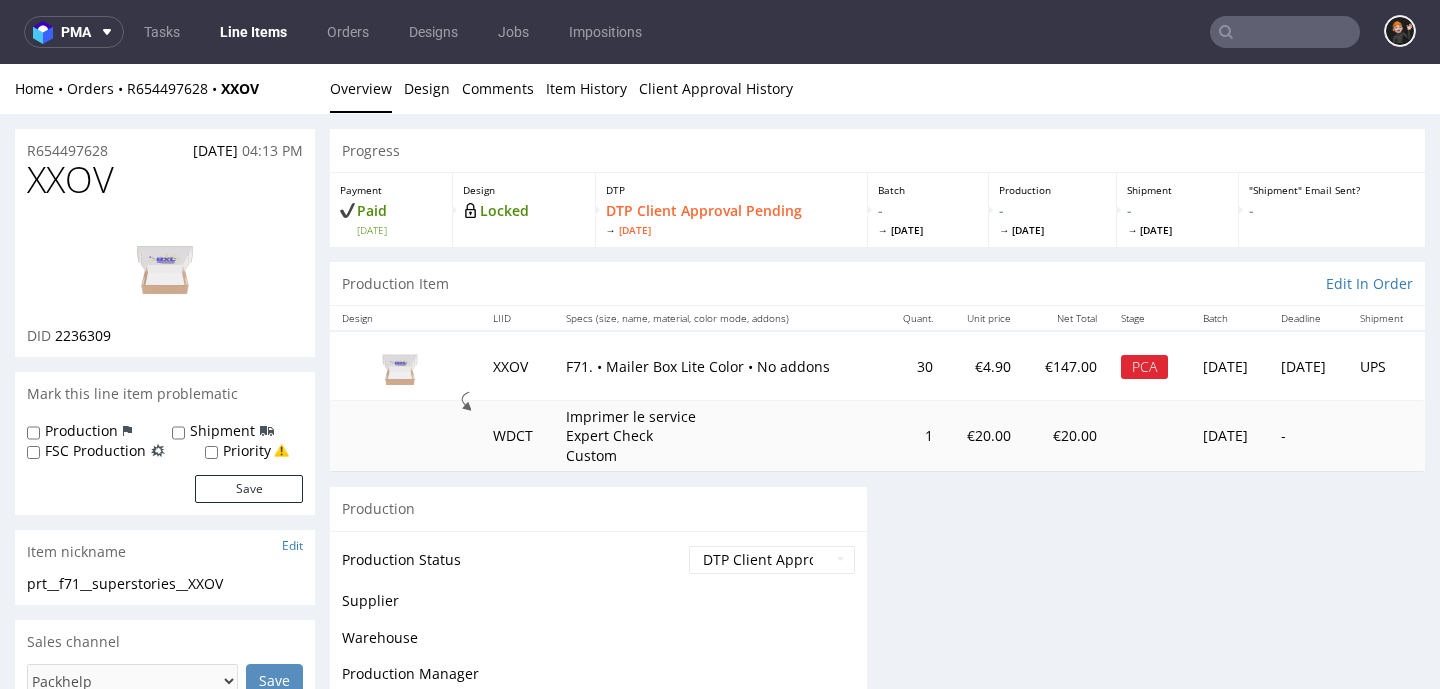click on "Line Items" at bounding box center (253, 32) 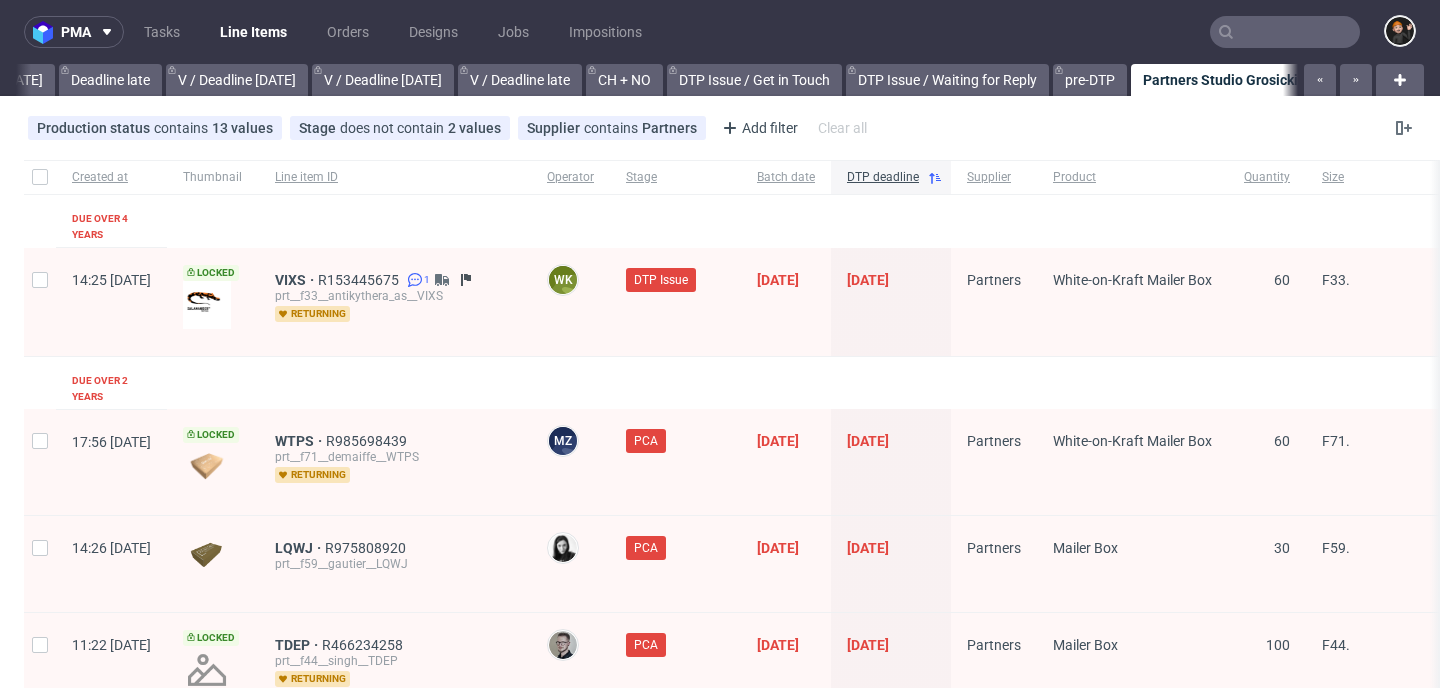 scroll, scrollTop: 0, scrollLeft: 2409, axis: horizontal 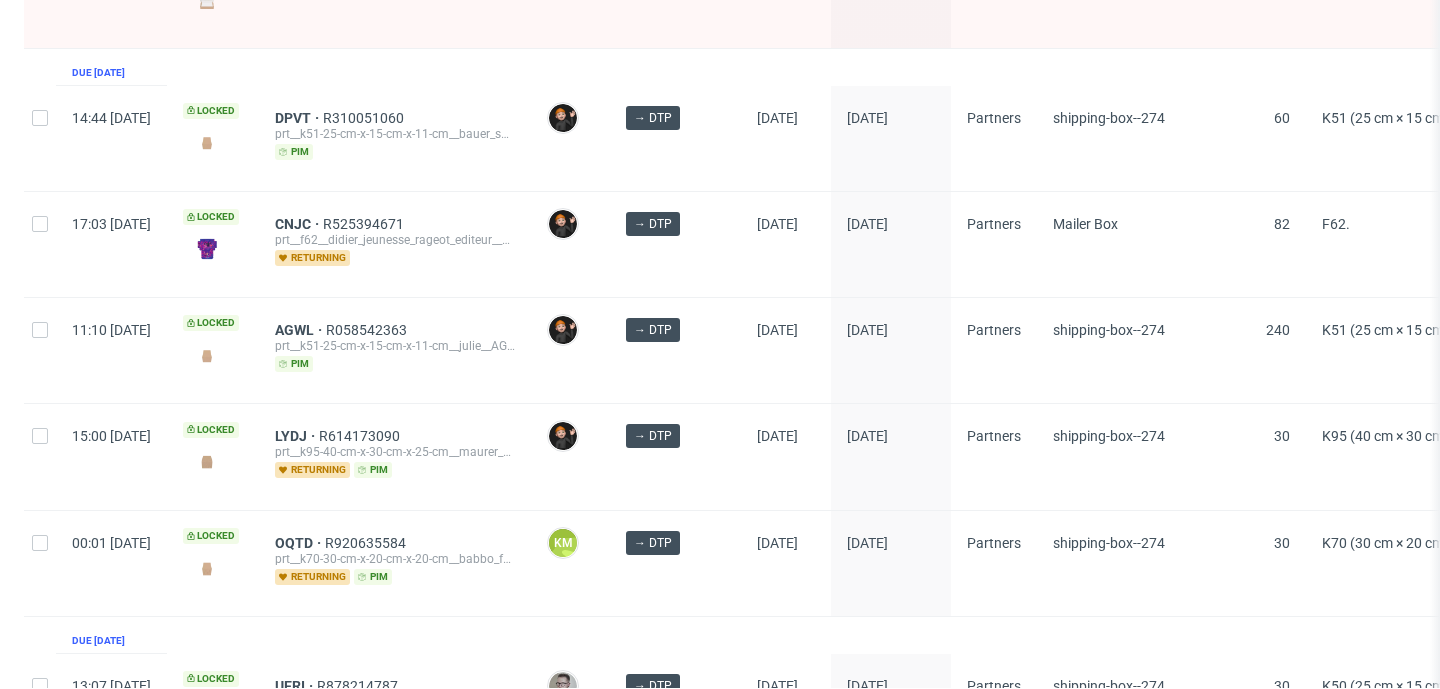 click on "2" at bounding box center (1331, 791) 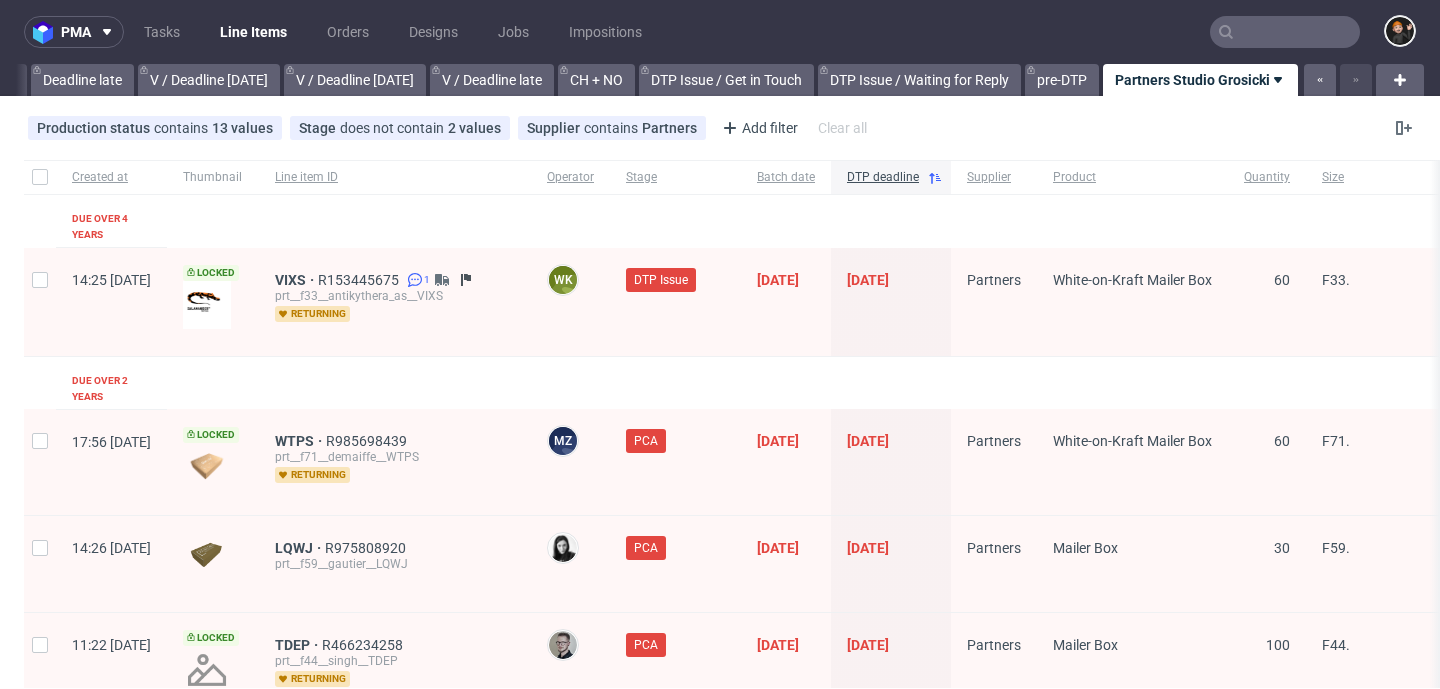 scroll, scrollTop: 0, scrollLeft: 2409, axis: horizontal 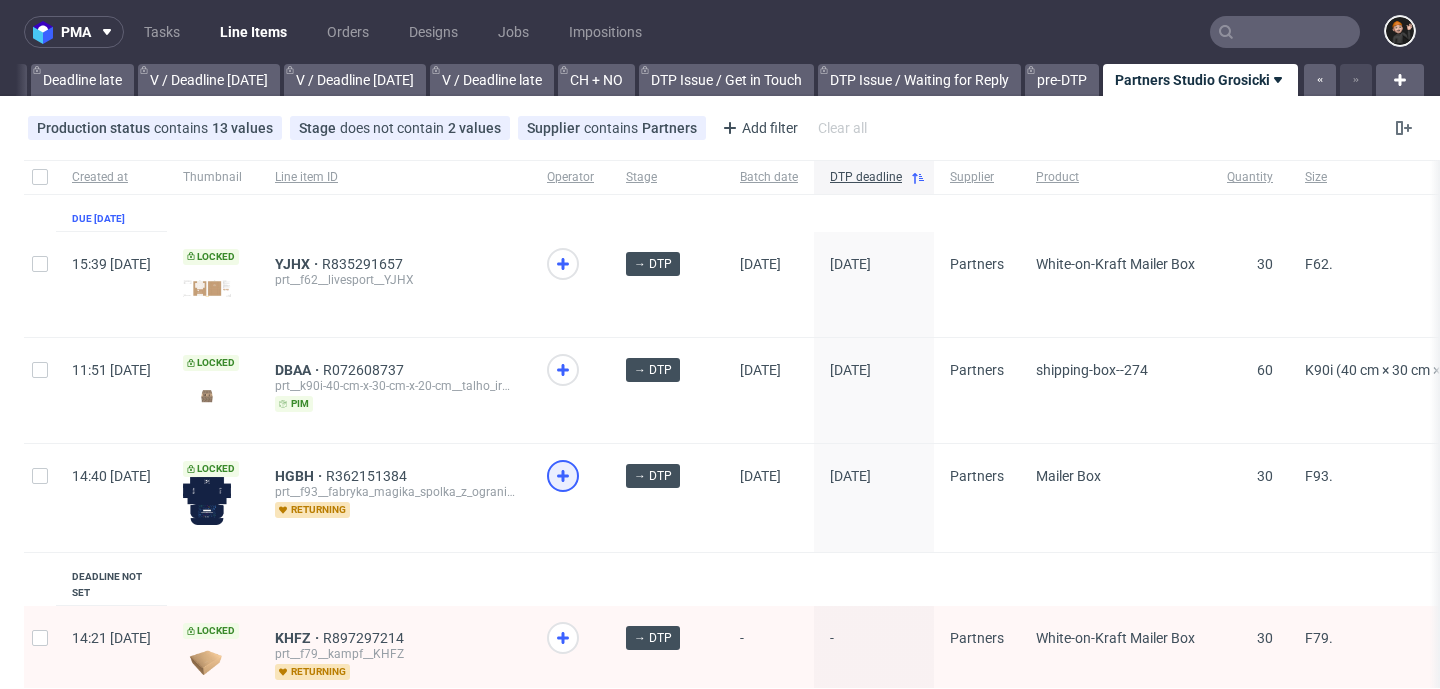 click 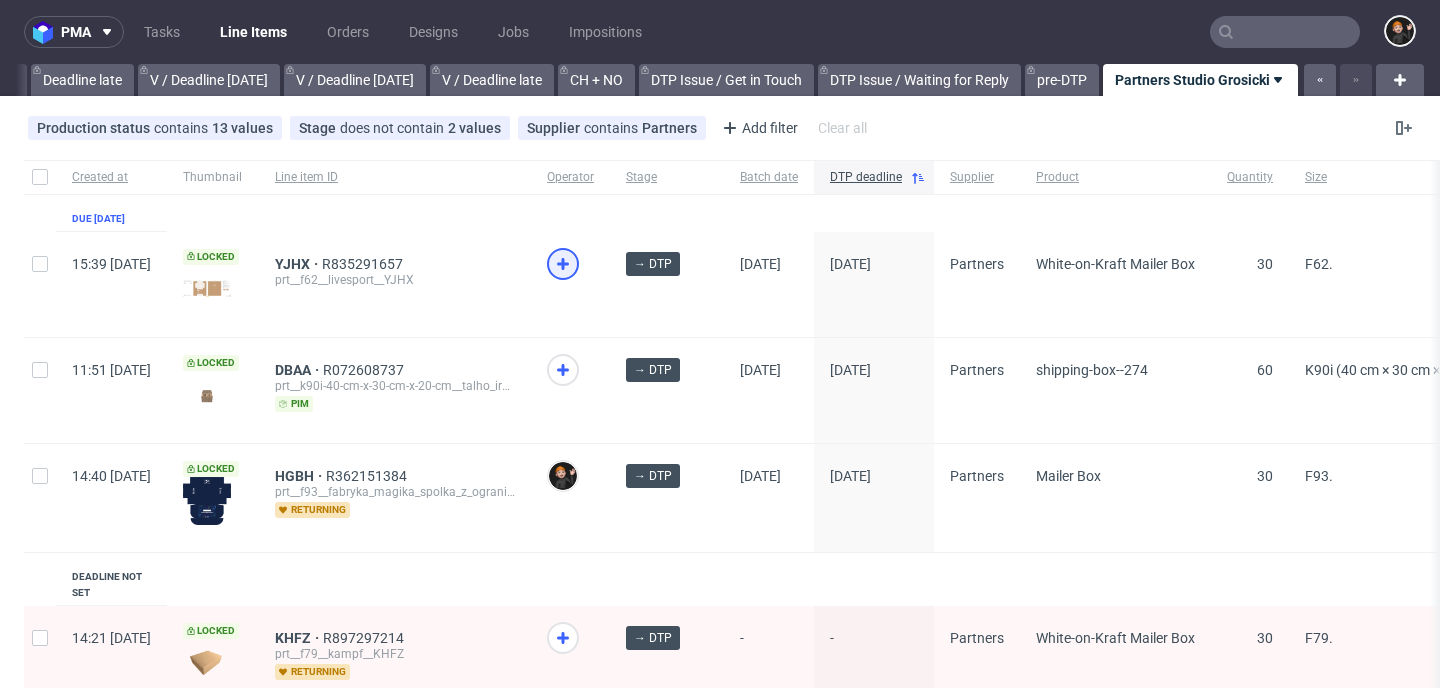 click 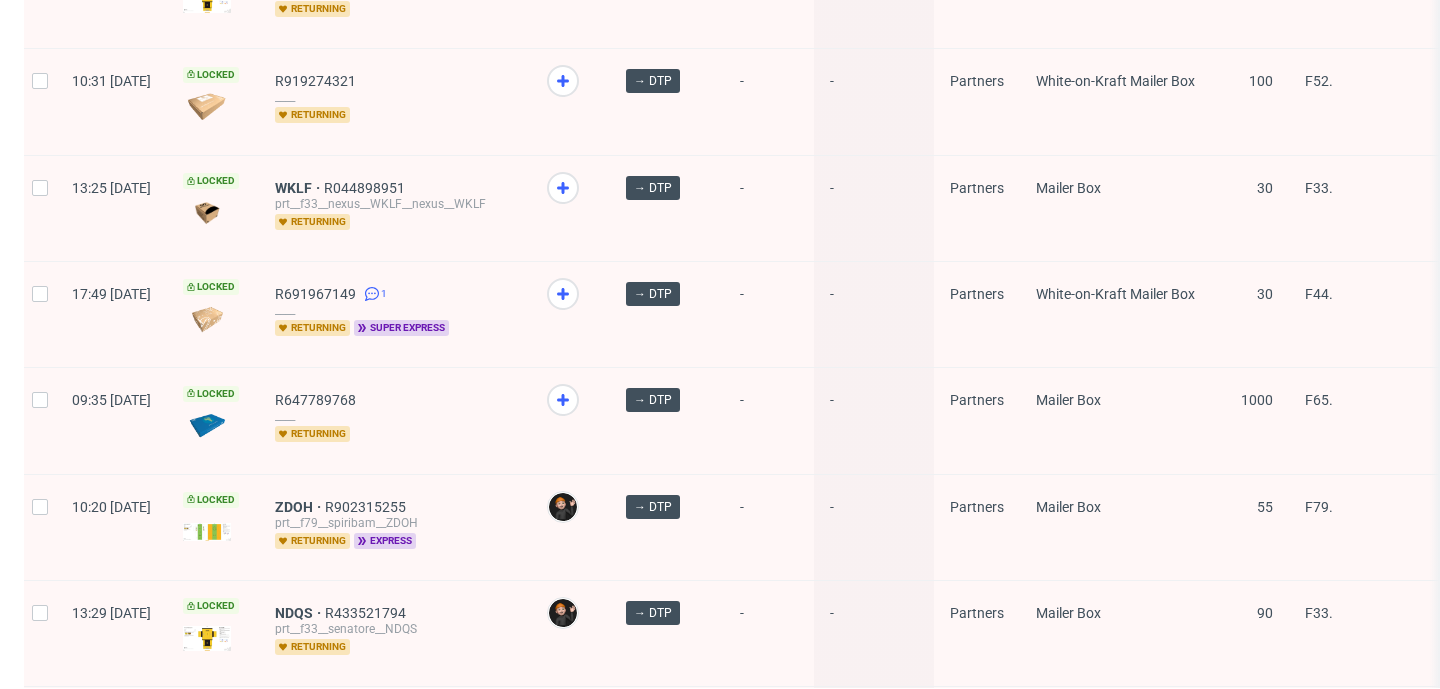 scroll, scrollTop: 2824, scrollLeft: 0, axis: vertical 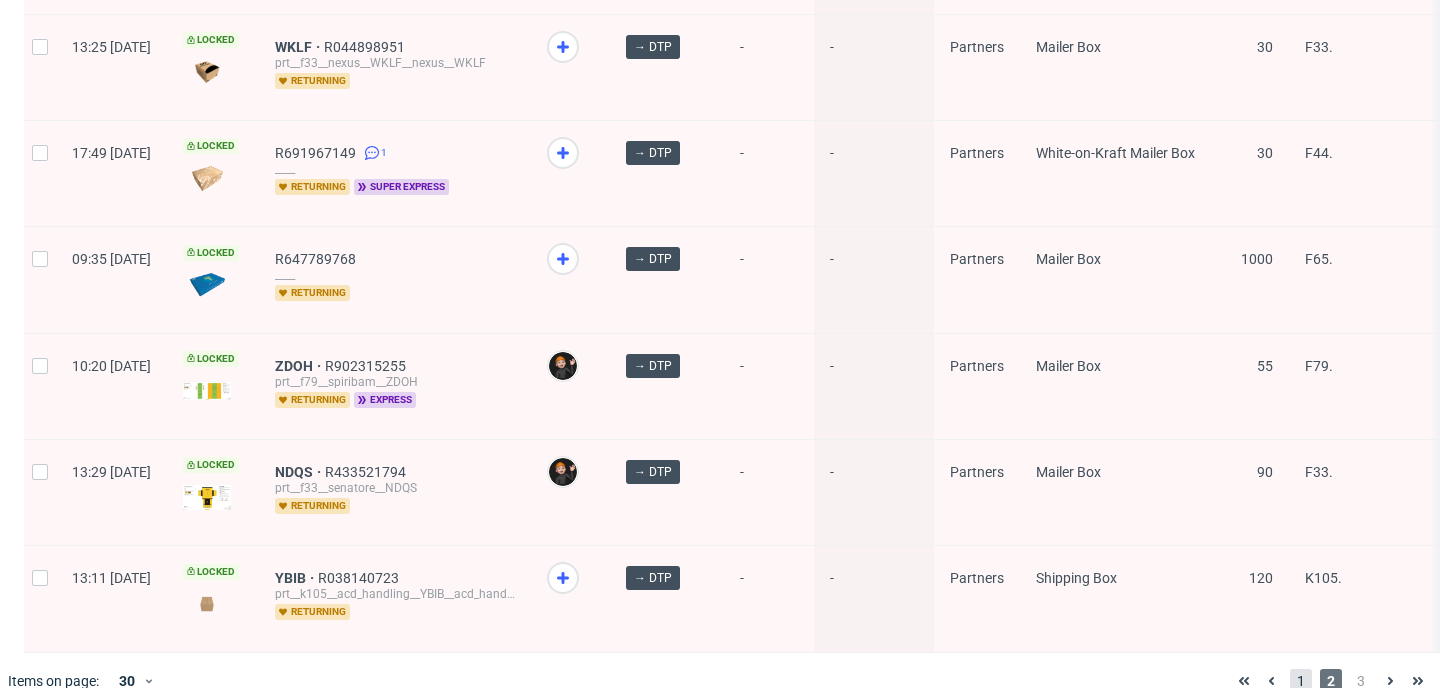 click on "1" at bounding box center [1301, 681] 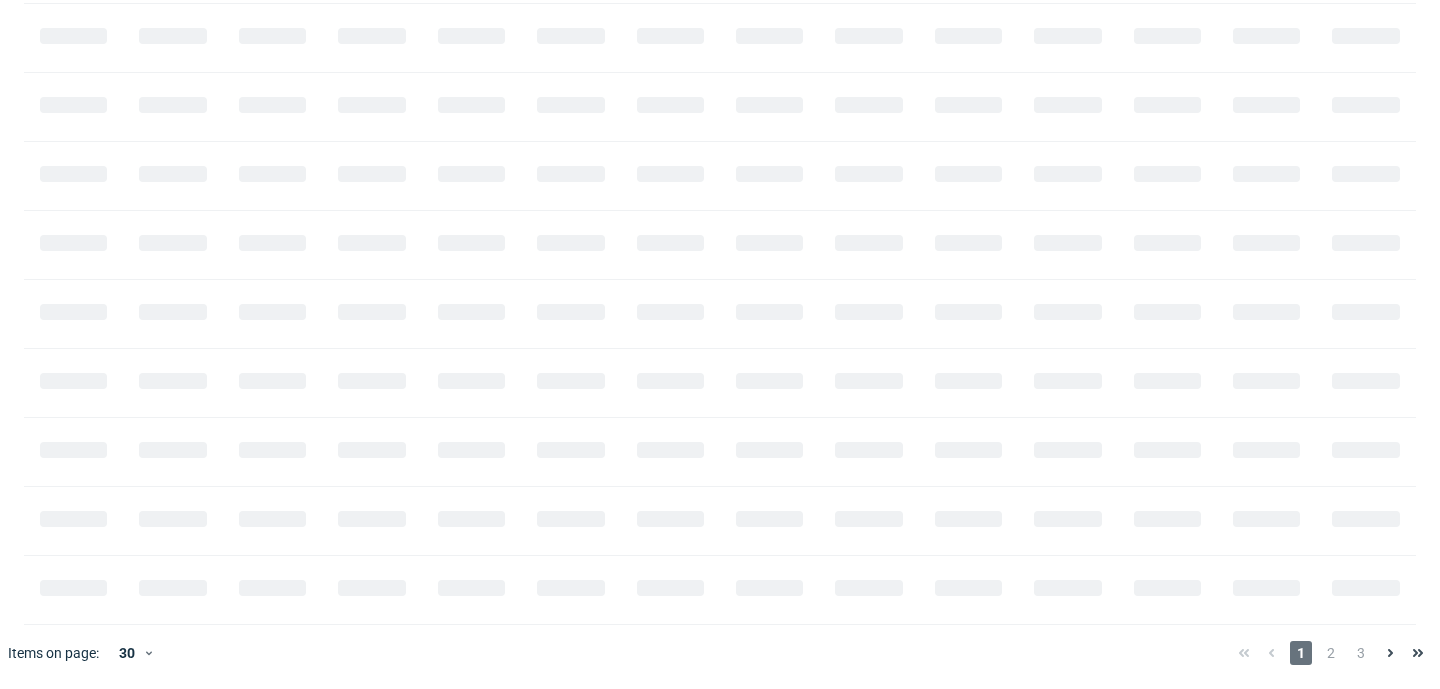 scroll, scrollTop: 0, scrollLeft: 0, axis: both 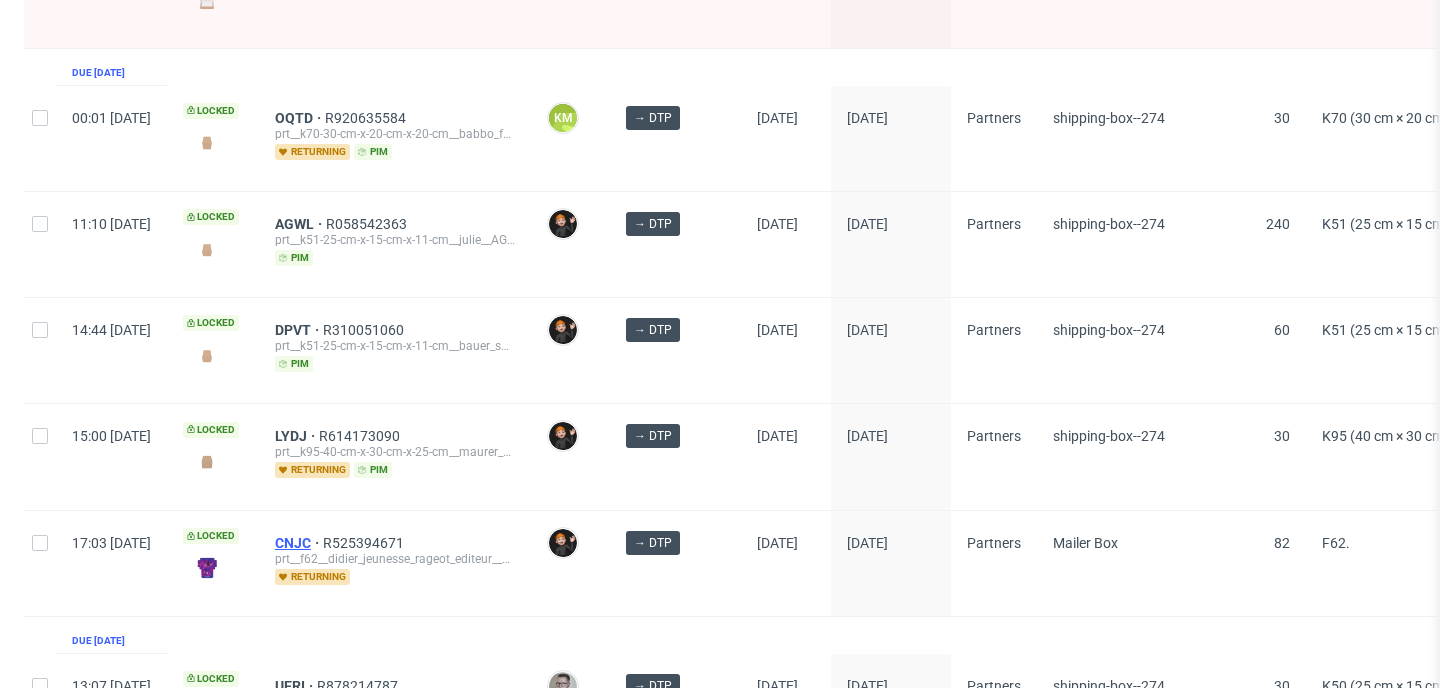 click on "CNJC" at bounding box center (299, 543) 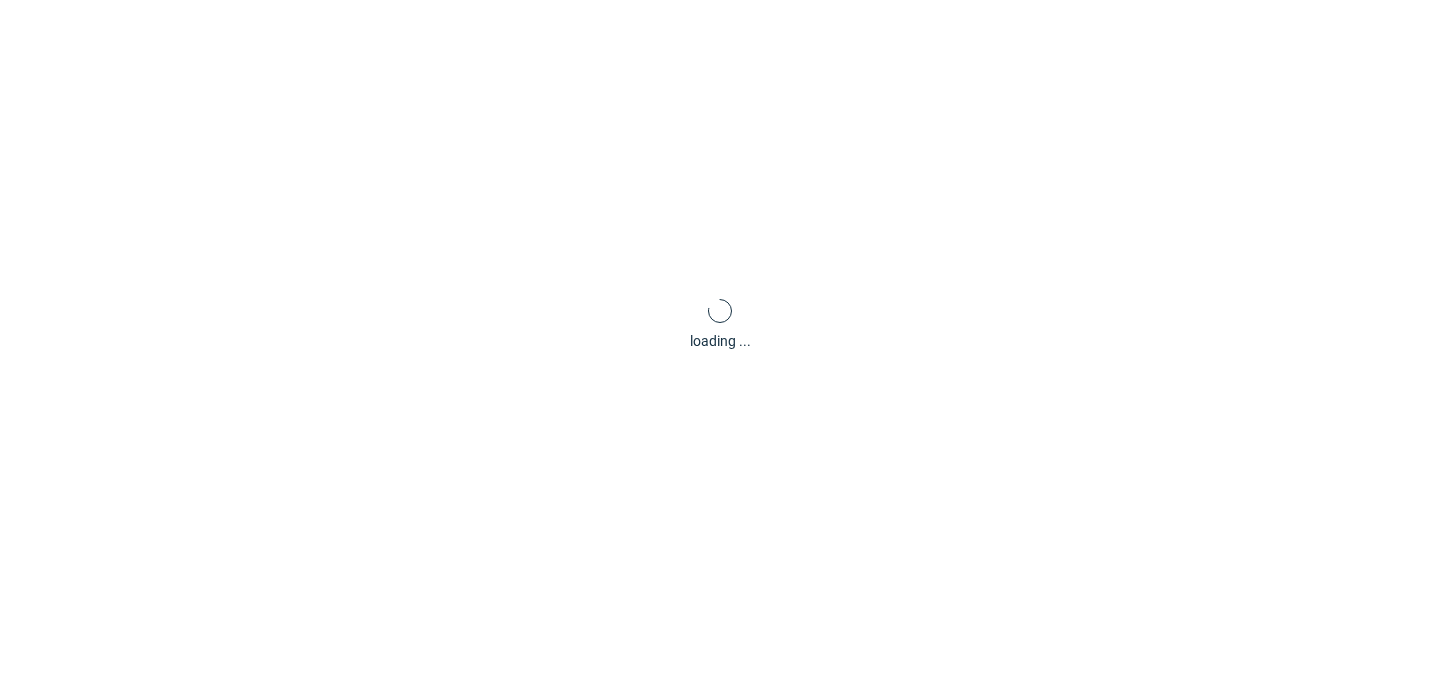 scroll, scrollTop: 0, scrollLeft: 0, axis: both 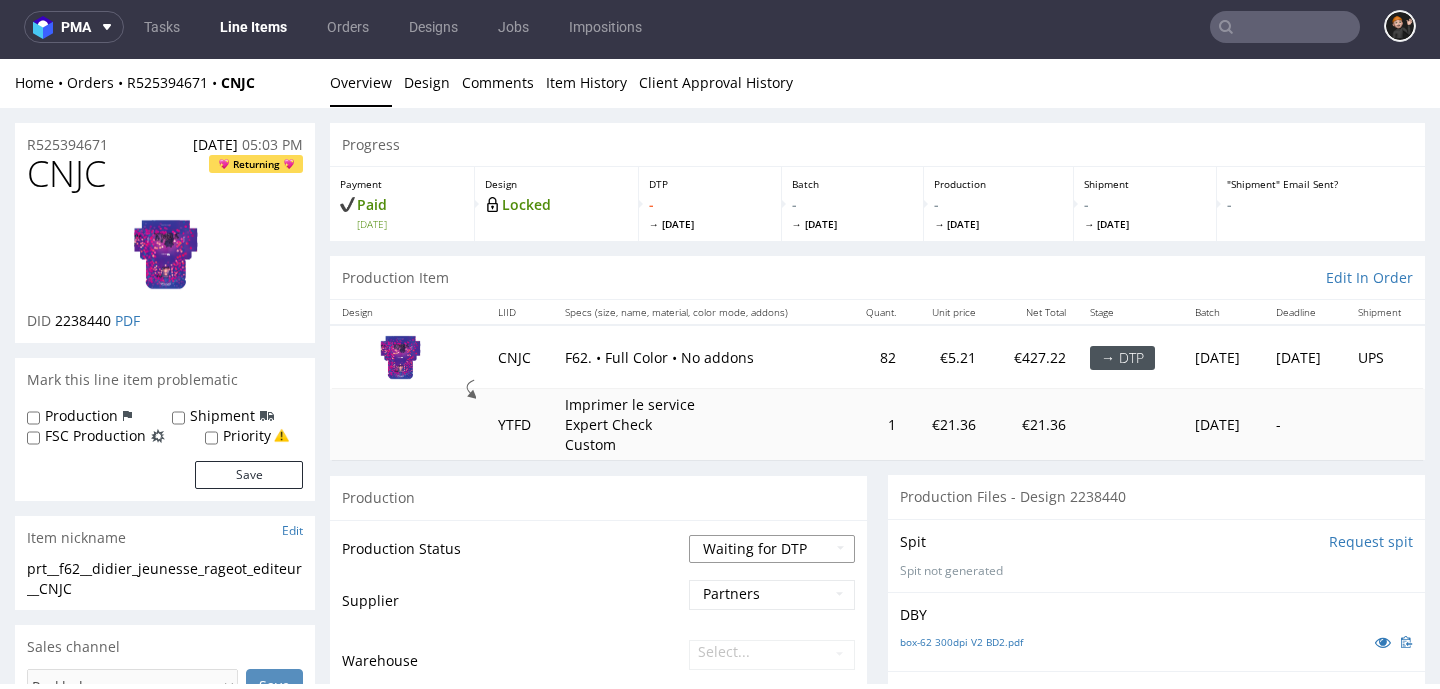 click on "Waiting for Artwork
Waiting for Diecut
Waiting for Mockup Waiting for DTP
Waiting for DTP Double Check
DTP DC Done
In DTP
Issue in DTP
DTP Client Approval Needed
DTP Client Approval Pending
DTP Client Approval Rejected
Back for DTP
DTP Verification Needed
DTP Production Ready In Production
Sent to Fulfillment
Issue in Production
Sent to Warehouse Fulfillment
Production Complete" at bounding box center (772, 549) 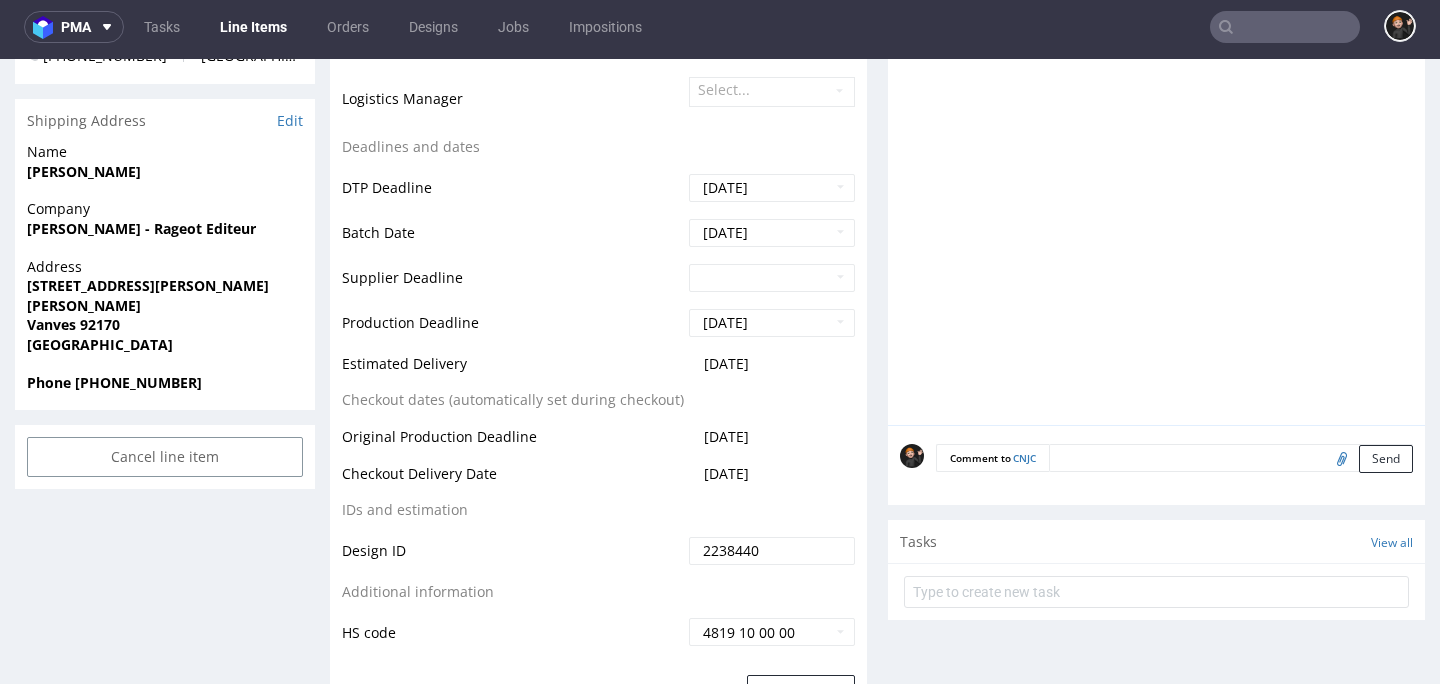 scroll, scrollTop: 981, scrollLeft: 0, axis: vertical 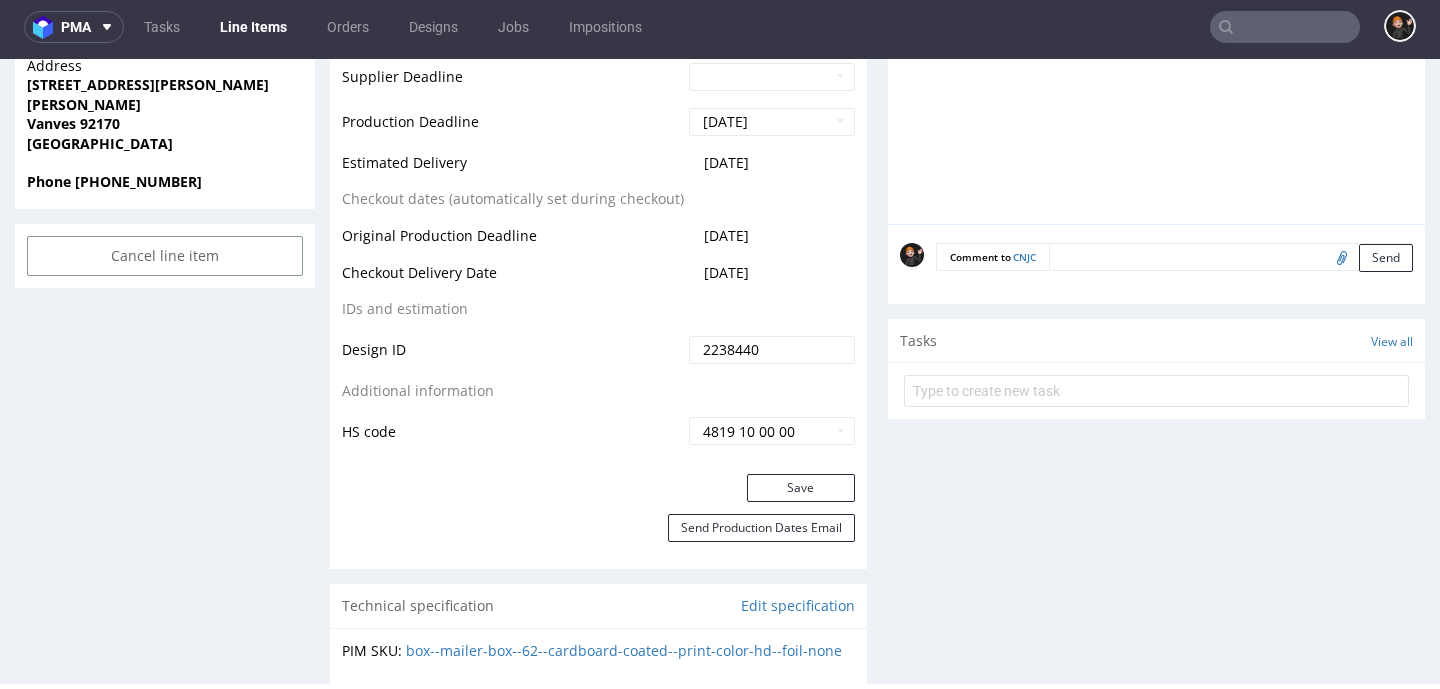click on "Save" at bounding box center (598, 494) 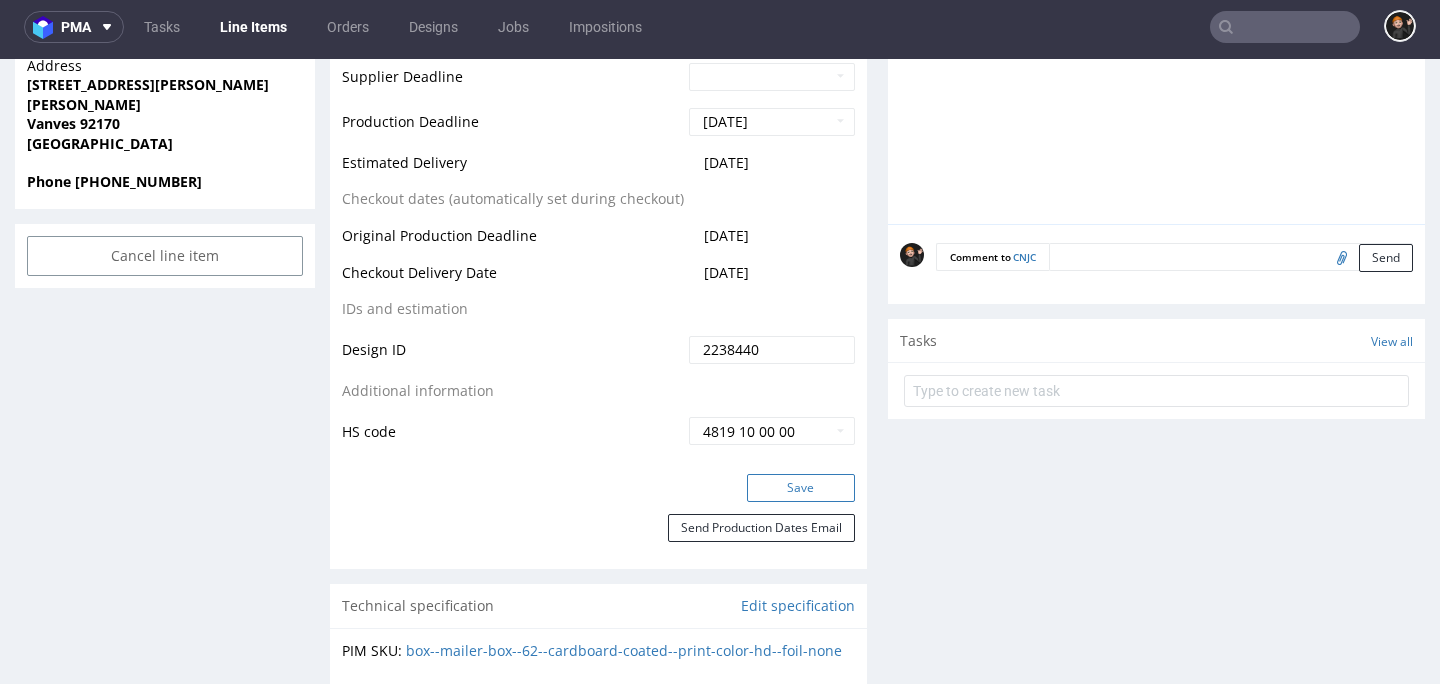click on "Save" at bounding box center [598, 494] 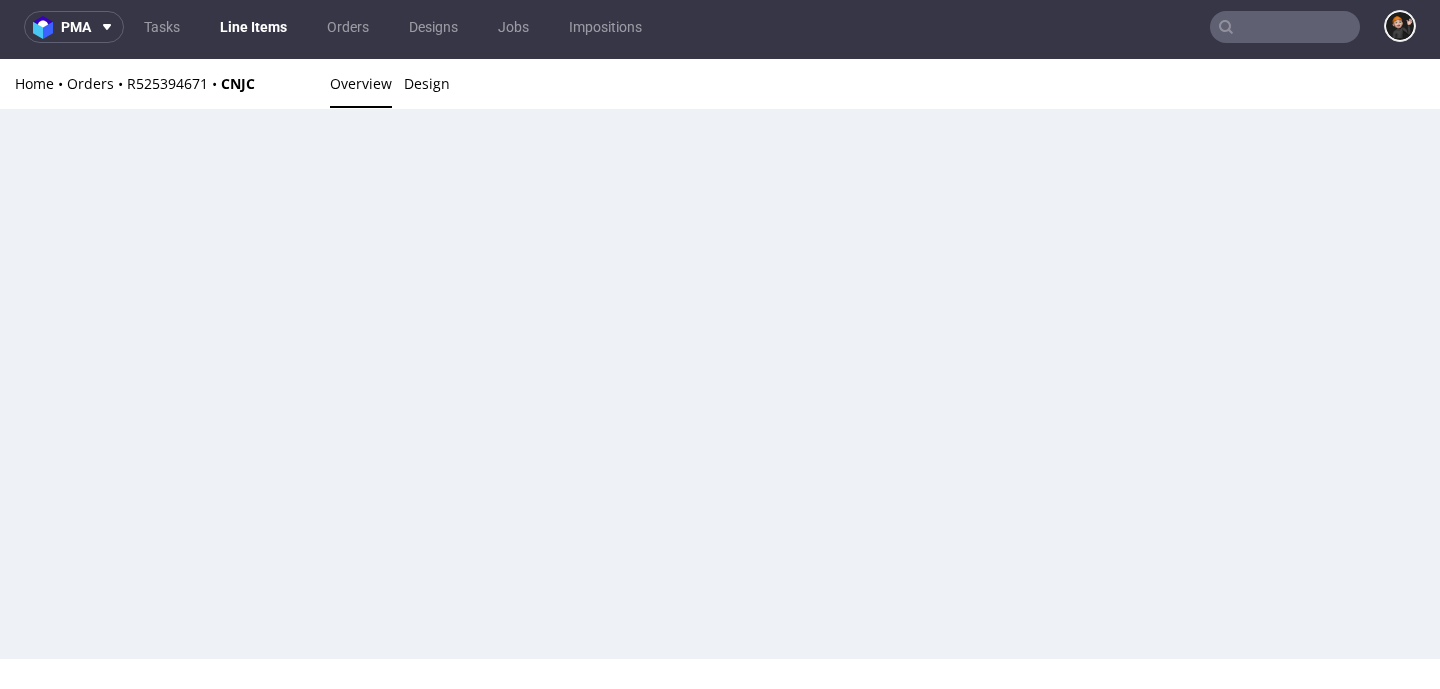 scroll, scrollTop: 0, scrollLeft: 0, axis: both 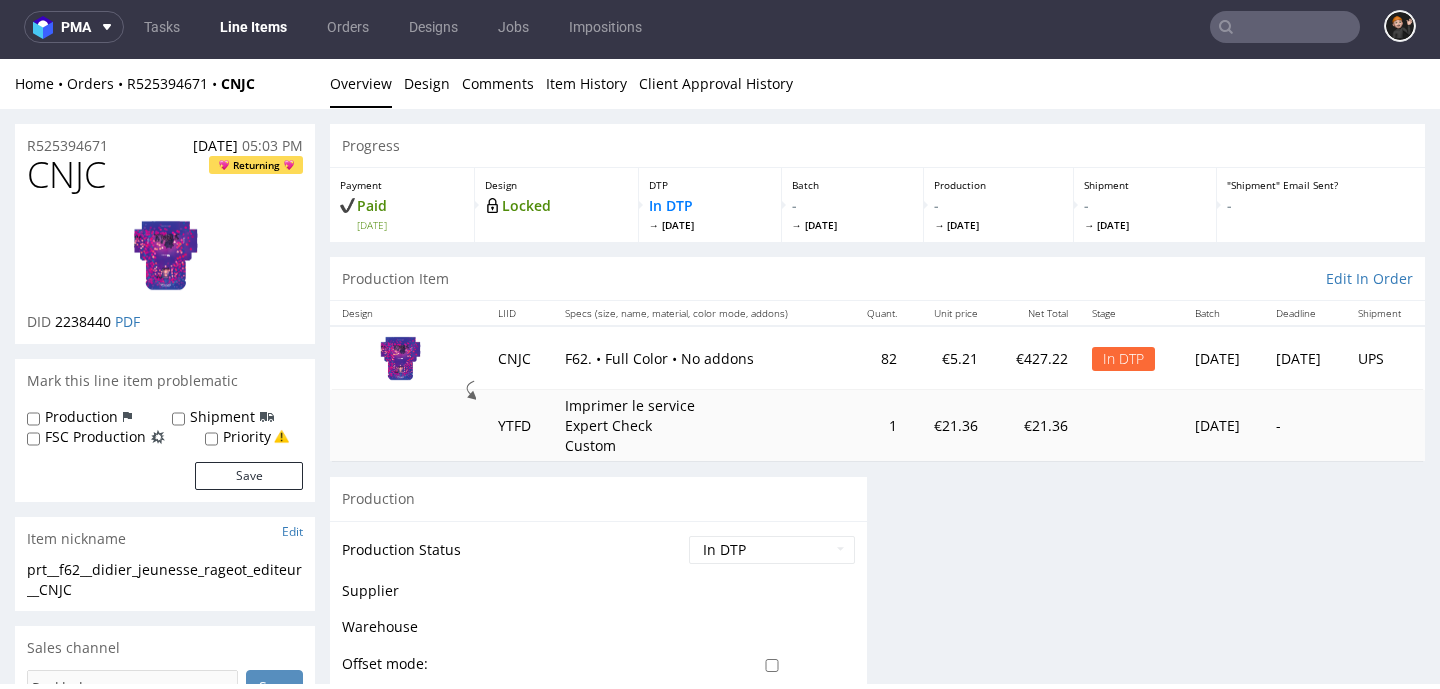 click on "CNJC" at bounding box center (66, 175) 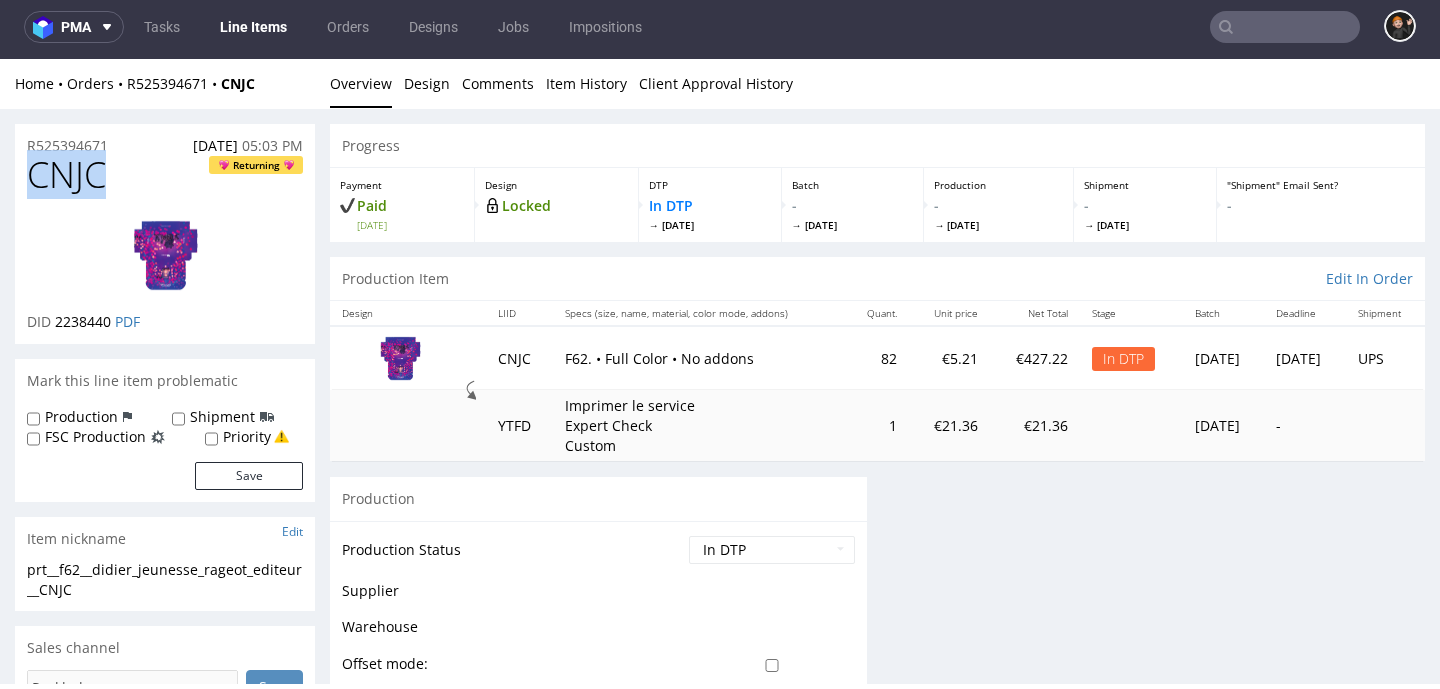 click on "CNJC" at bounding box center (66, 175) 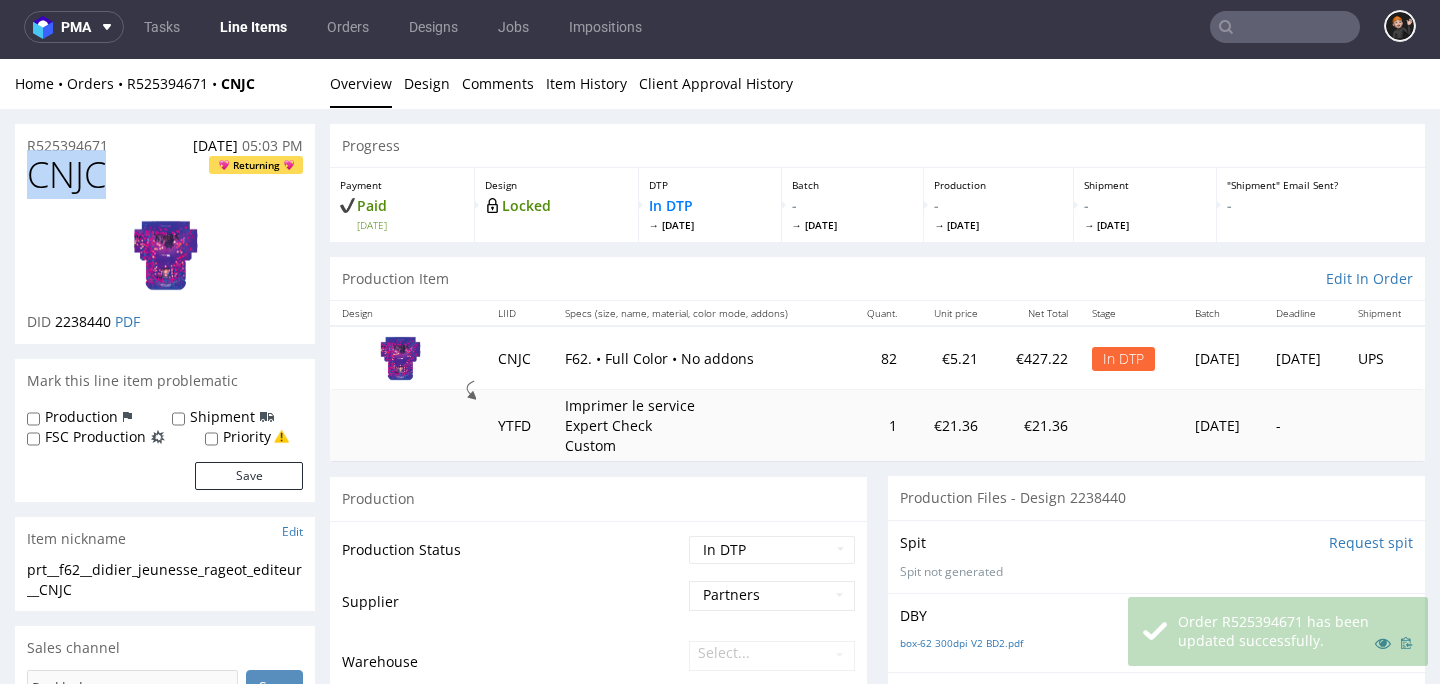 copy on "CNJC" 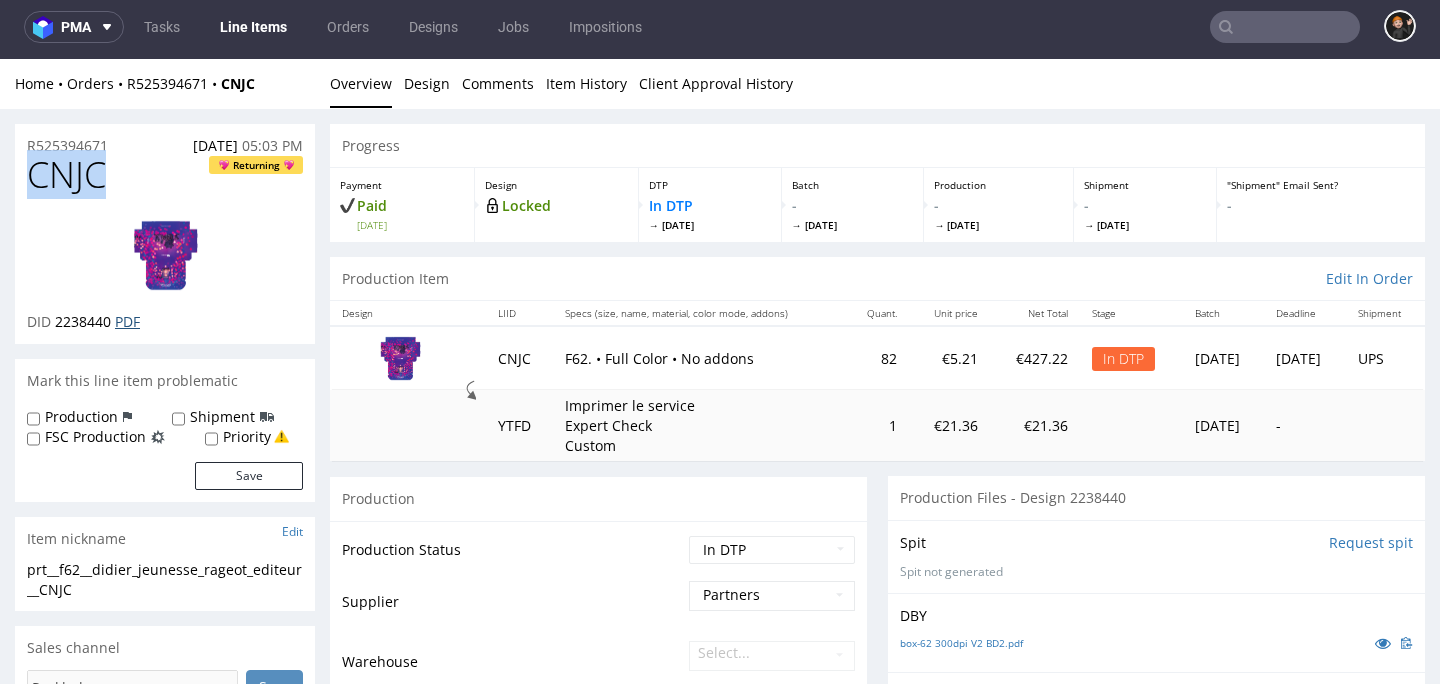 click on "PDF" at bounding box center [127, 321] 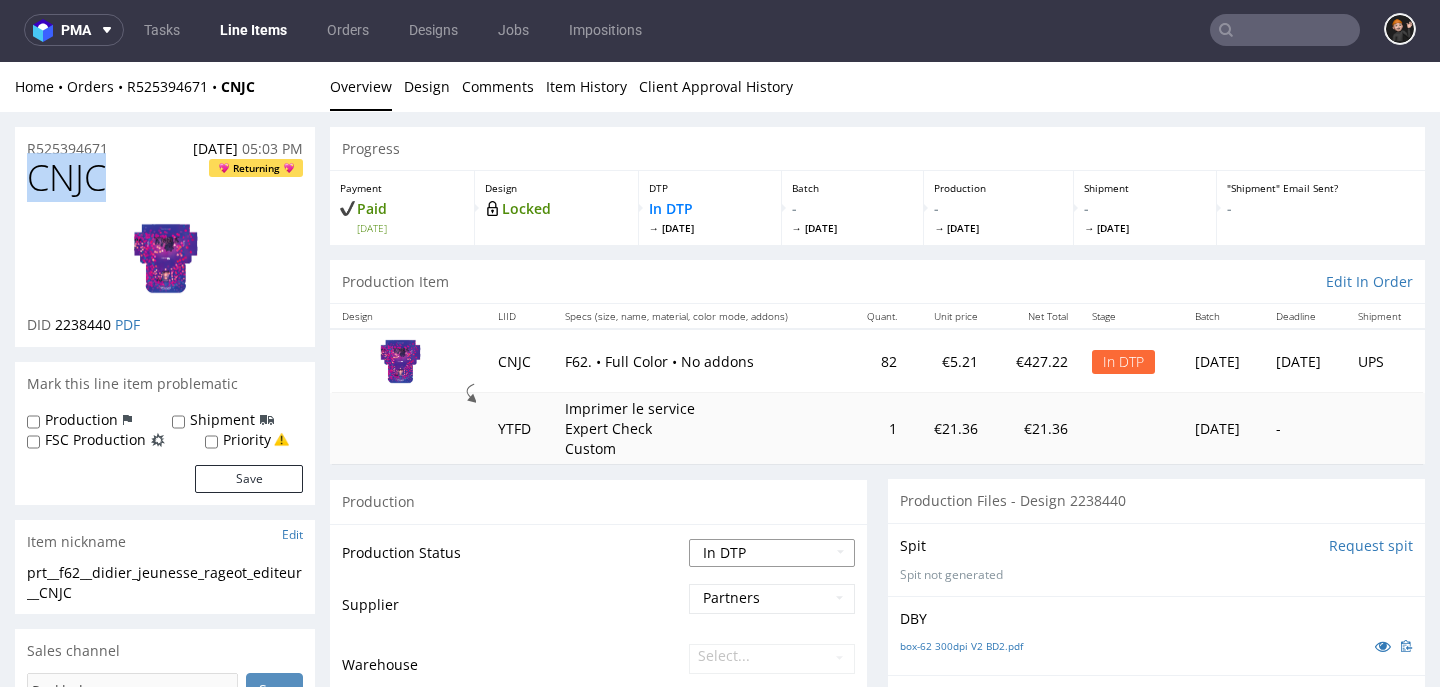 click on "Waiting for Artwork
Waiting for Diecut
Waiting for Mockup Waiting for DTP
Waiting for DTP Double Check
DTP DC Done
In DTP
Issue in DTP
DTP Client Approval Needed
DTP Client Approval Pending
DTP Client Approval Rejected
Back for DTP
DTP Verification Needed
DTP Production Ready In Production
Sent to Fulfillment
Issue in Production
Sent to Warehouse Fulfillment
Production Complete" at bounding box center (772, 553) 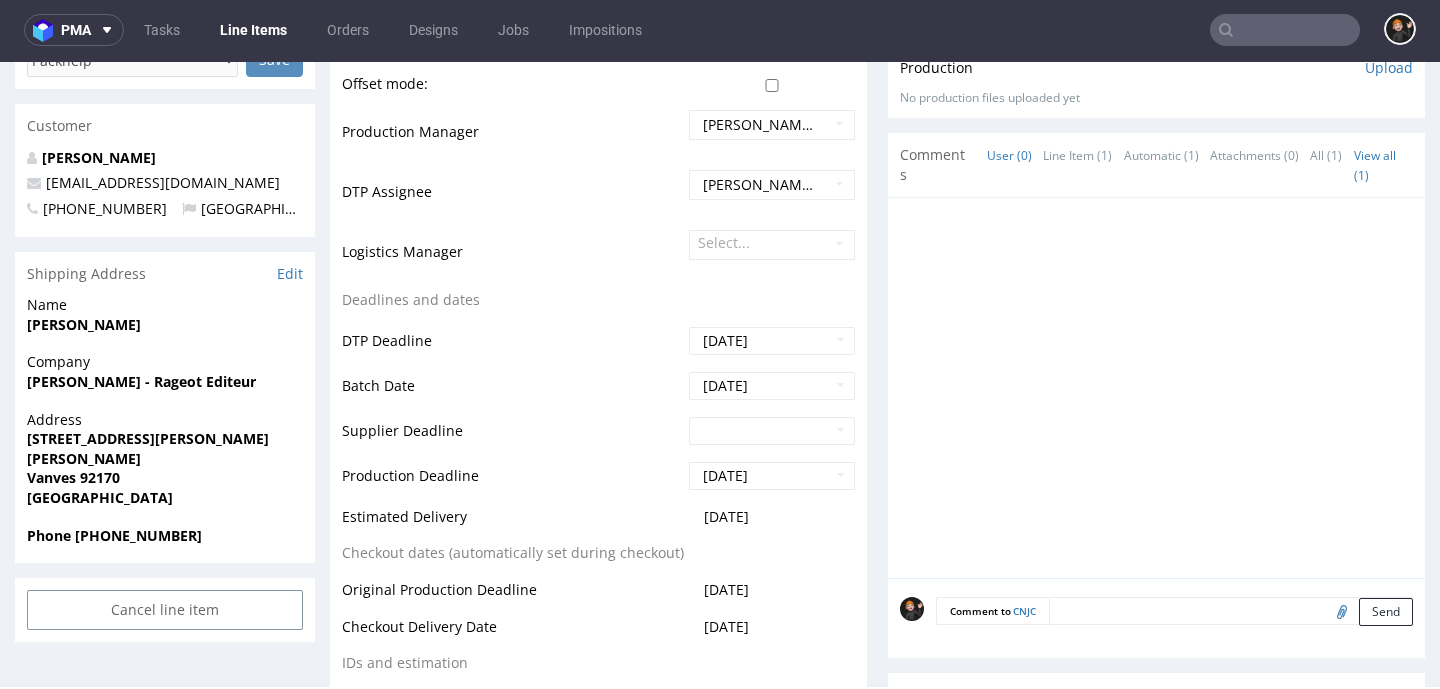 scroll, scrollTop: 808, scrollLeft: 0, axis: vertical 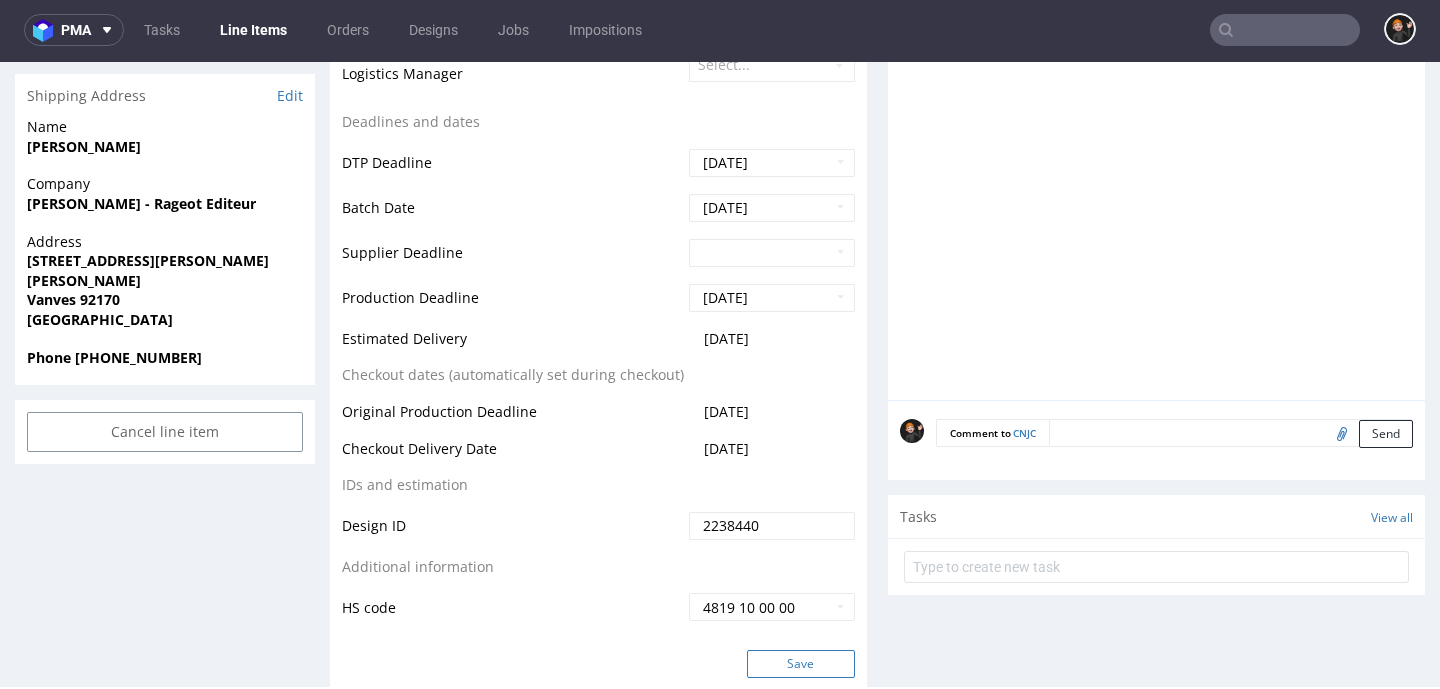 click on "Save" at bounding box center [801, 664] 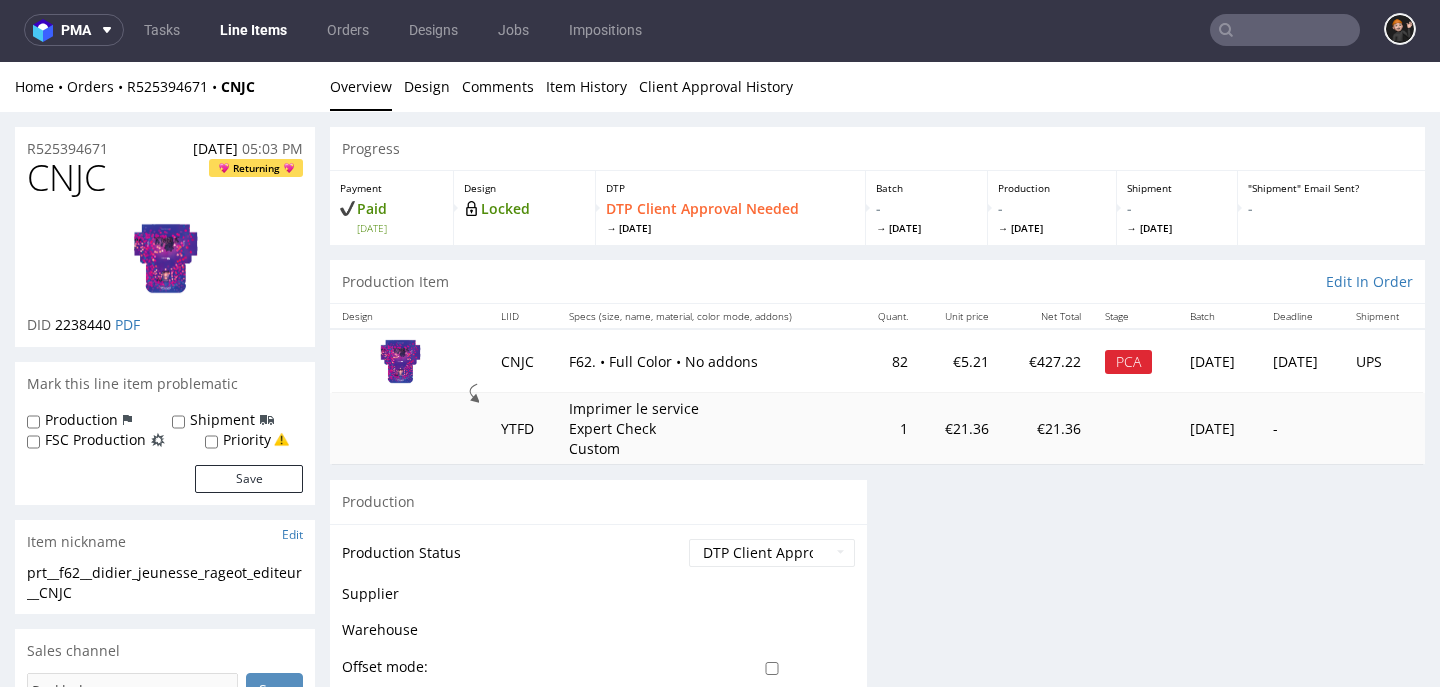 scroll, scrollTop: 104, scrollLeft: 0, axis: vertical 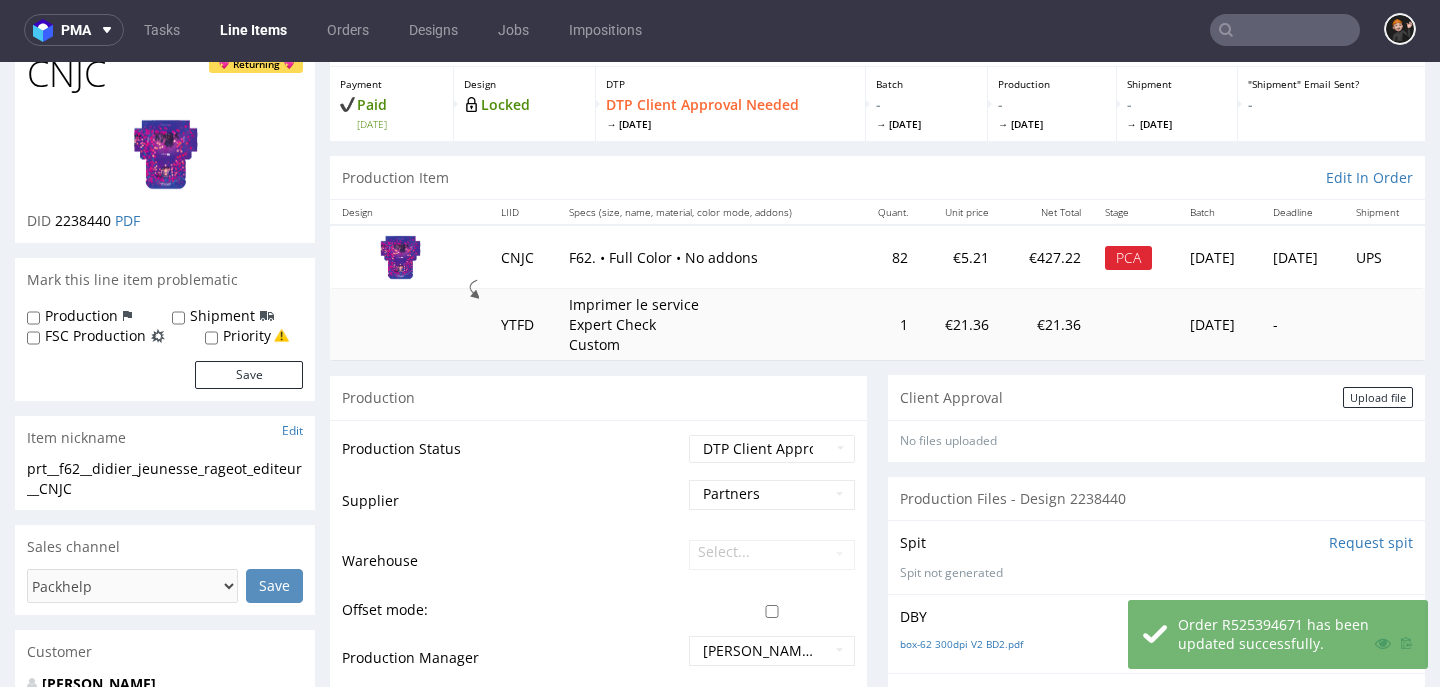 click on "Upload file" at bounding box center (1378, 397) 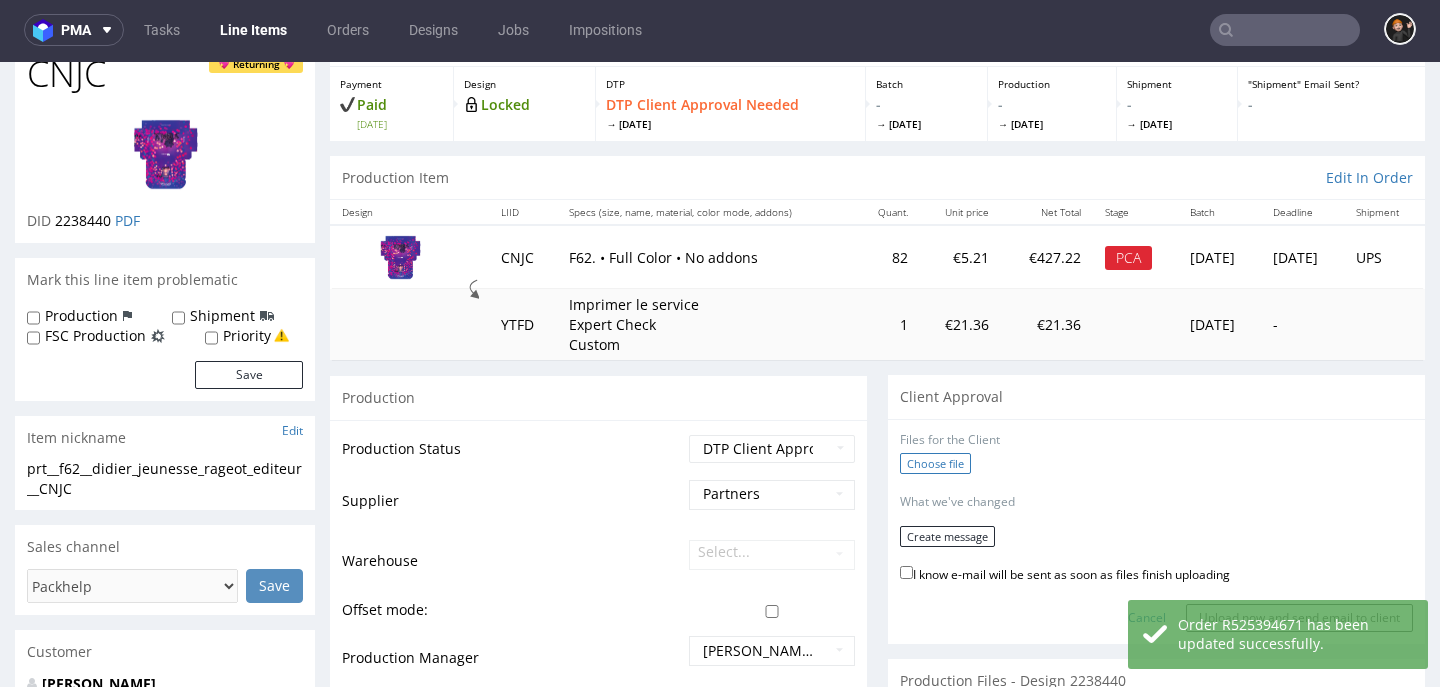 click on "Choose file" at bounding box center [935, 463] 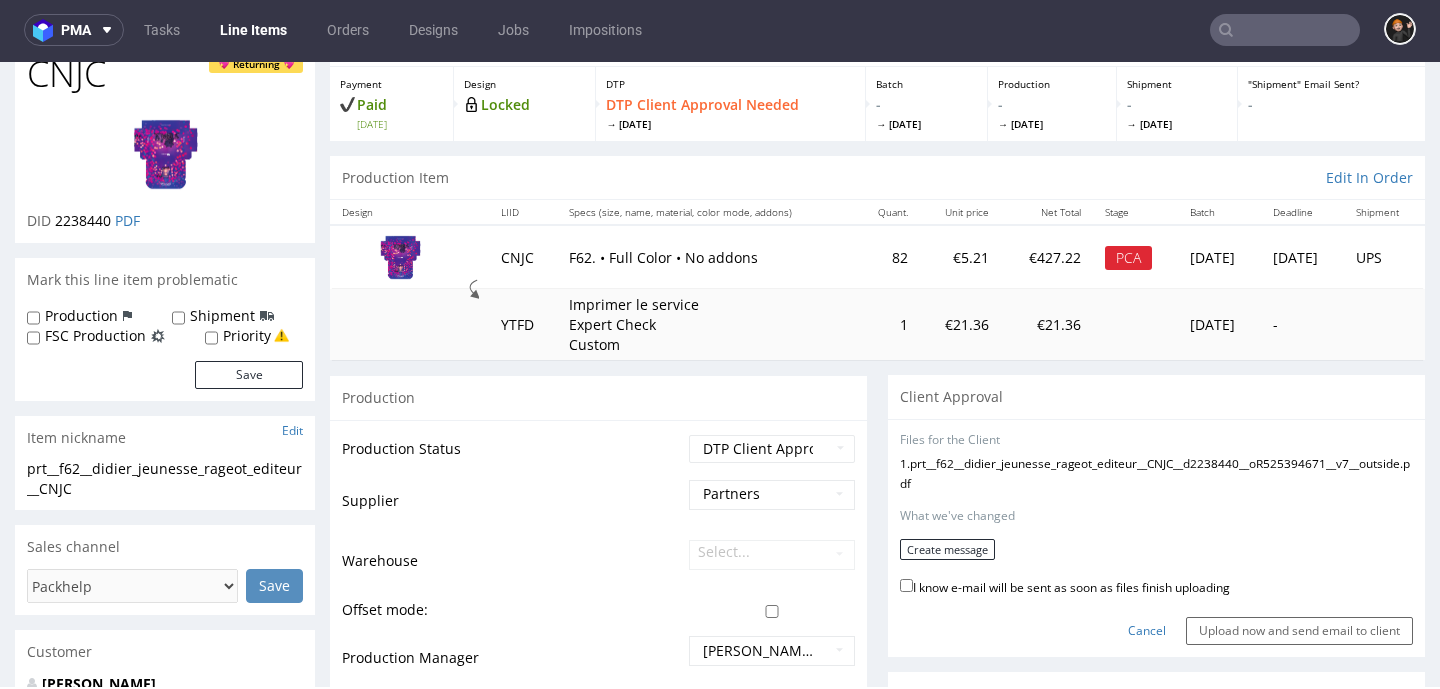 click on "I know e-mail will be sent as soon as files finish uploading" at bounding box center (1065, 586) 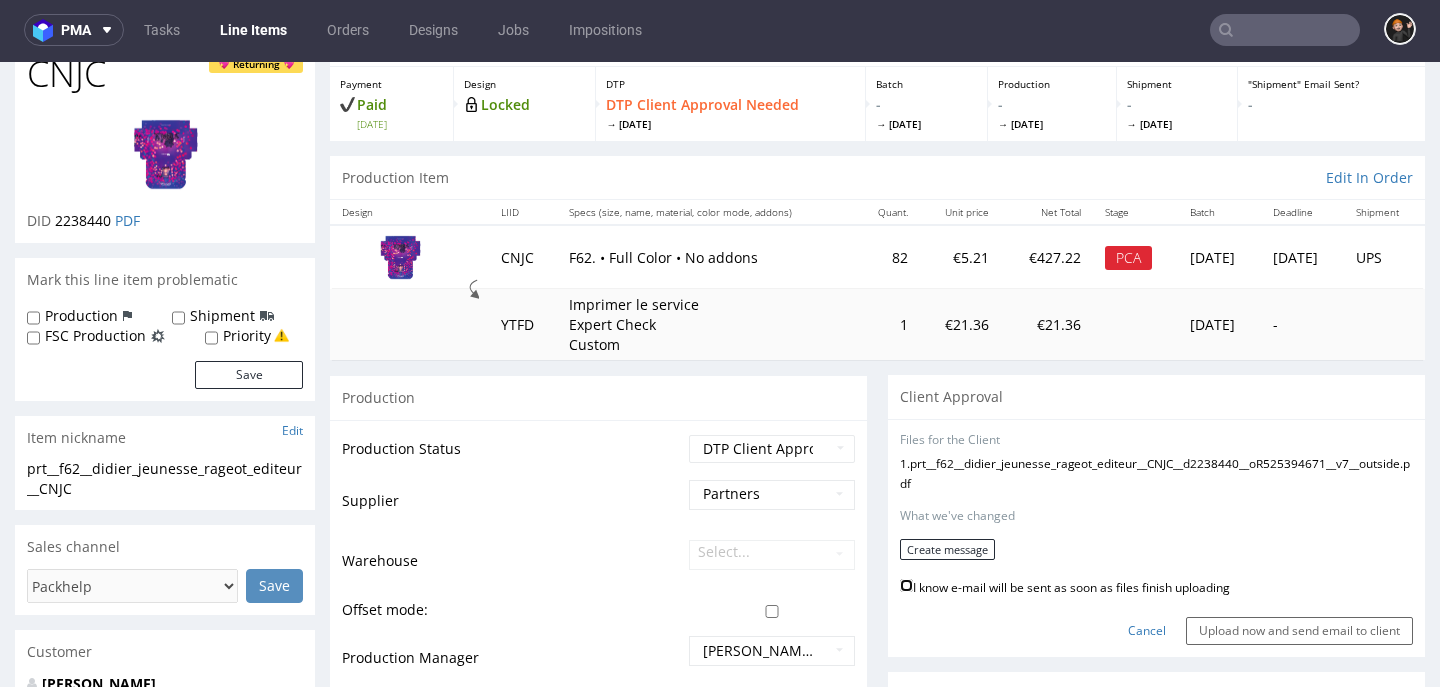 click on "I know e-mail will be sent as soon as files finish uploading" at bounding box center (906, 585) 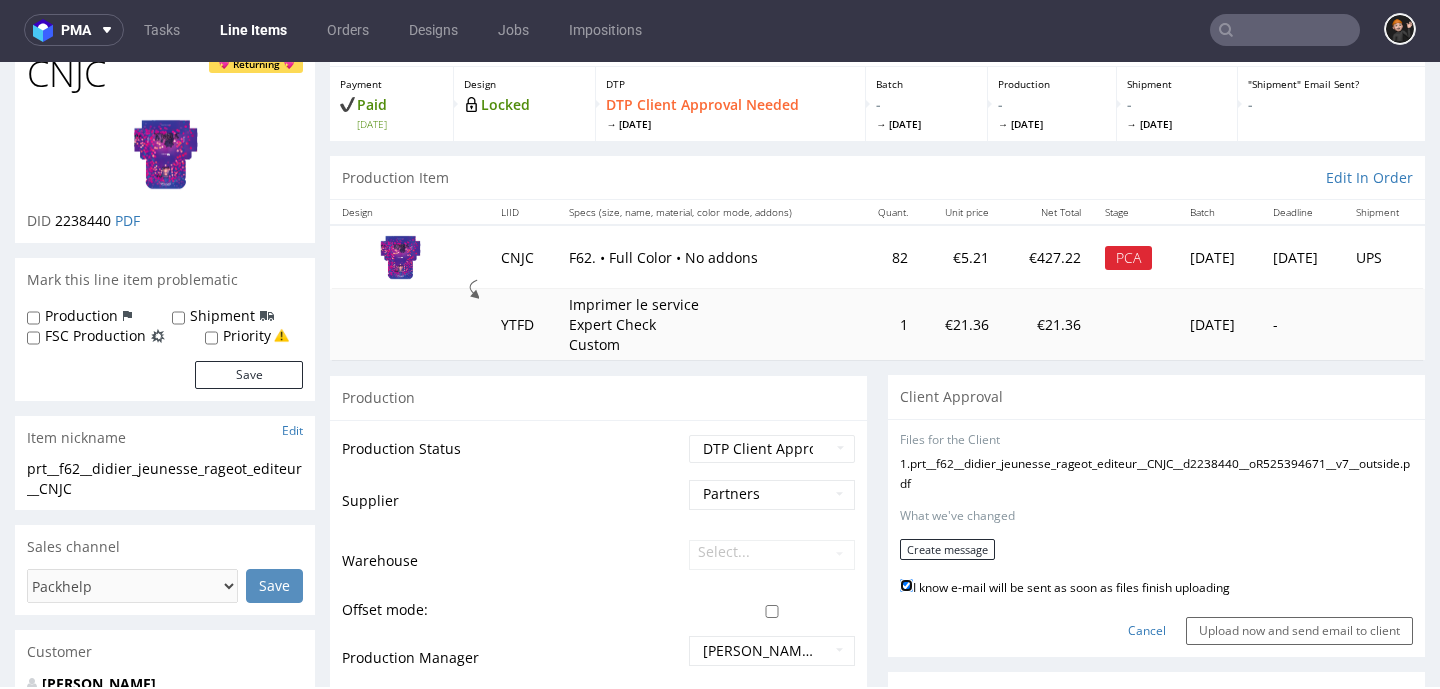 checkbox on "true" 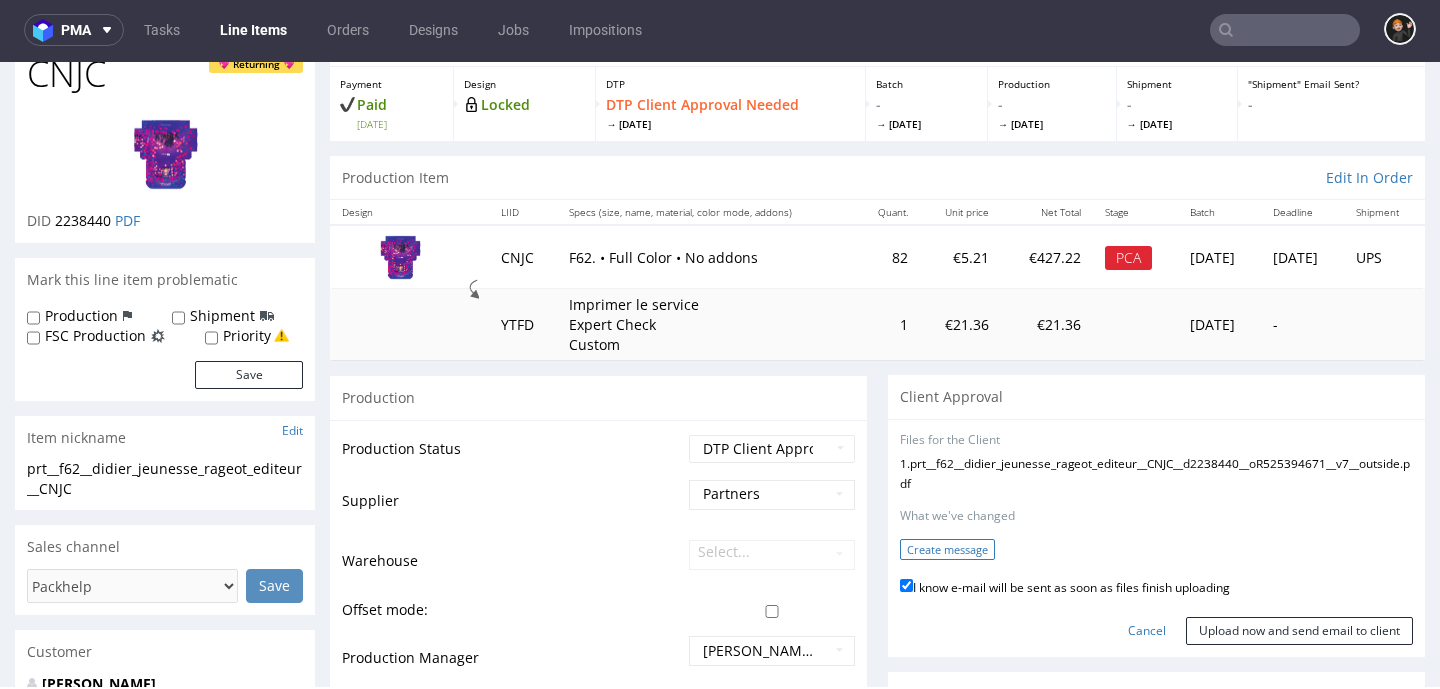click on "Create message" at bounding box center (947, 549) 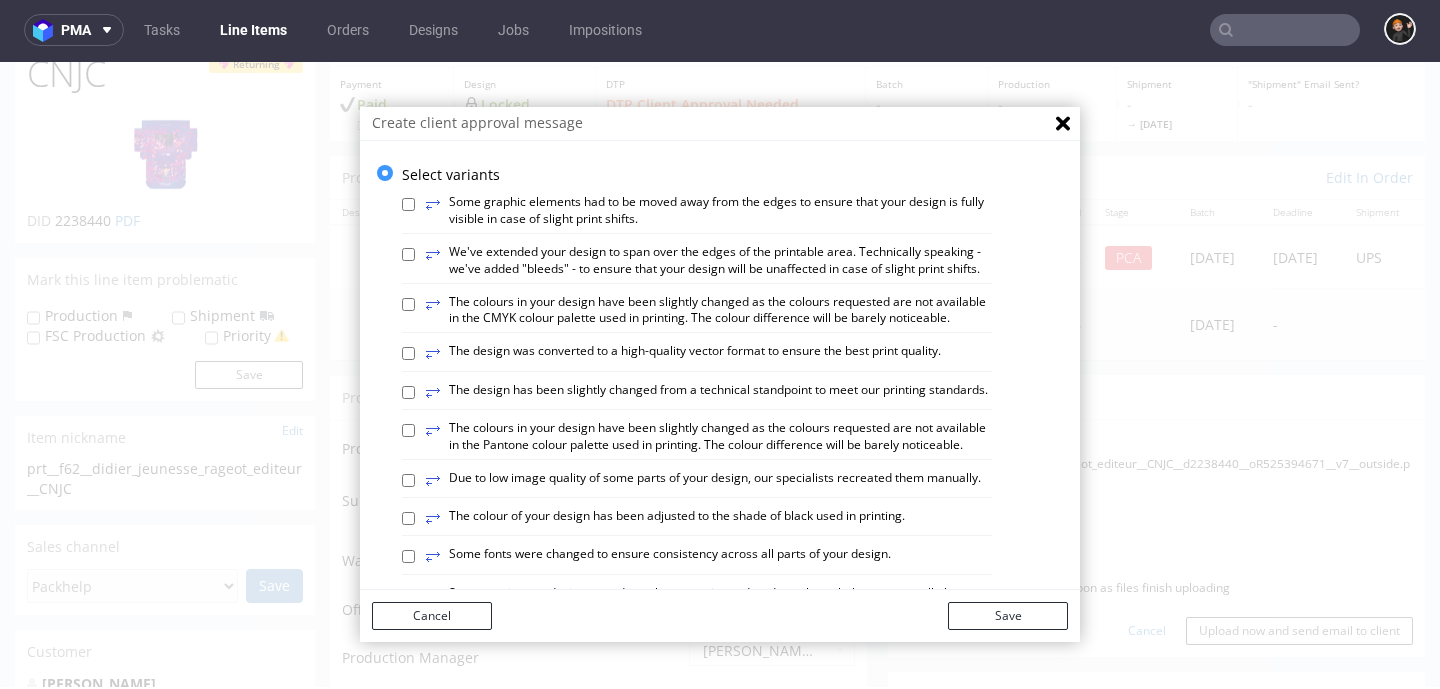 click on "⥂   The design has been slightly changed from a technical standpoint to meet our printing standards." at bounding box center [706, 393] 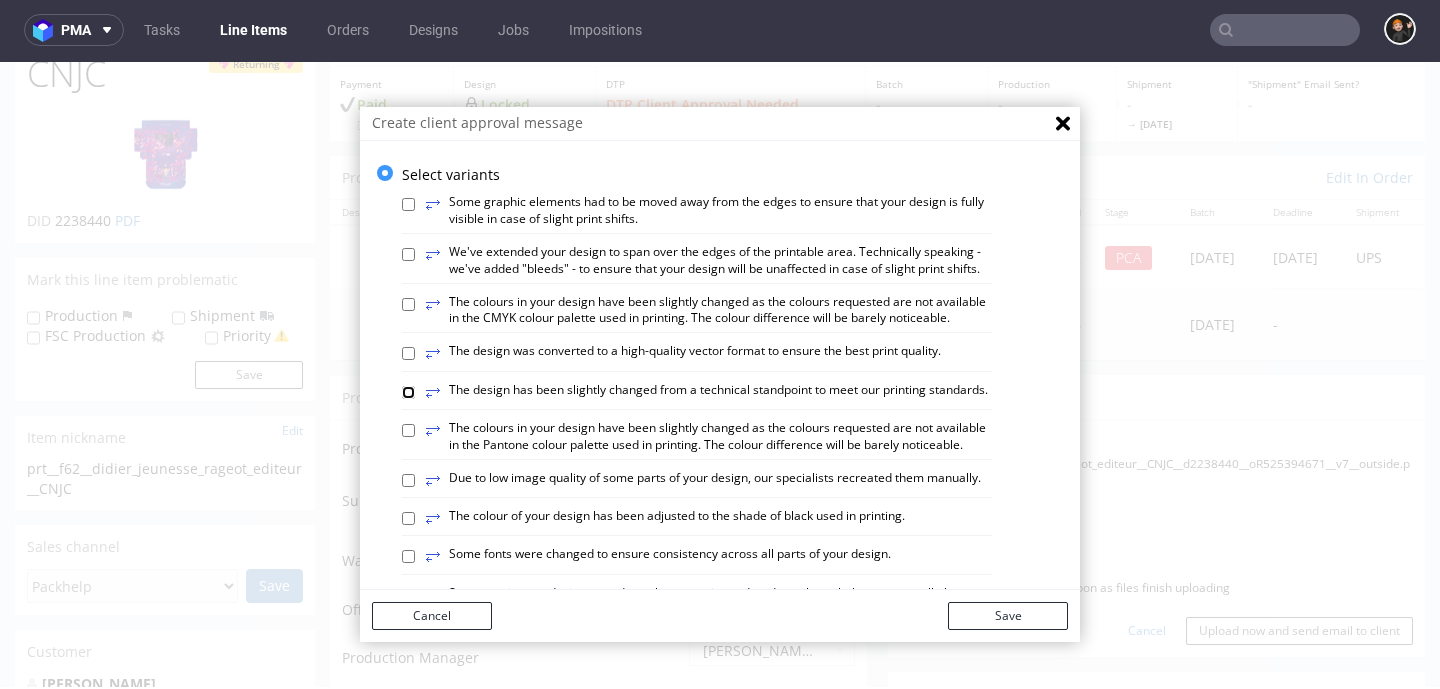 click on "⥂   The design has been slightly changed from a technical standpoint to meet our printing standards." at bounding box center [408, 392] 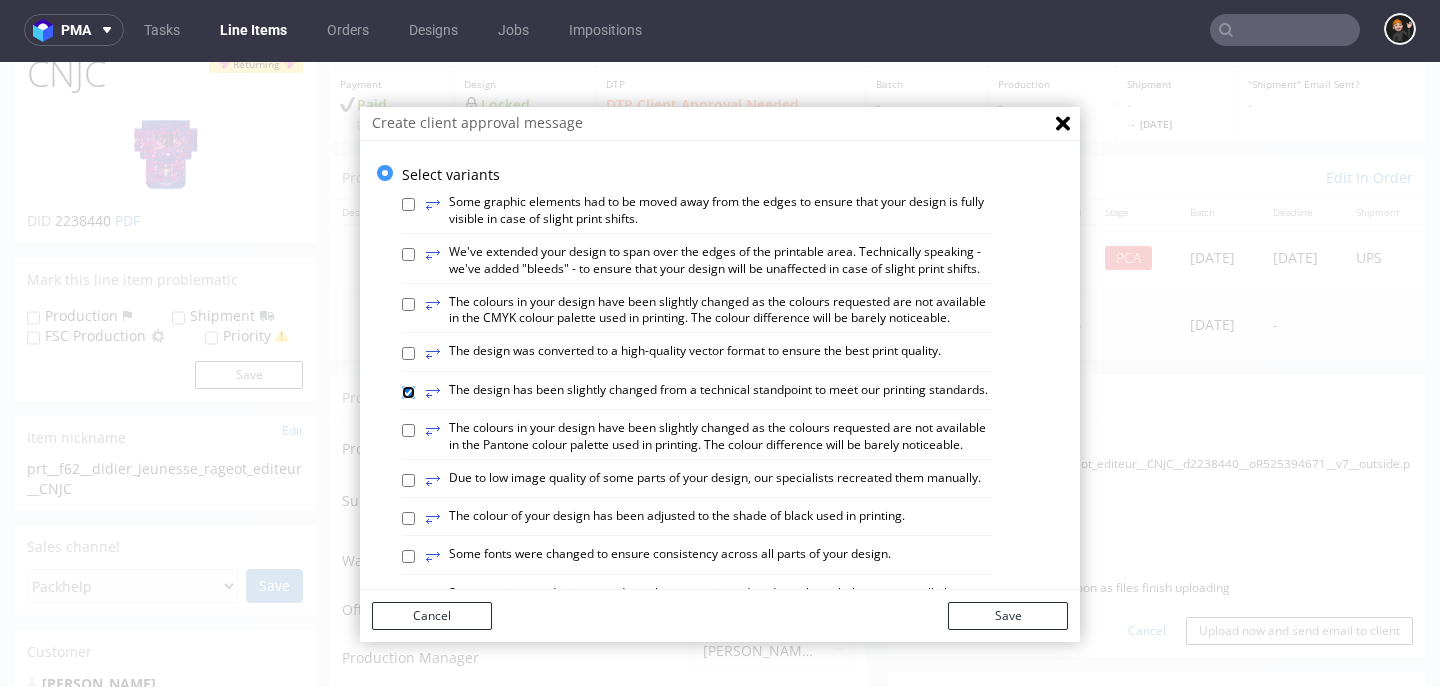 checkbox on "true" 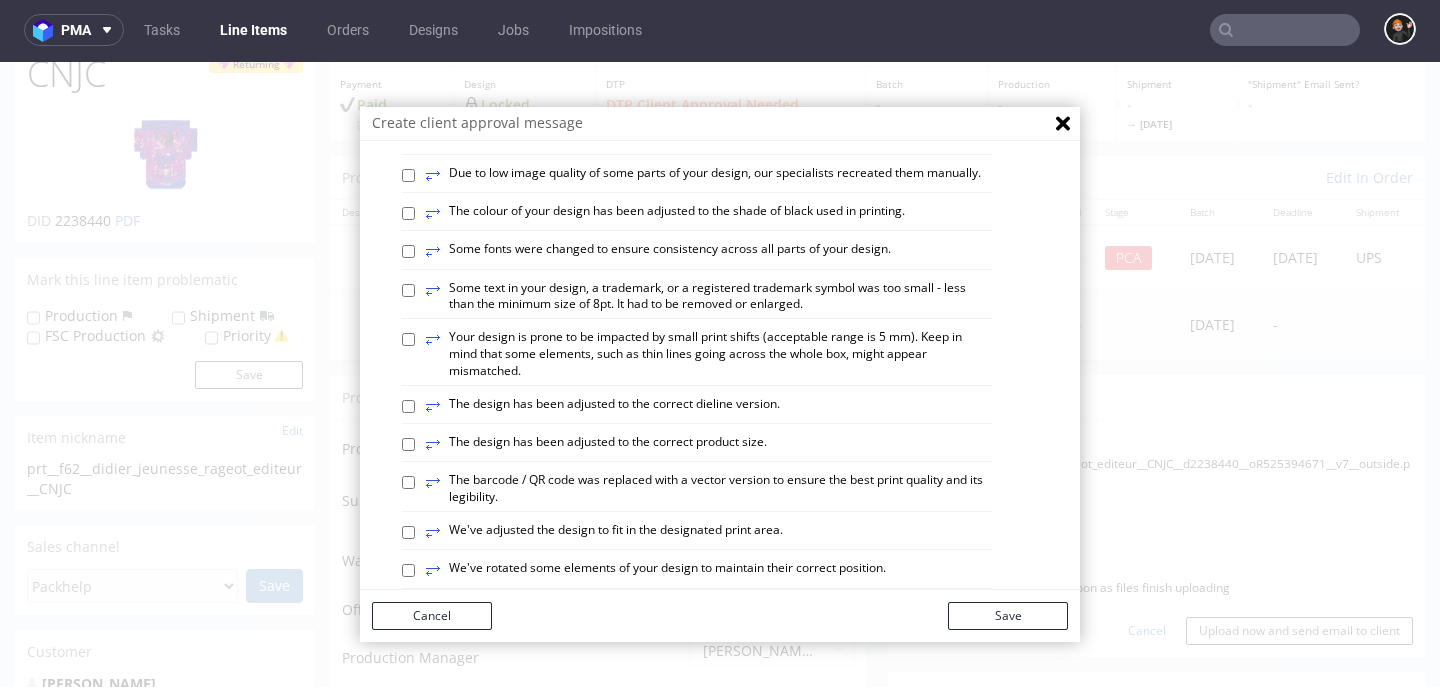 scroll, scrollTop: 327, scrollLeft: 0, axis: vertical 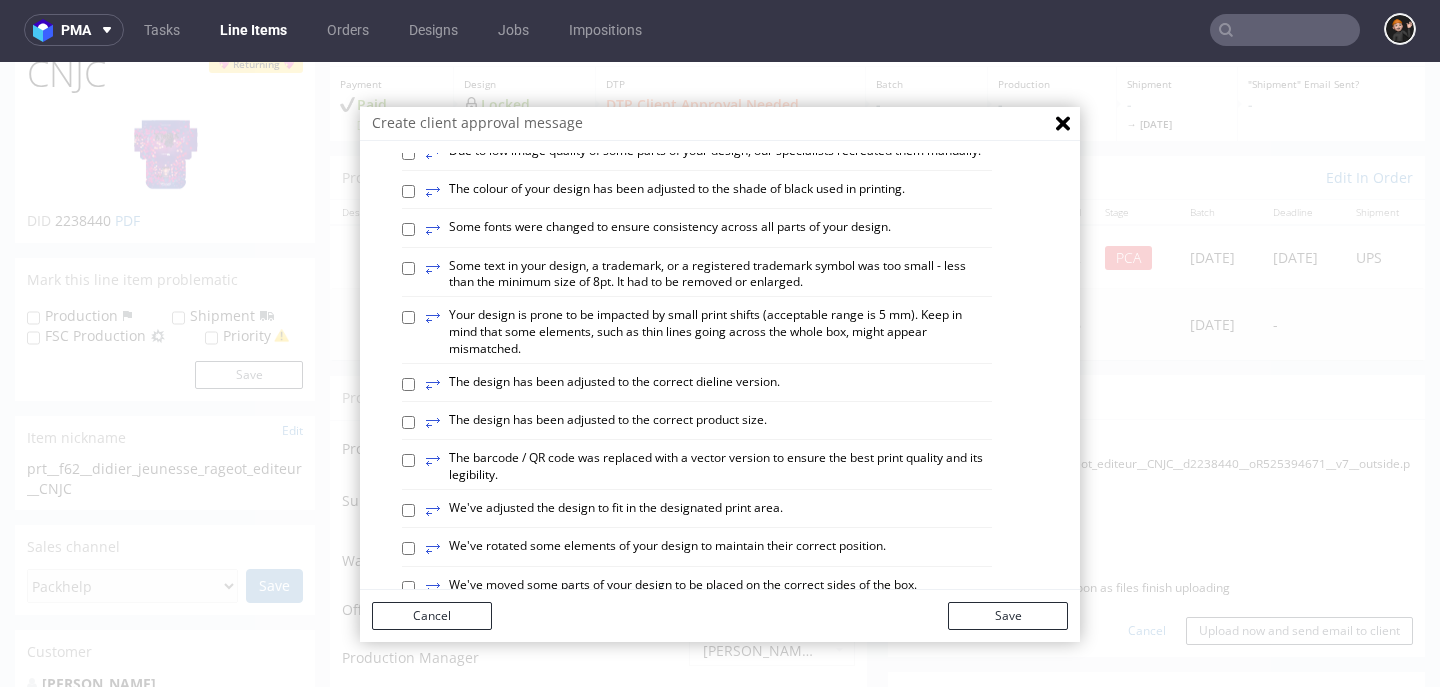 click on "⥂   The design has been adjusted to the correct dieline version." at bounding box center [602, 385] 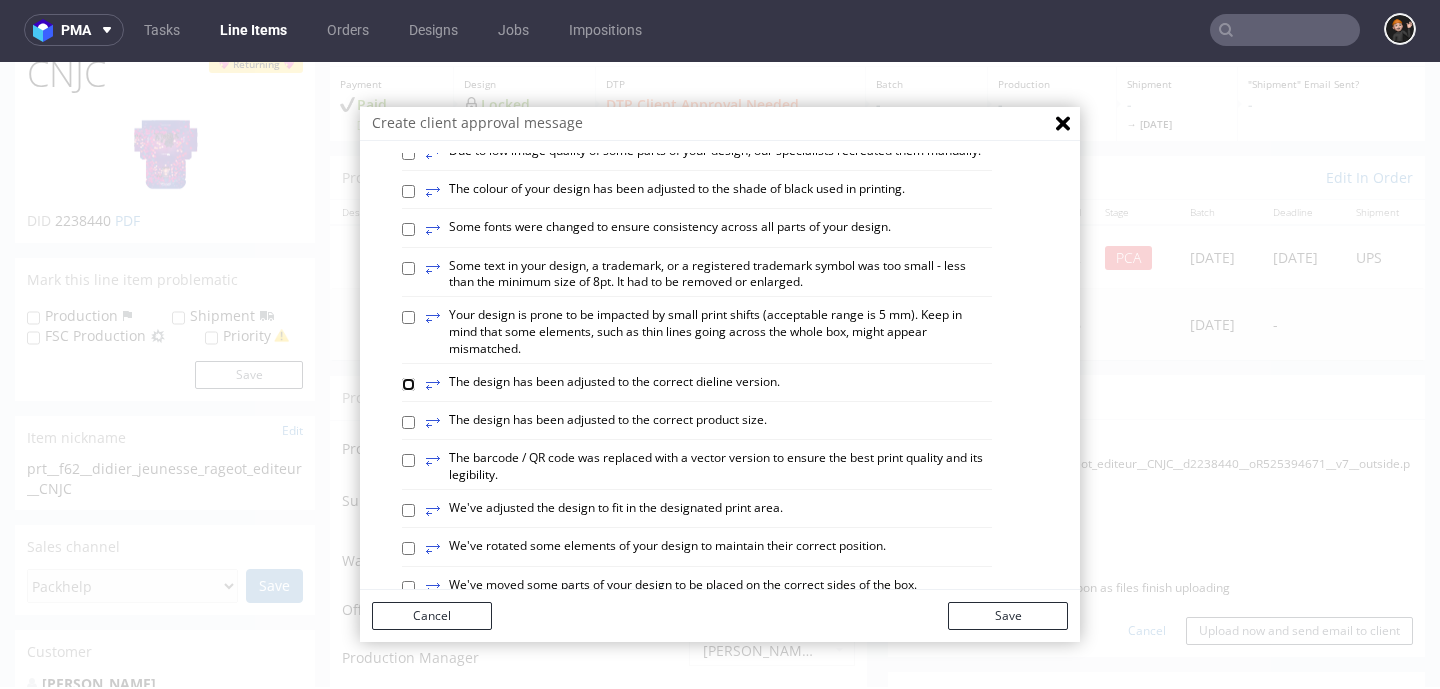 click on "⥂   The design has been adjusted to the correct dieline version." at bounding box center [408, 384] 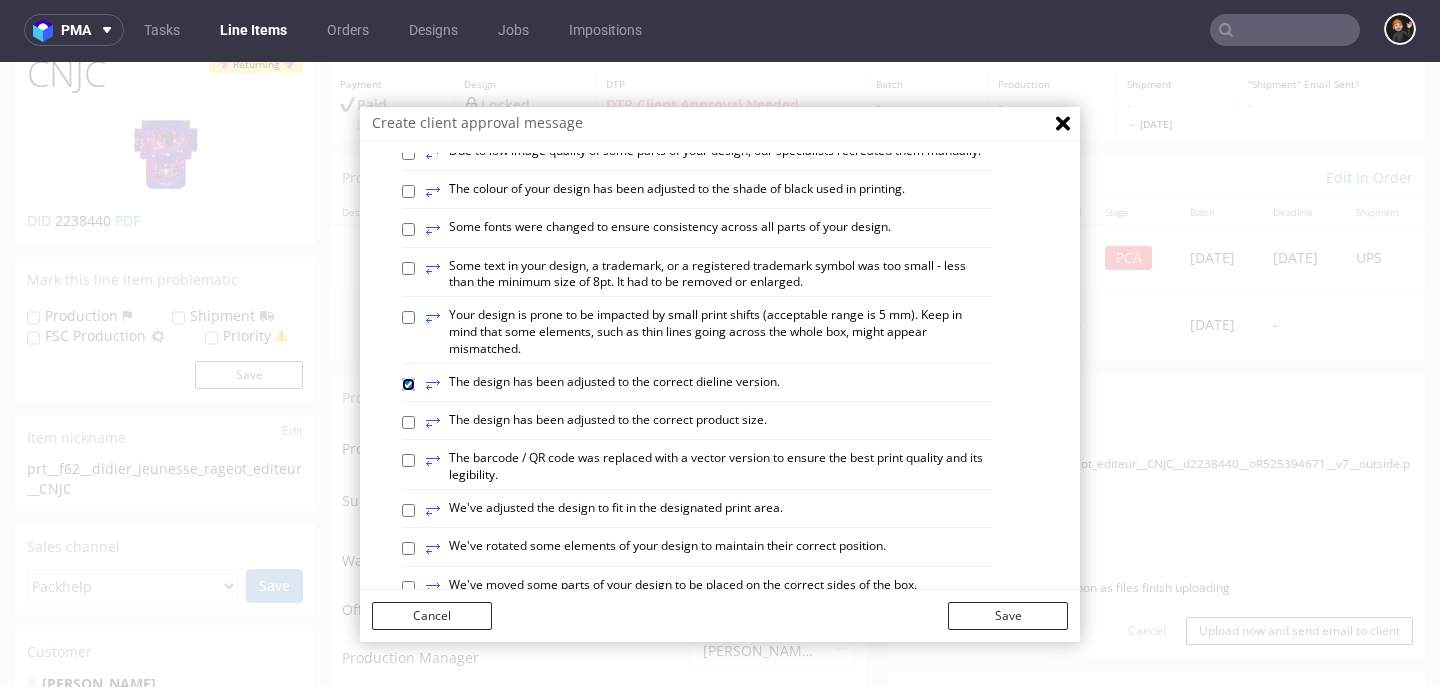 checkbox on "true" 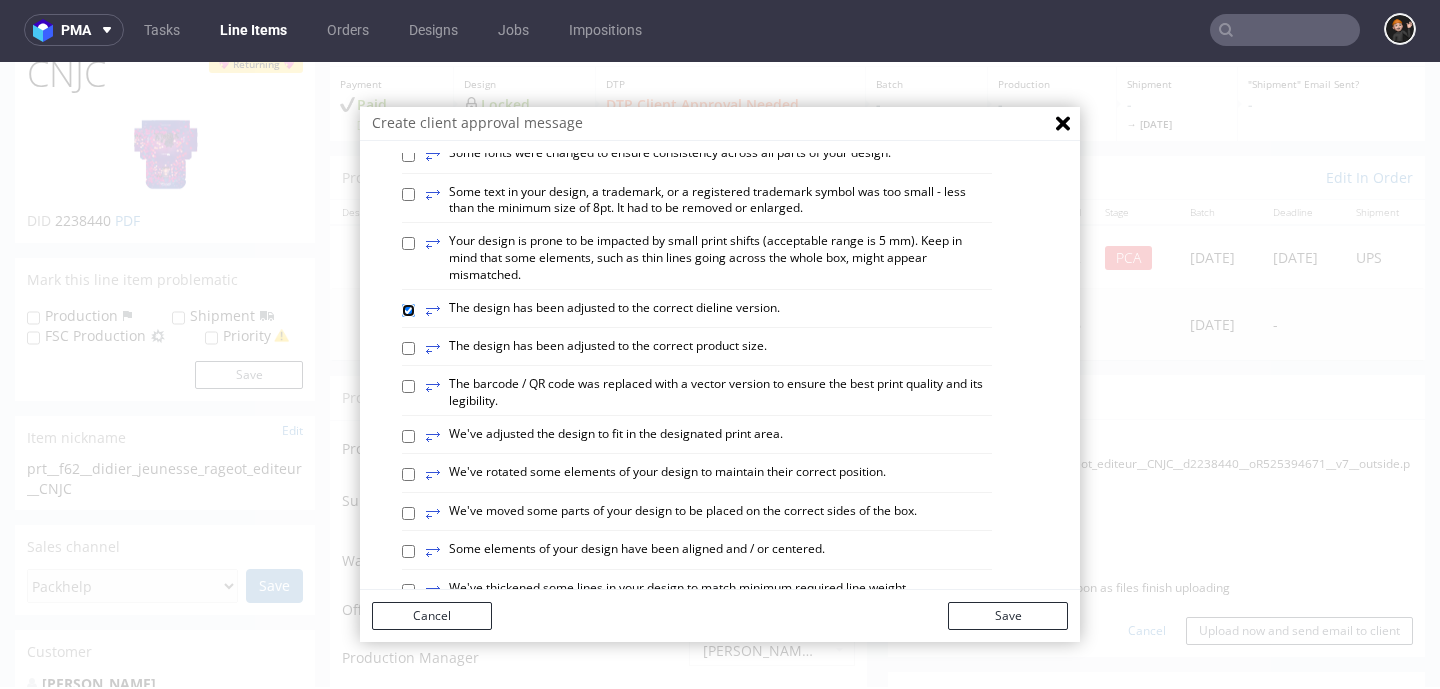 scroll, scrollTop: 414, scrollLeft: 0, axis: vertical 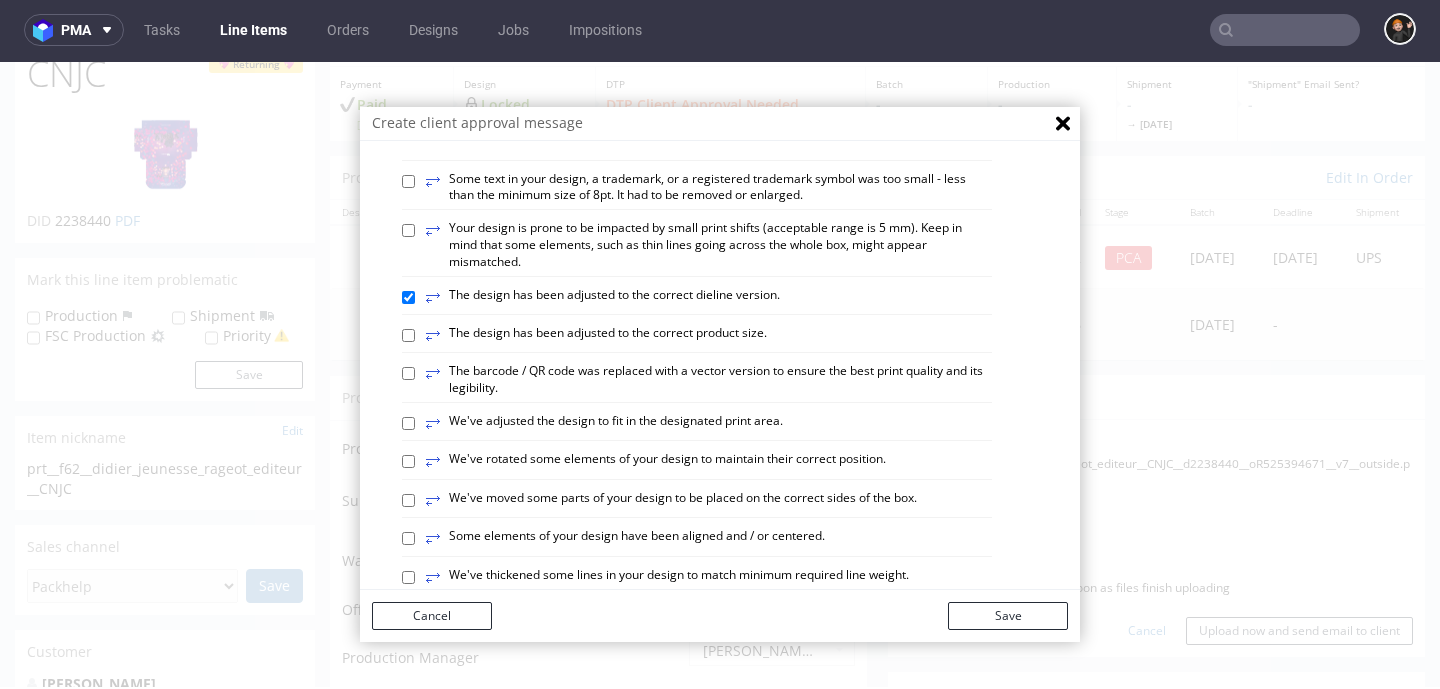 click on "⥂   Some elements of your design have been aligned and / or centered." at bounding box center (625, 539) 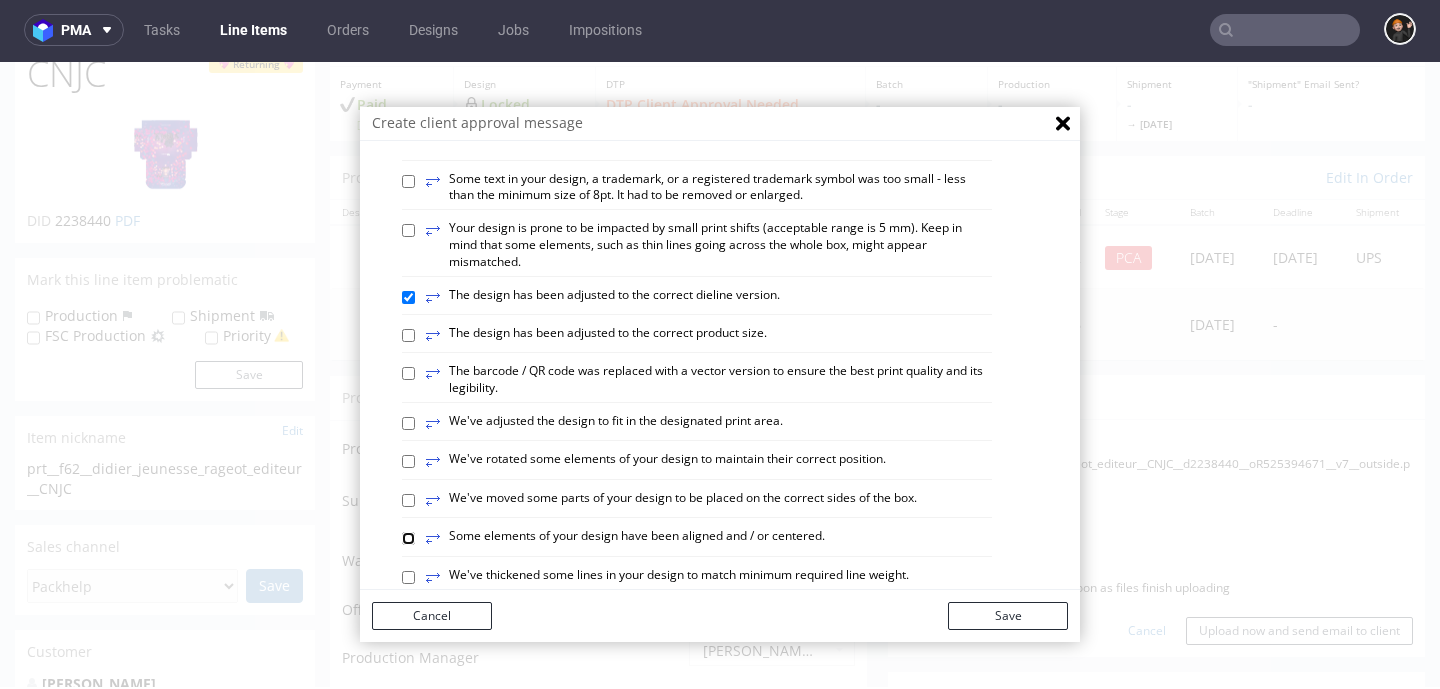 click on "⥂   Some elements of your design have been aligned and / or centered." at bounding box center (408, 538) 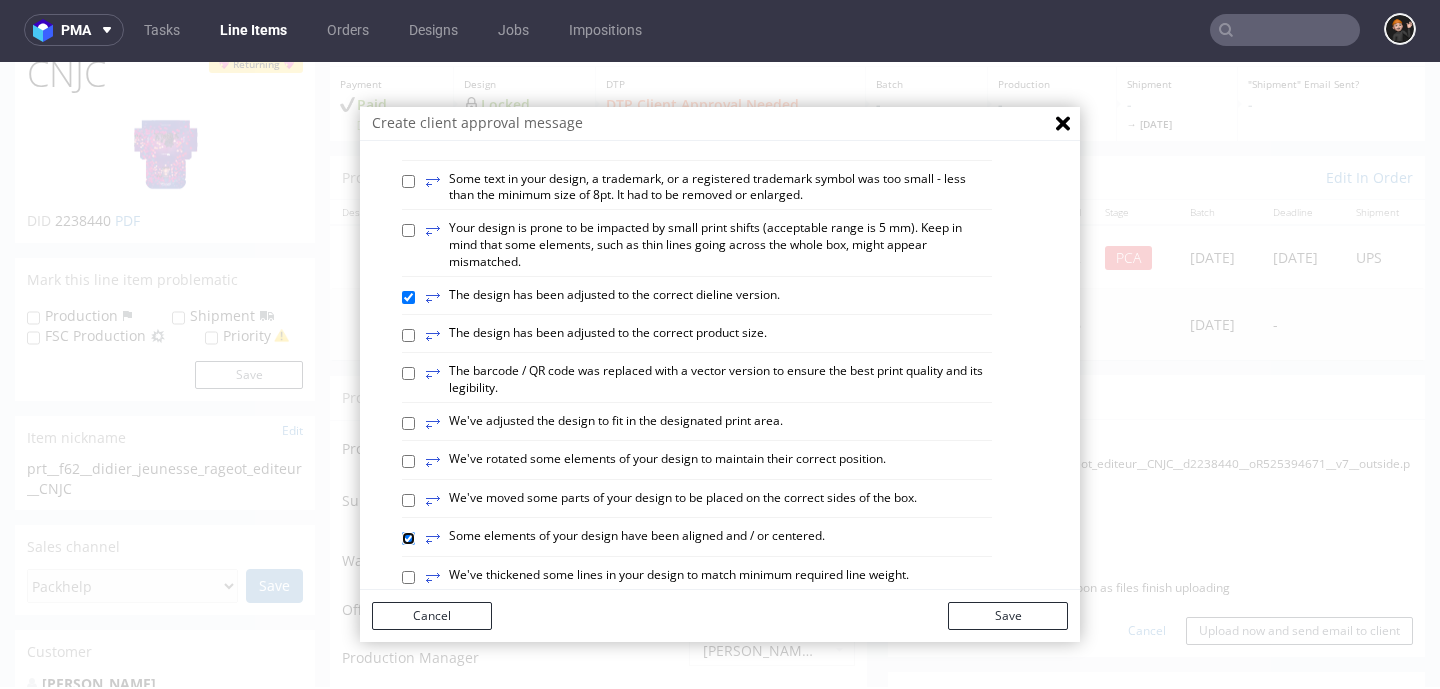 checkbox on "true" 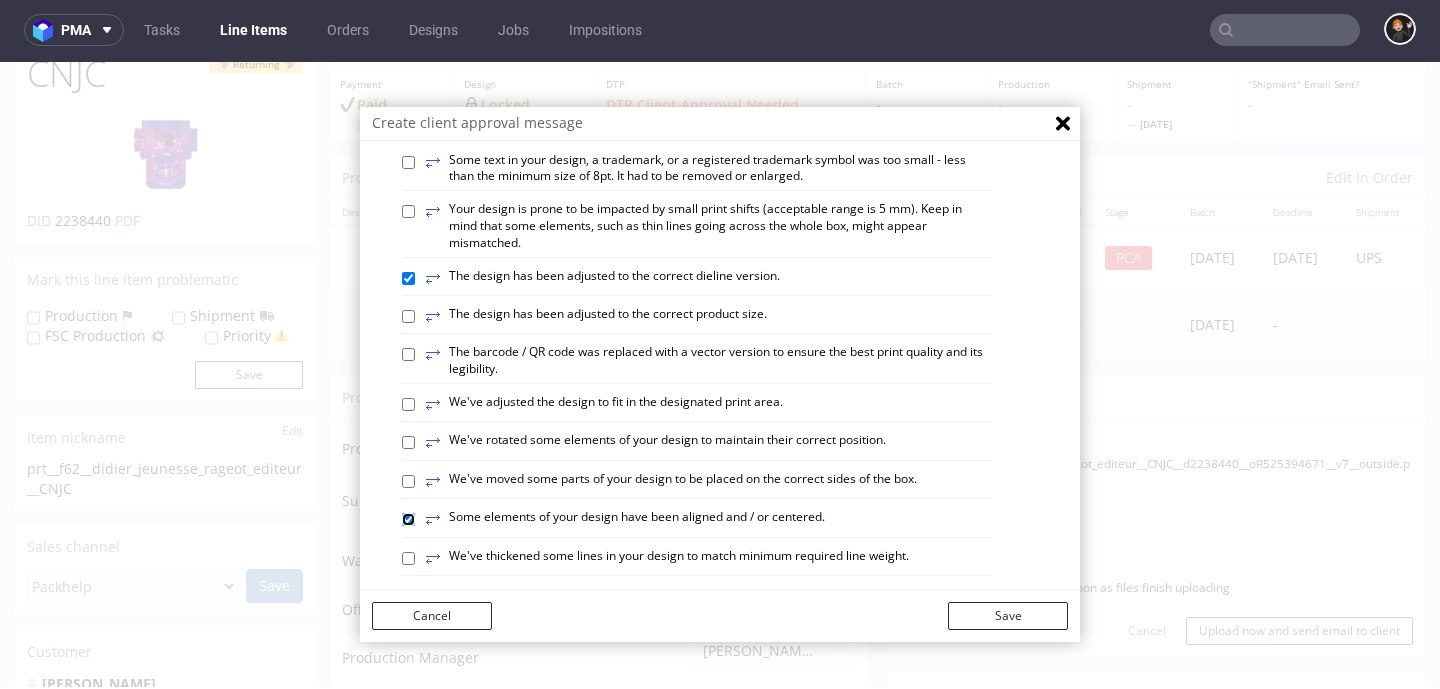 scroll, scrollTop: 647, scrollLeft: 0, axis: vertical 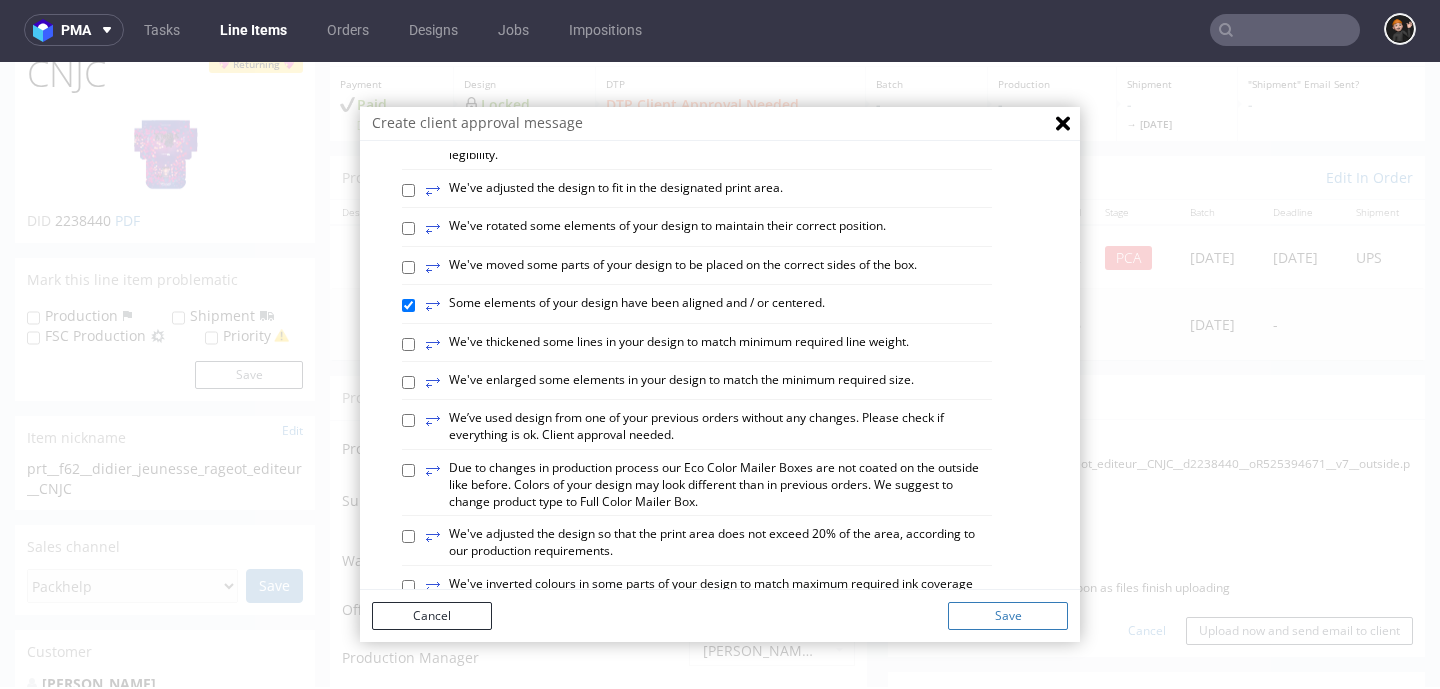 click on "Save" at bounding box center (1008, 616) 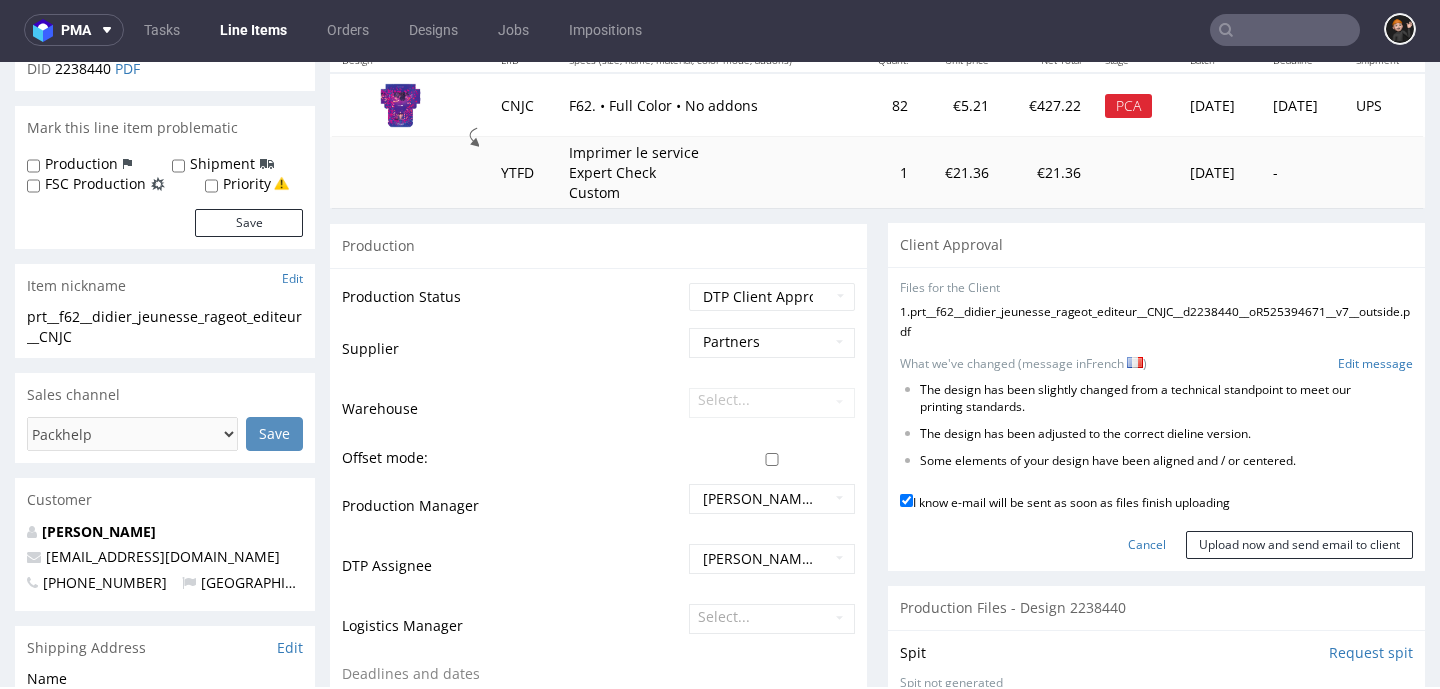 scroll, scrollTop: 306, scrollLeft: 0, axis: vertical 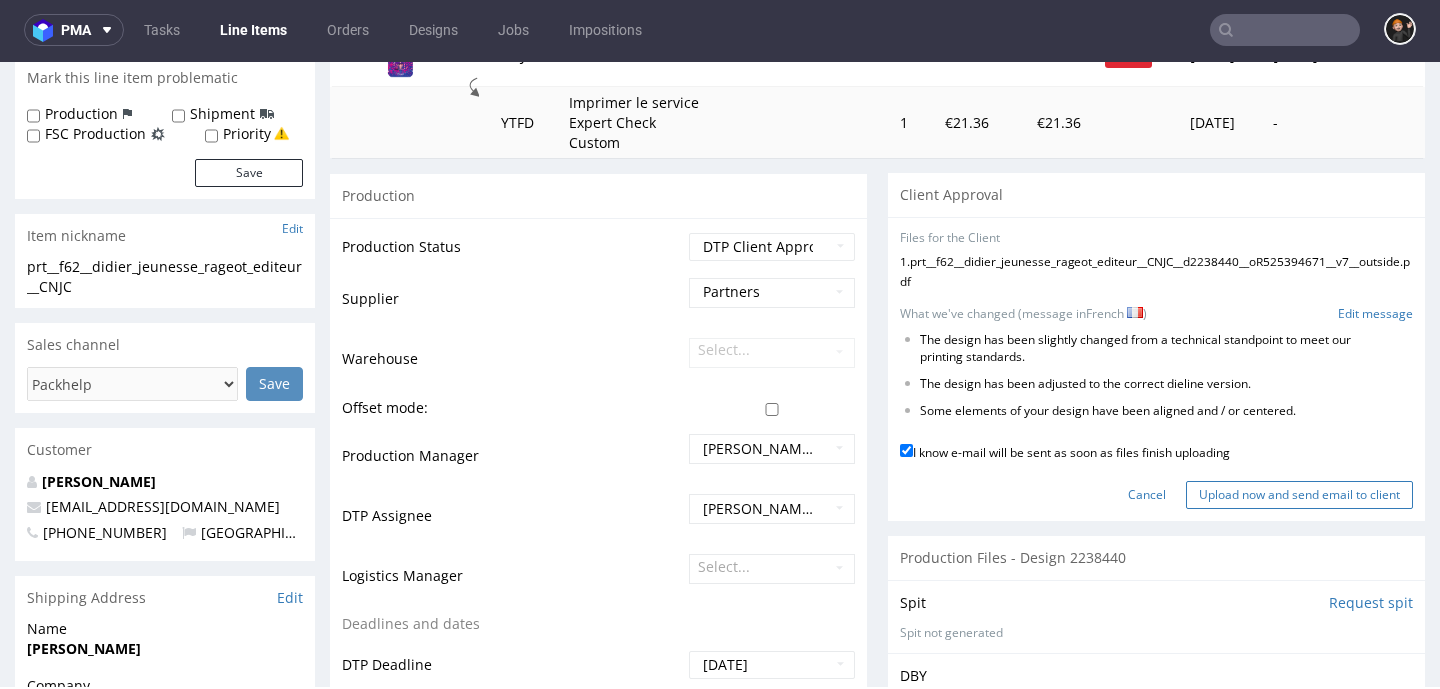 click on "Upload now and send email to client" at bounding box center (1299, 495) 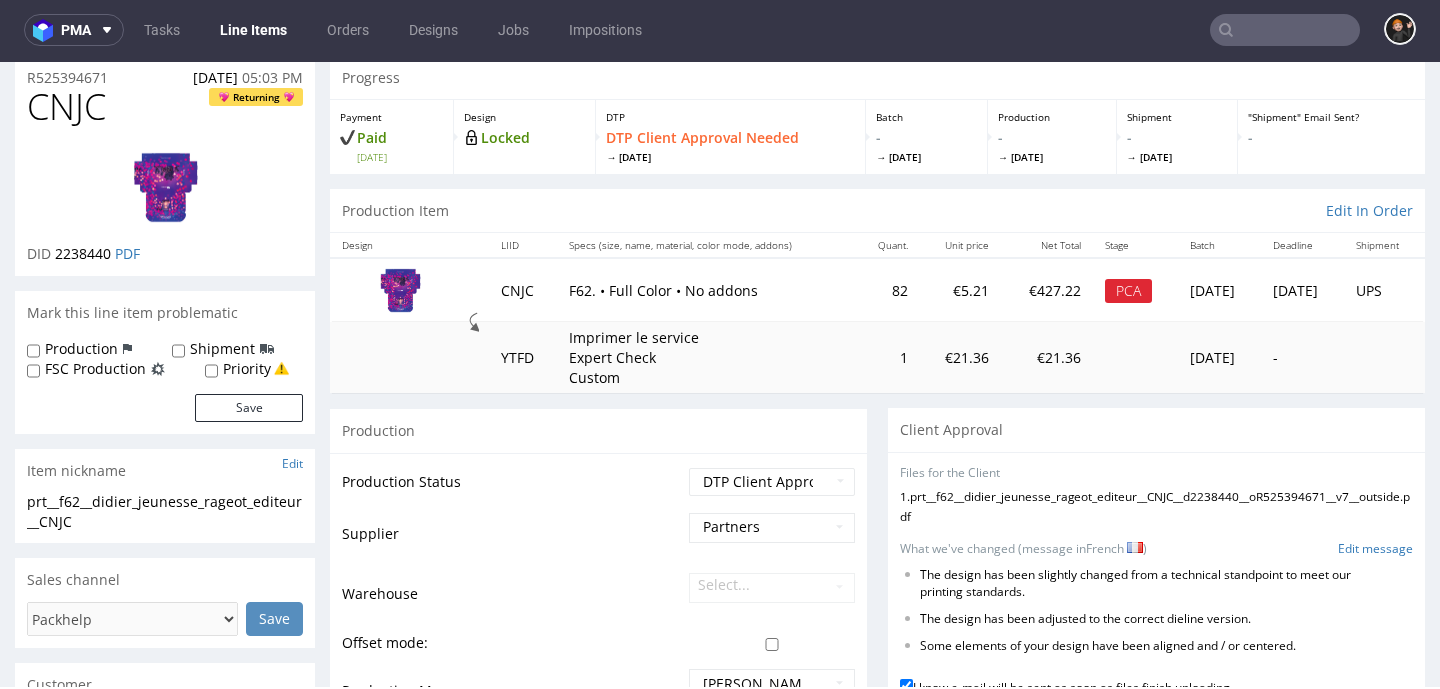 scroll, scrollTop: 0, scrollLeft: 0, axis: both 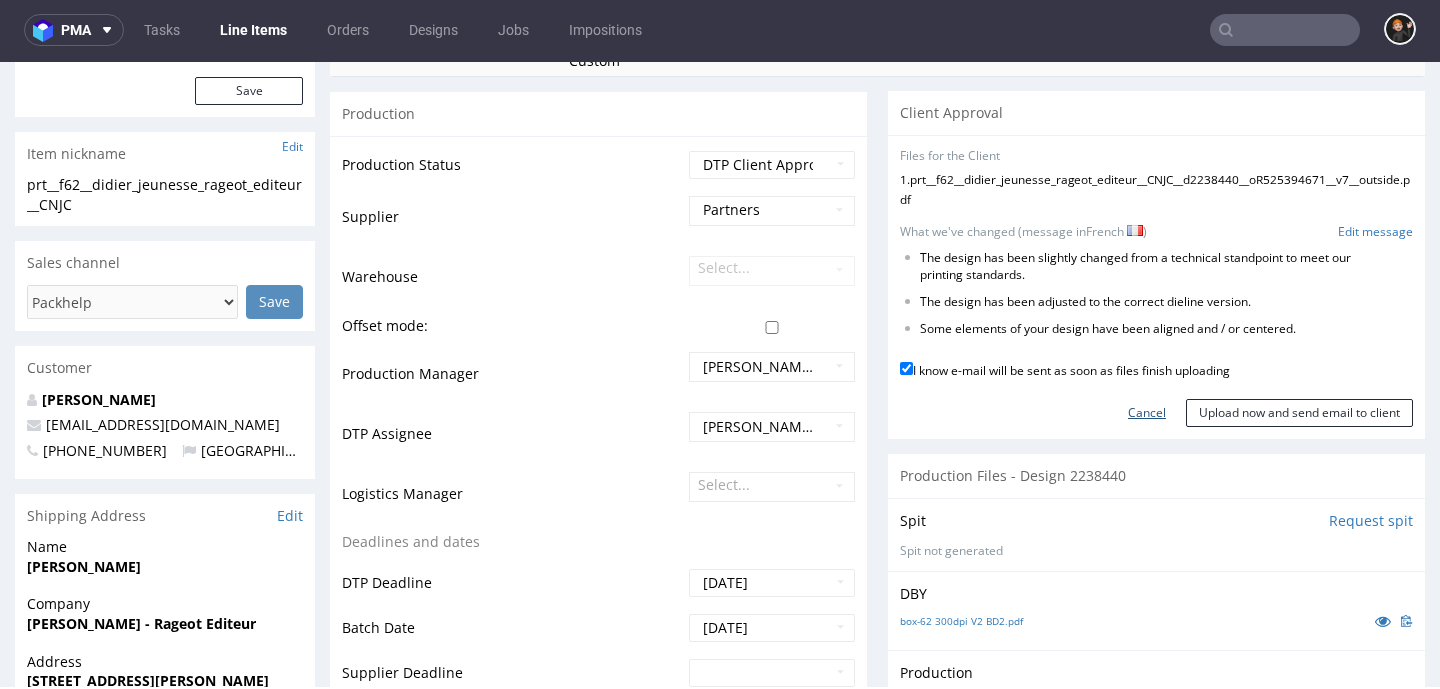 click on "Cancel" at bounding box center [1147, 413] 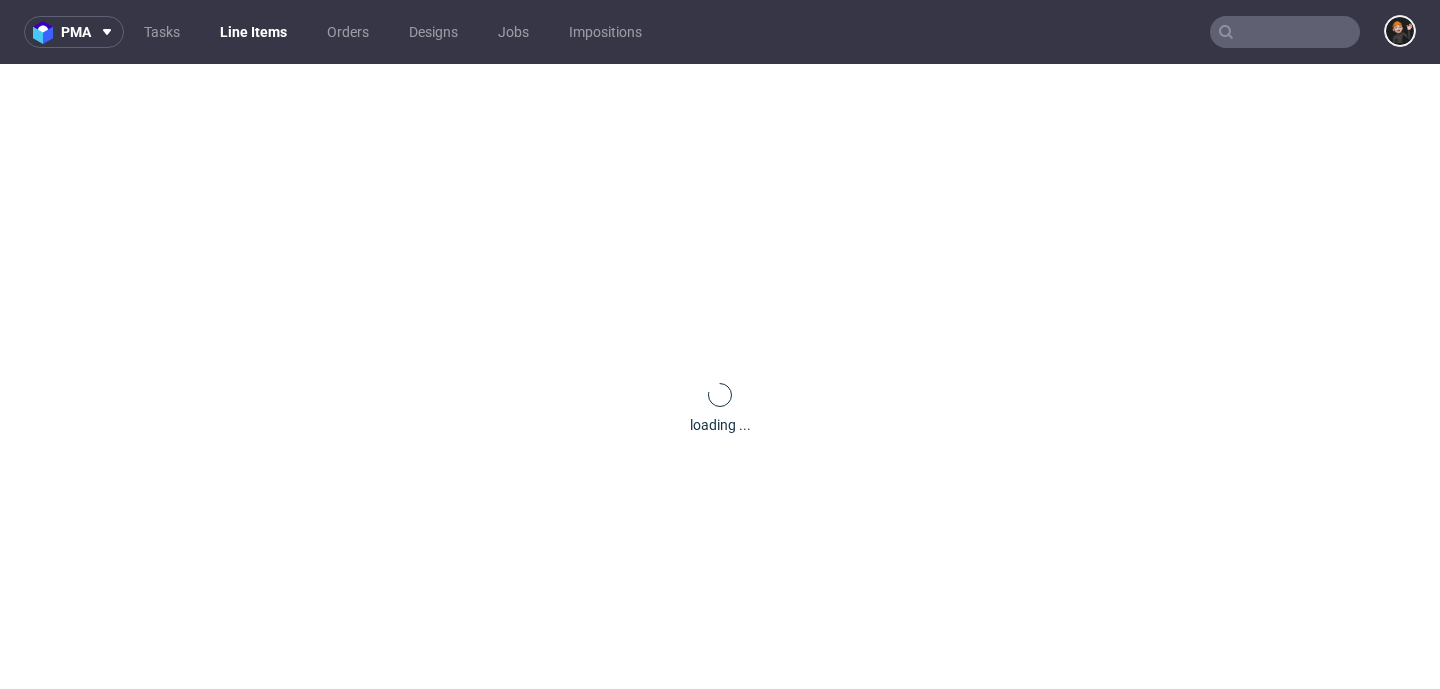 scroll, scrollTop: 0, scrollLeft: 0, axis: both 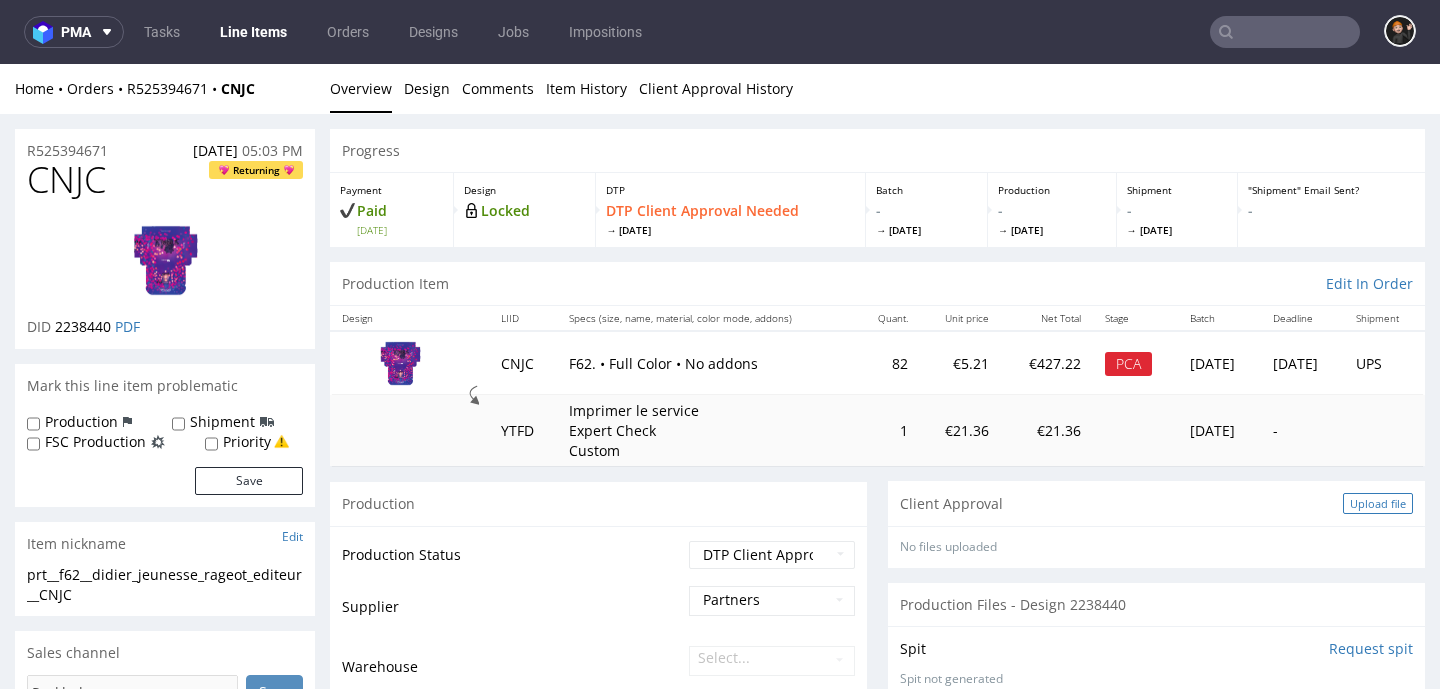 drag, startPoint x: 1344, startPoint y: 504, endPoint x: 1329, endPoint y: 505, distance: 15.033297 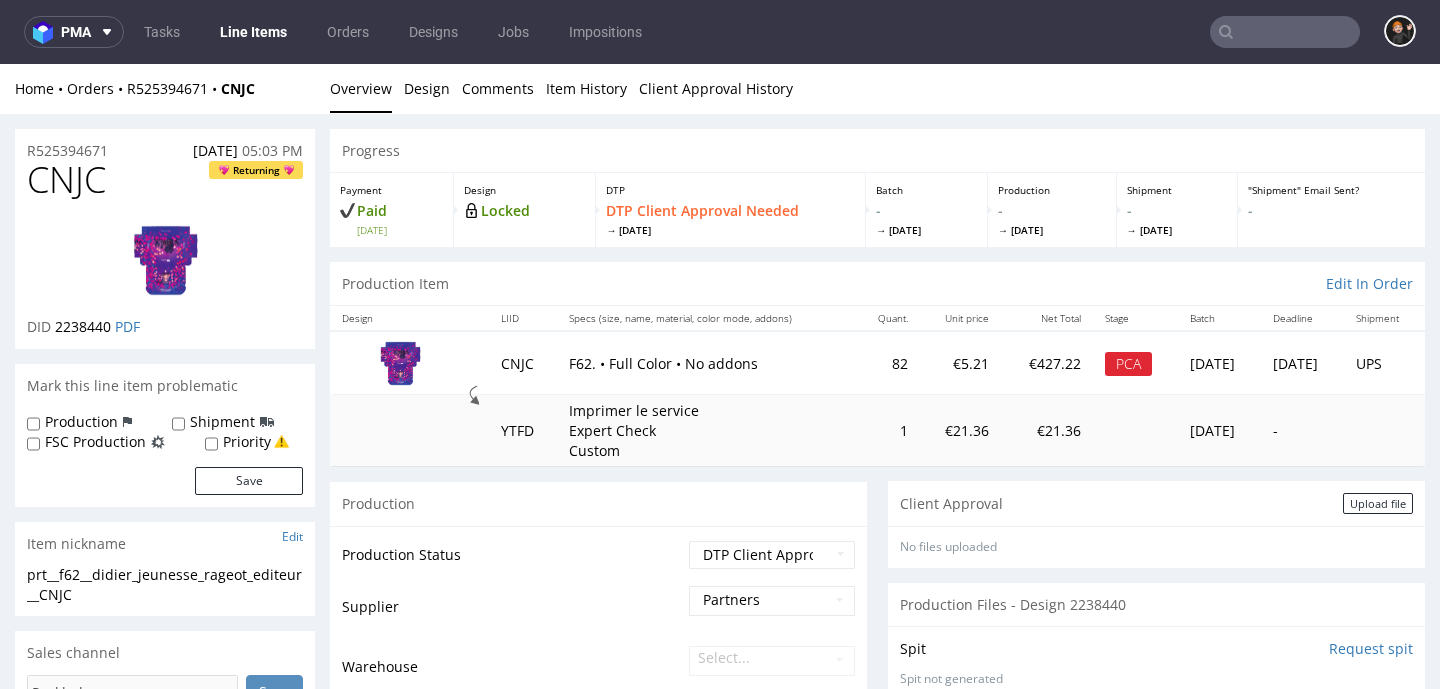 click on "Upload file" at bounding box center (1378, 503) 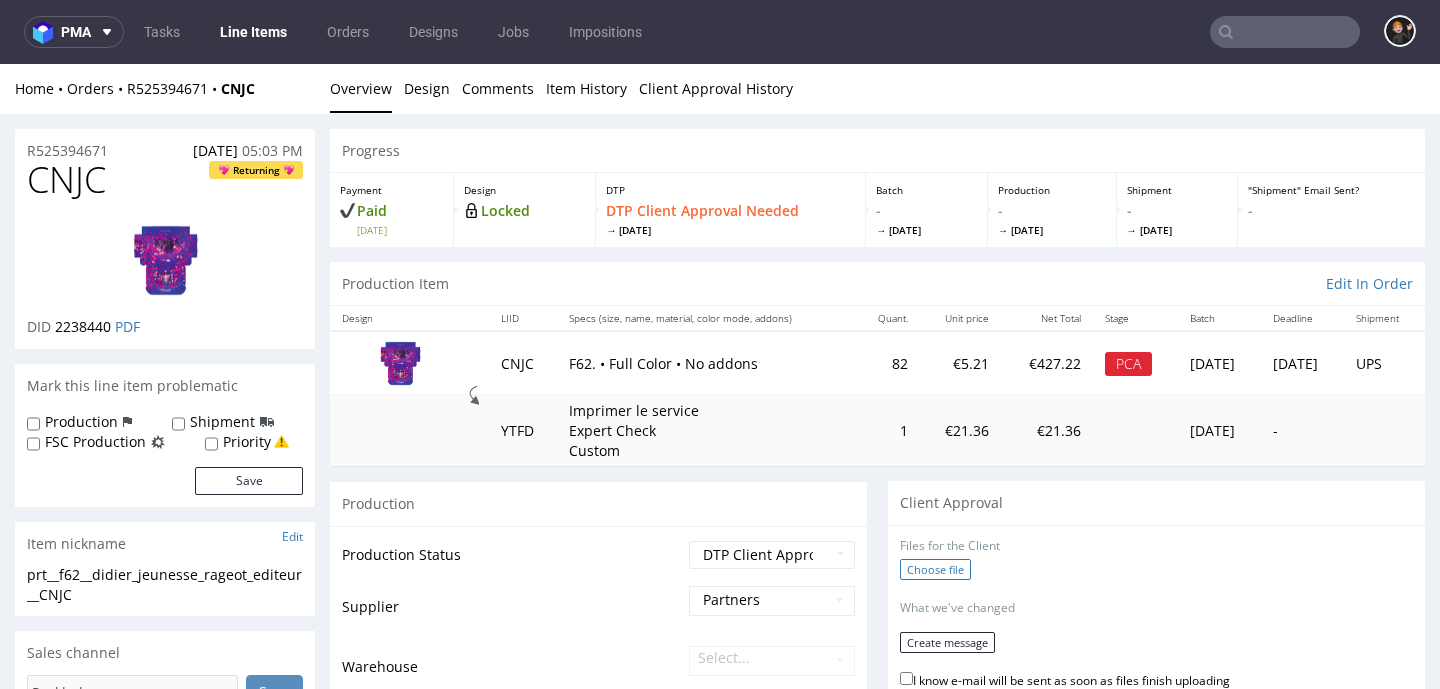 click on "Choose file" at bounding box center [935, 569] 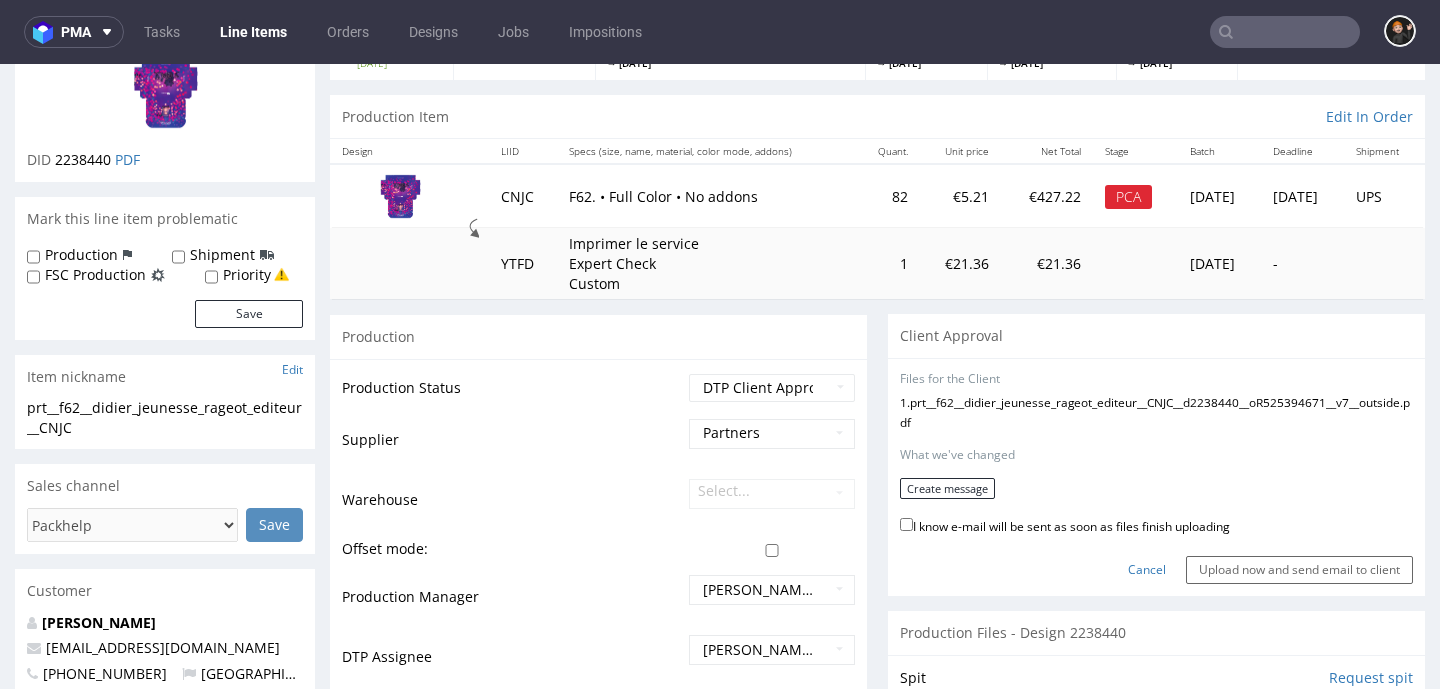 scroll, scrollTop: 193, scrollLeft: 0, axis: vertical 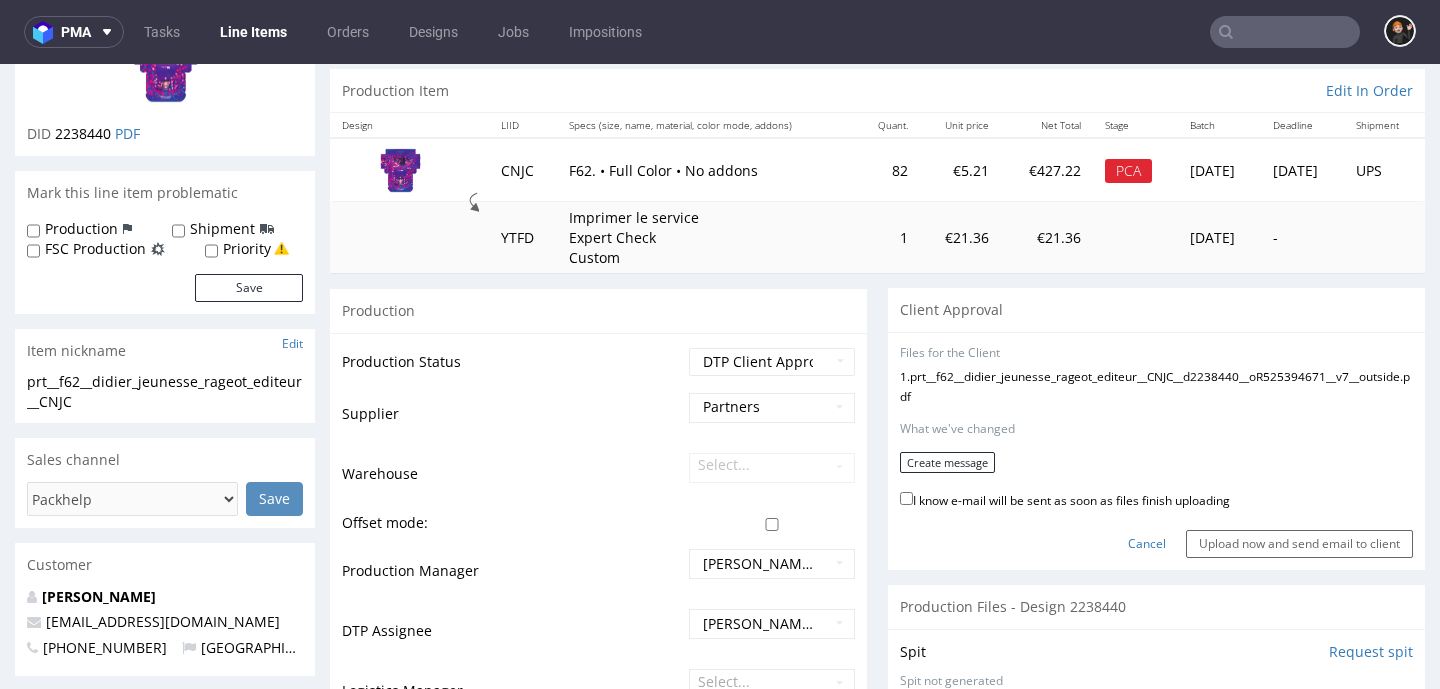 drag, startPoint x: 998, startPoint y: 523, endPoint x: 983, endPoint y: 509, distance: 20.518284 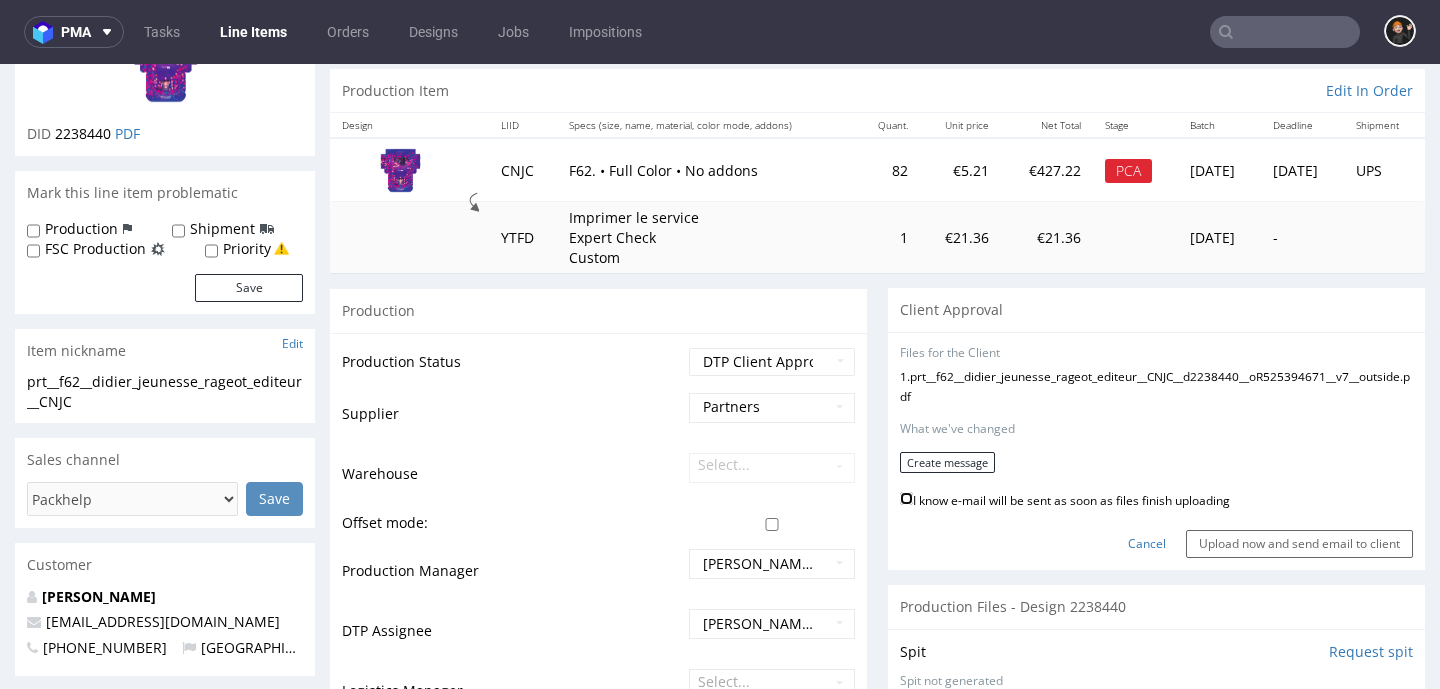 click on "I know e-mail will be sent as soon as files finish uploading" at bounding box center [906, 498] 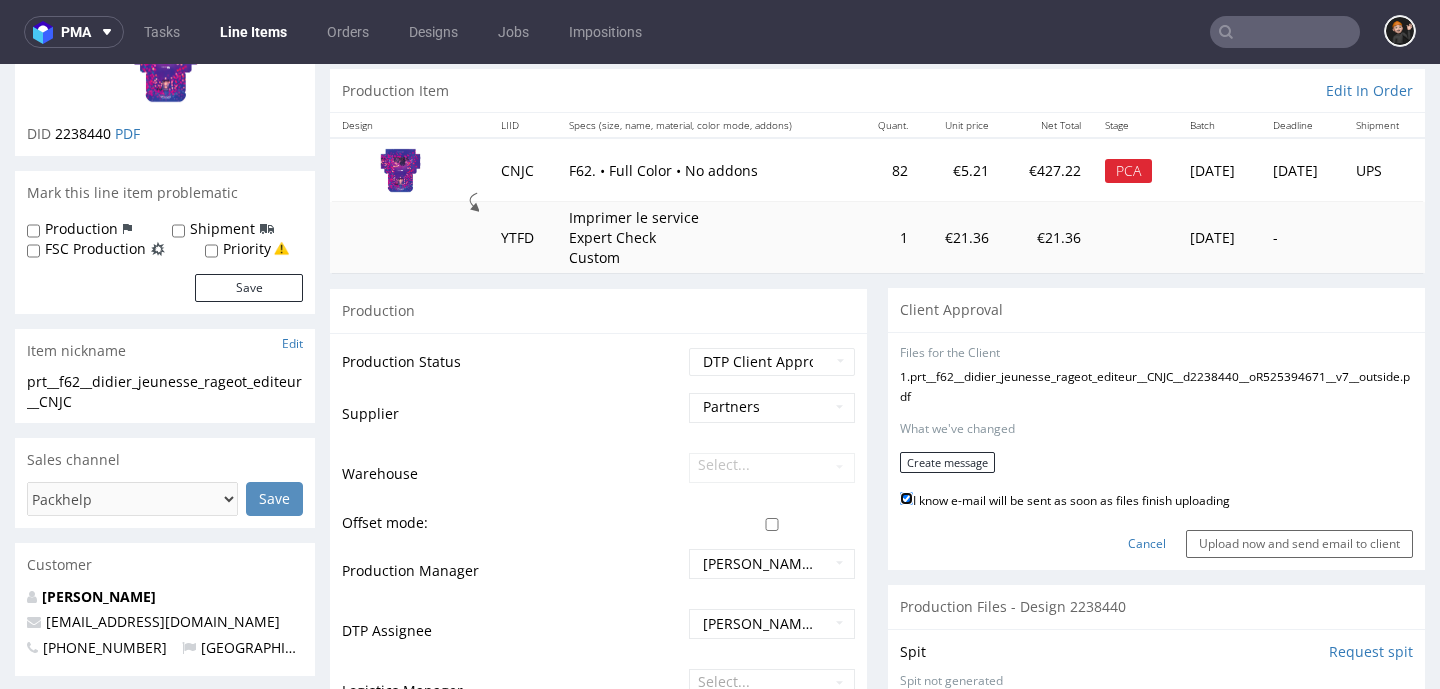 checkbox on "true" 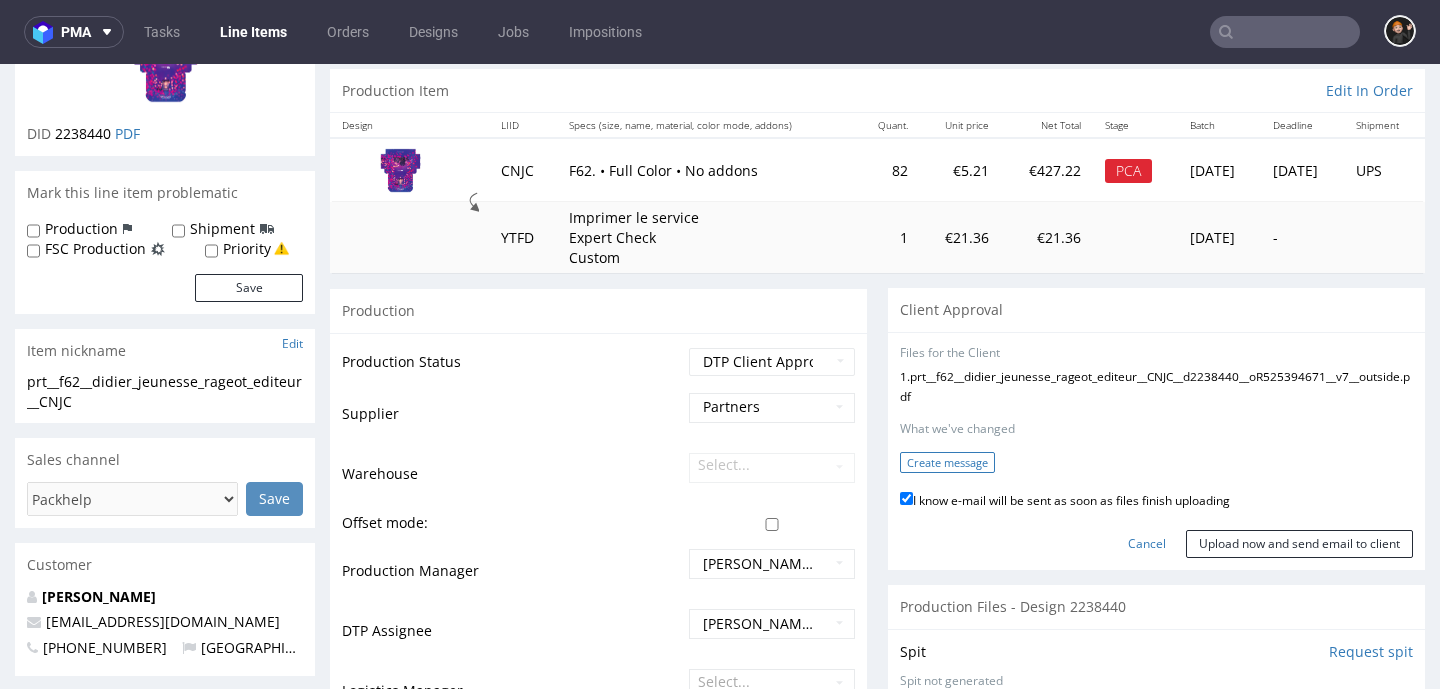 click on "Create message" at bounding box center [947, 462] 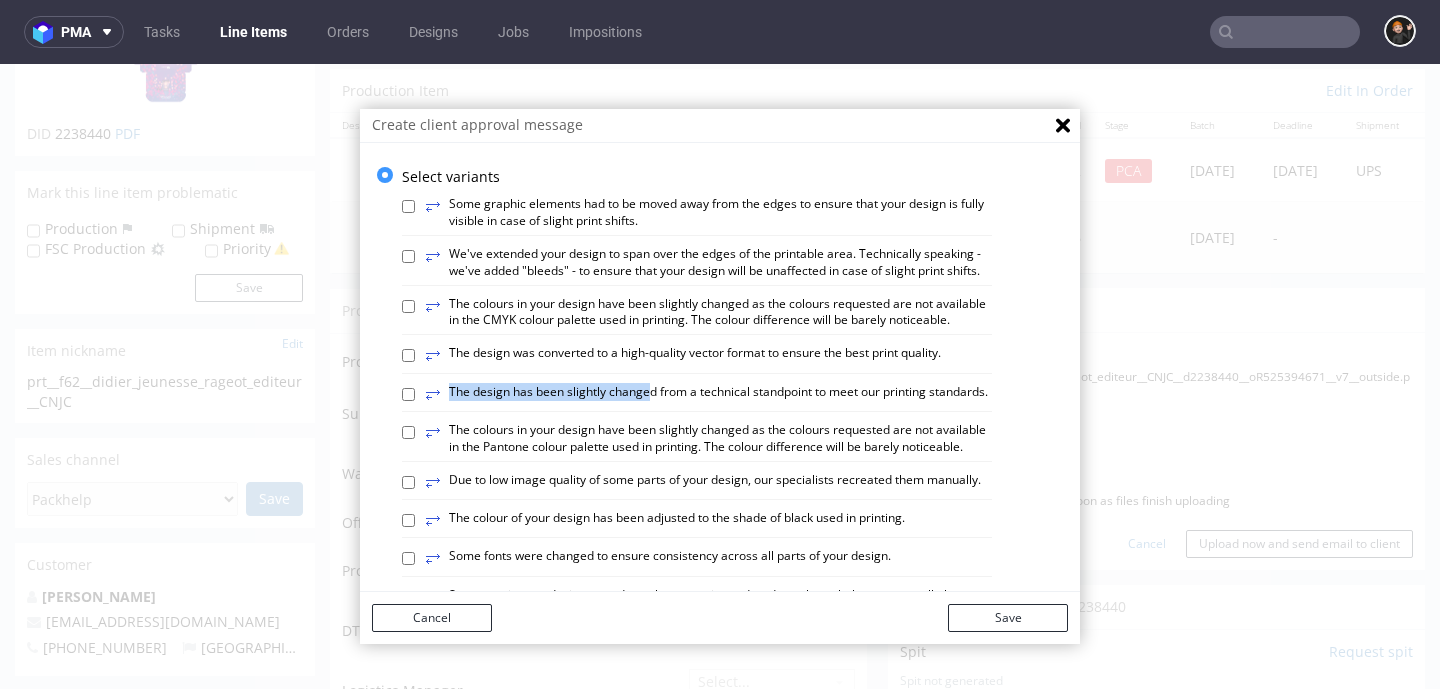 click on "⥂   The design has been slightly changed from a technical standpoint to meet our printing standards." at bounding box center (706, 395) 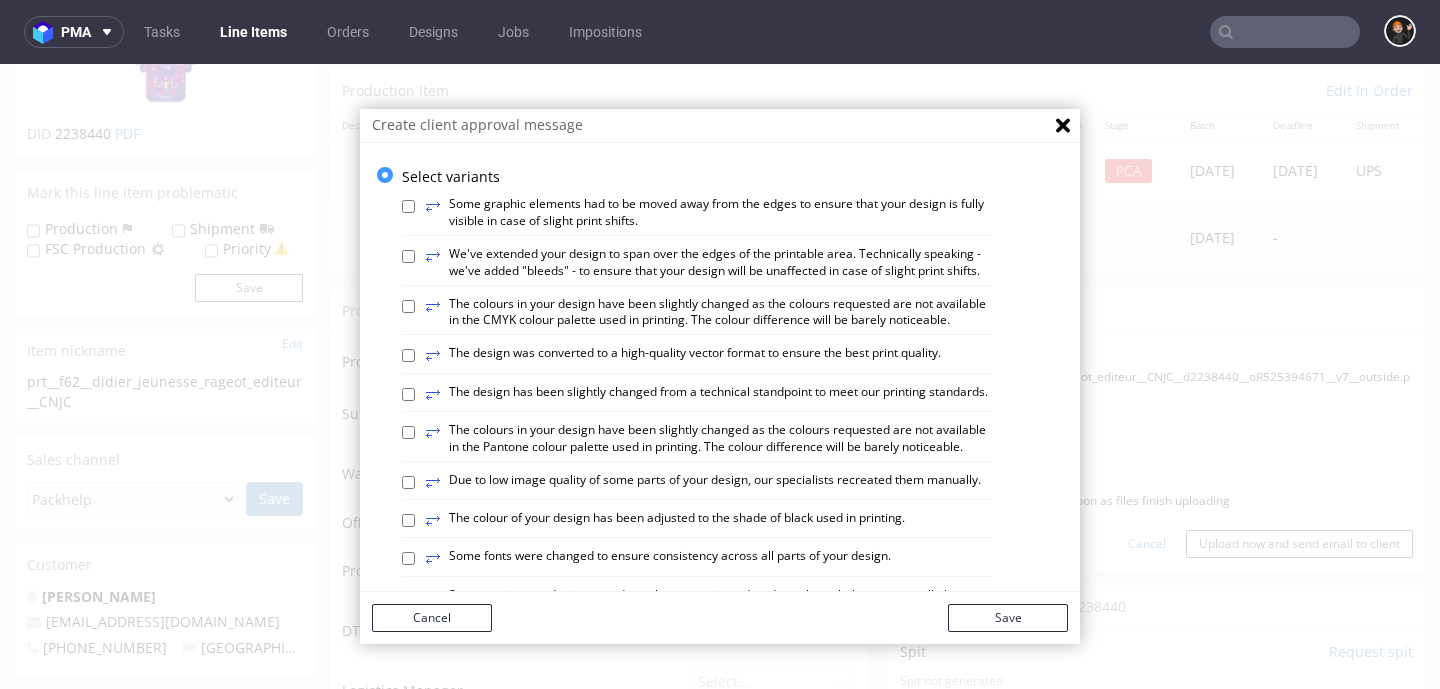 click on "⥂   The design has been slightly changed from a technical standpoint to meet our printing standards." at bounding box center [706, 395] 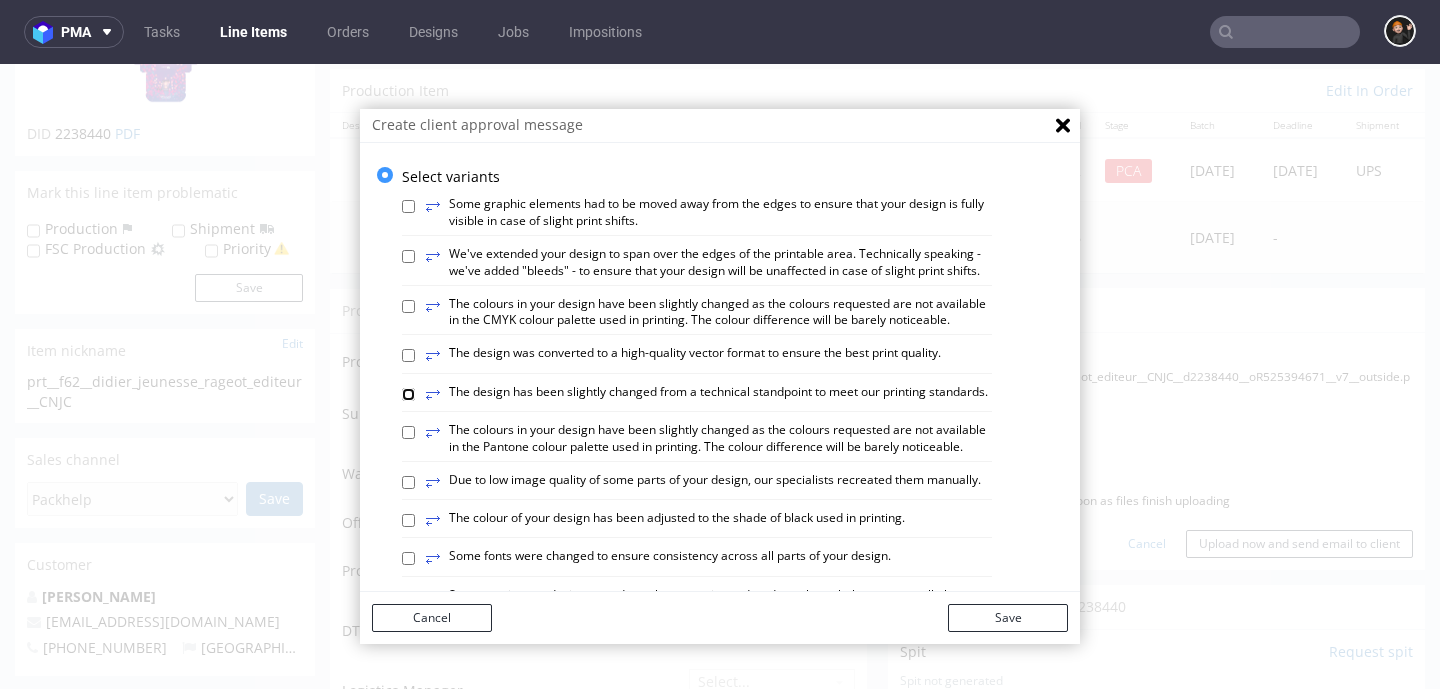 click on "⥂   The design has been slightly changed from a technical standpoint to meet our printing standards." at bounding box center [408, 394] 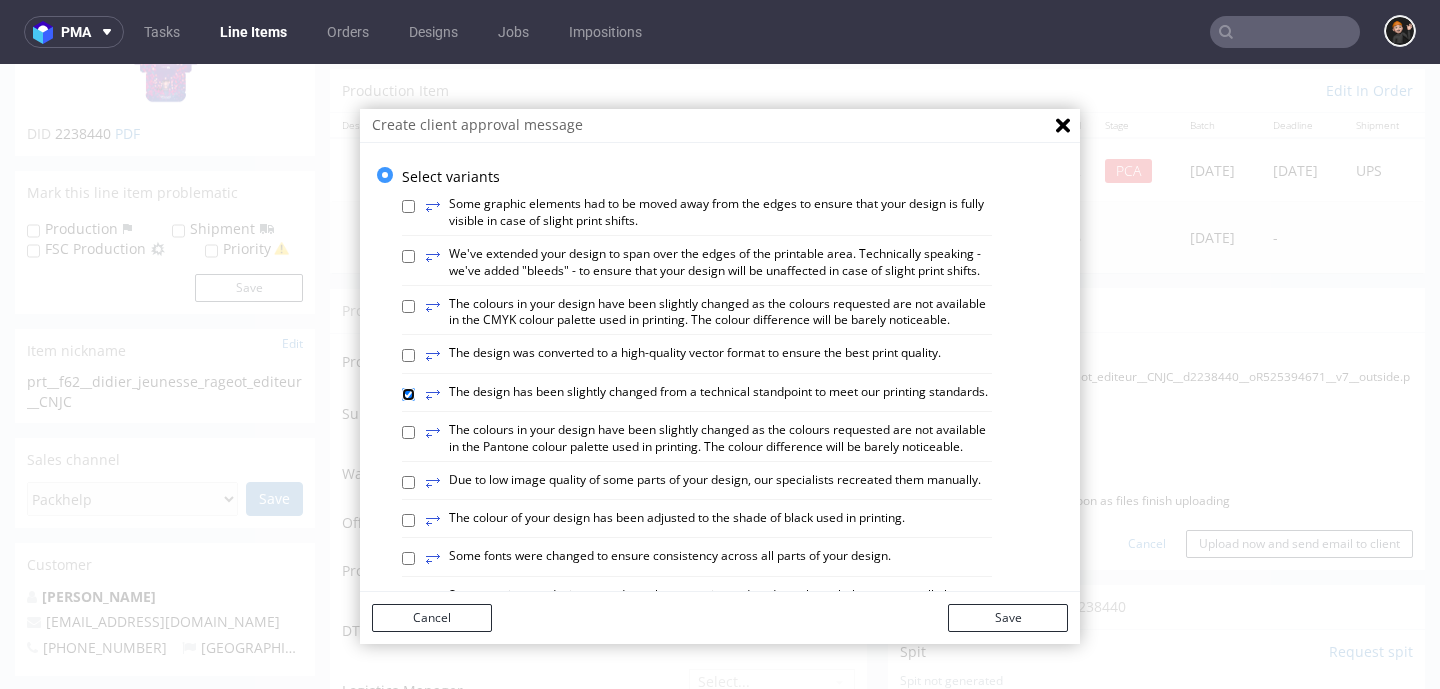 checkbox on "true" 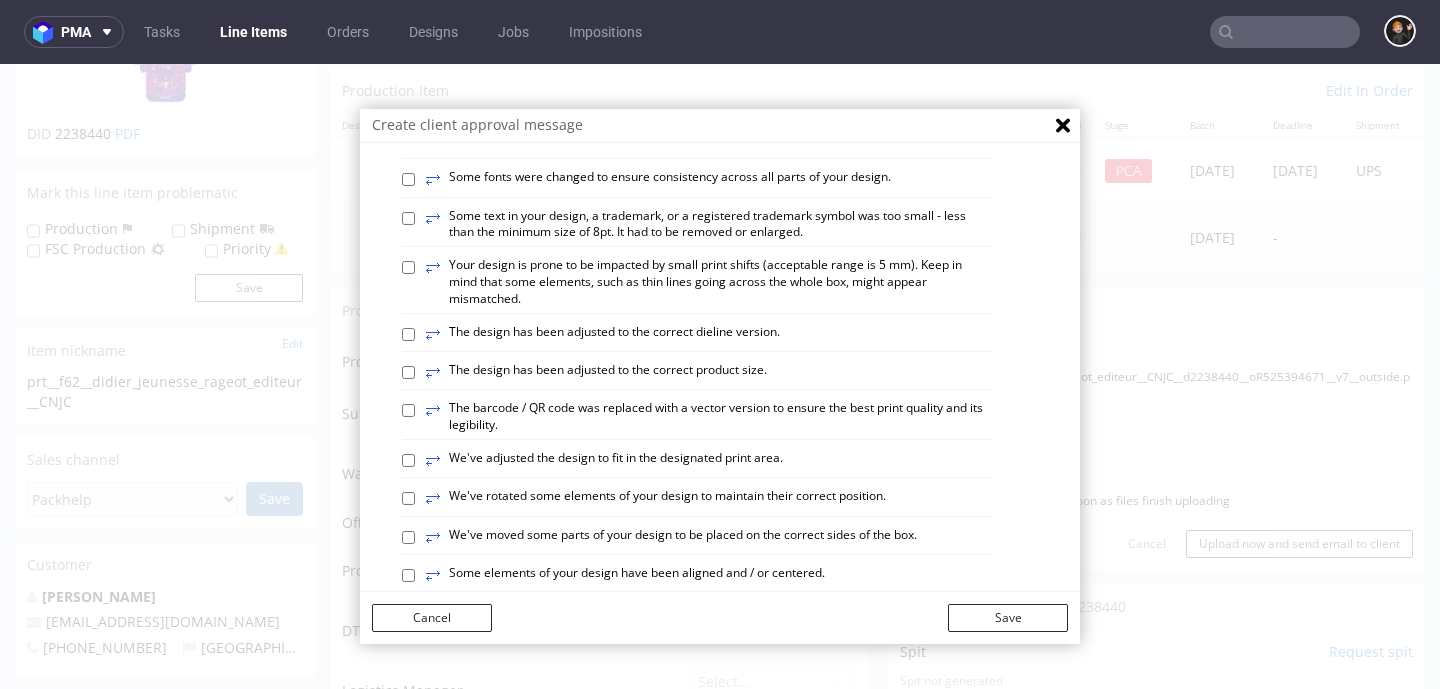 scroll, scrollTop: 393, scrollLeft: 0, axis: vertical 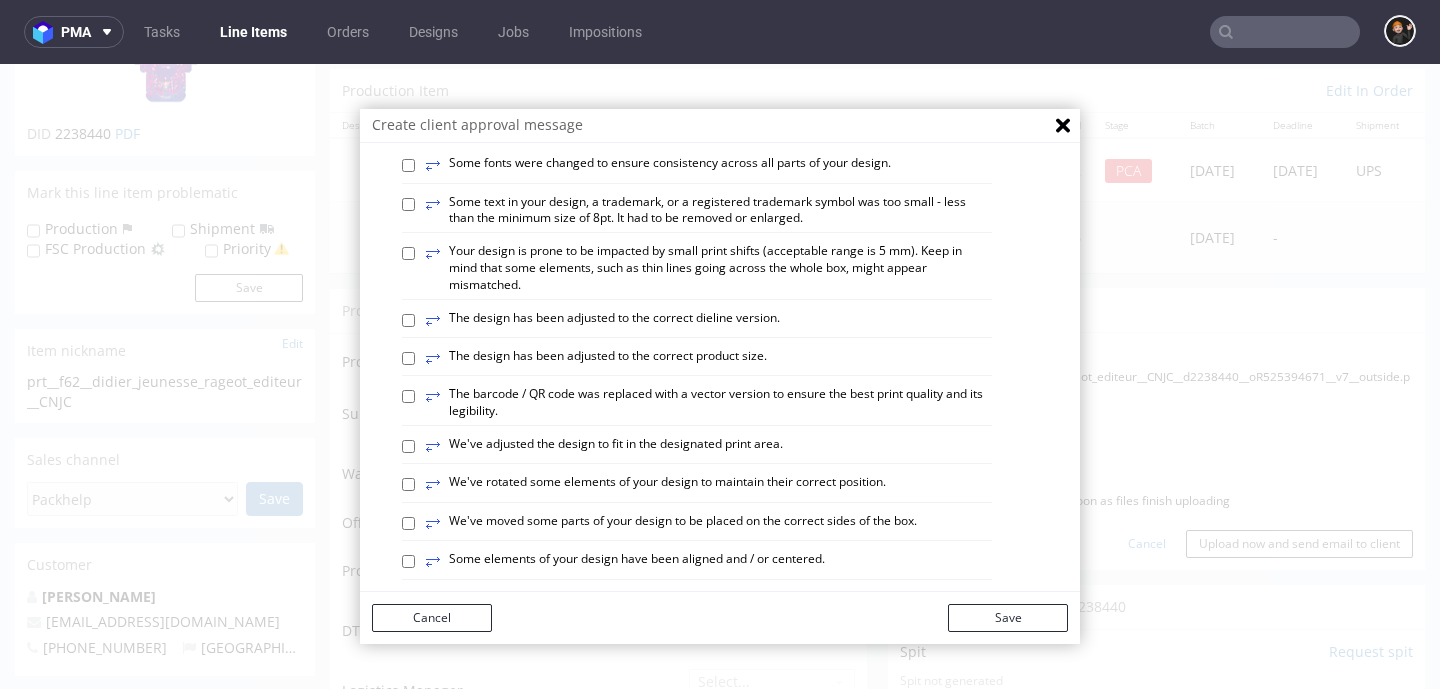 click on "⥂   The design has been adjusted to the correct dieline version." at bounding box center [602, 321] 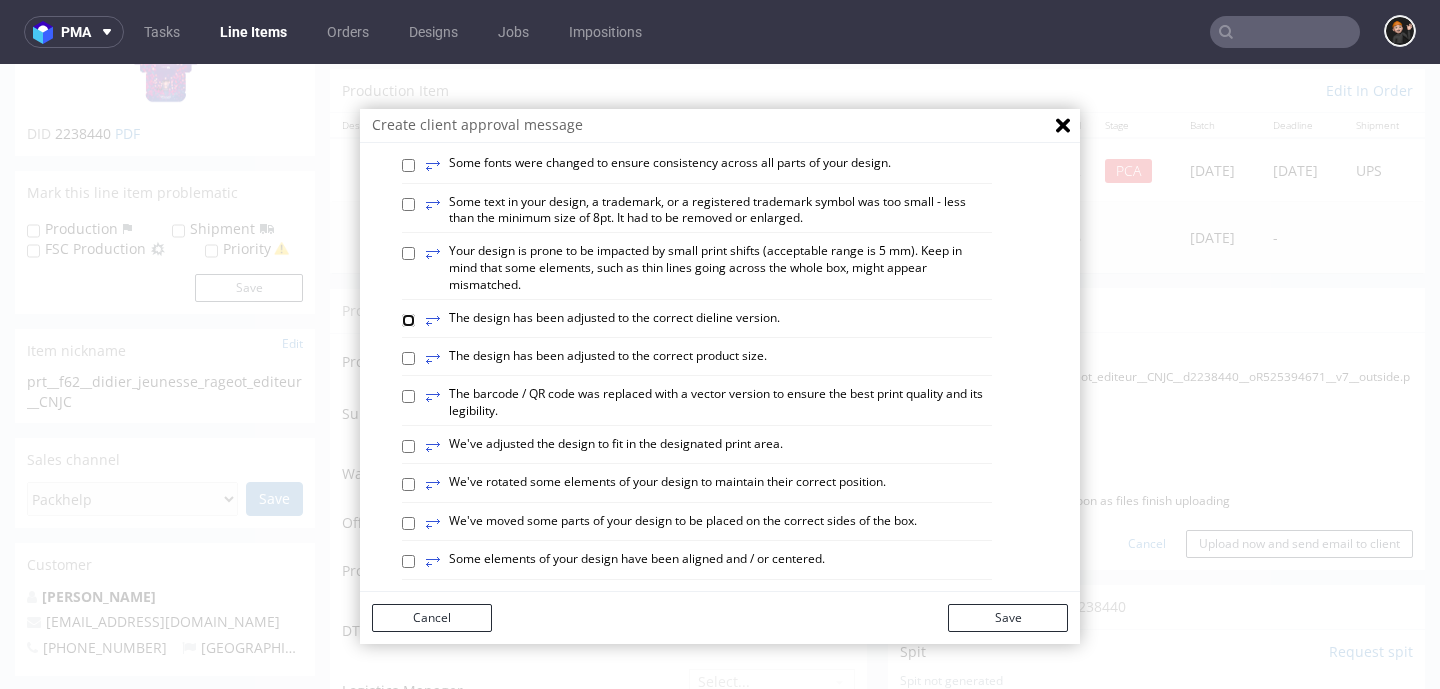 click on "⥂   The design has been adjusted to the correct dieline version." at bounding box center [408, 320] 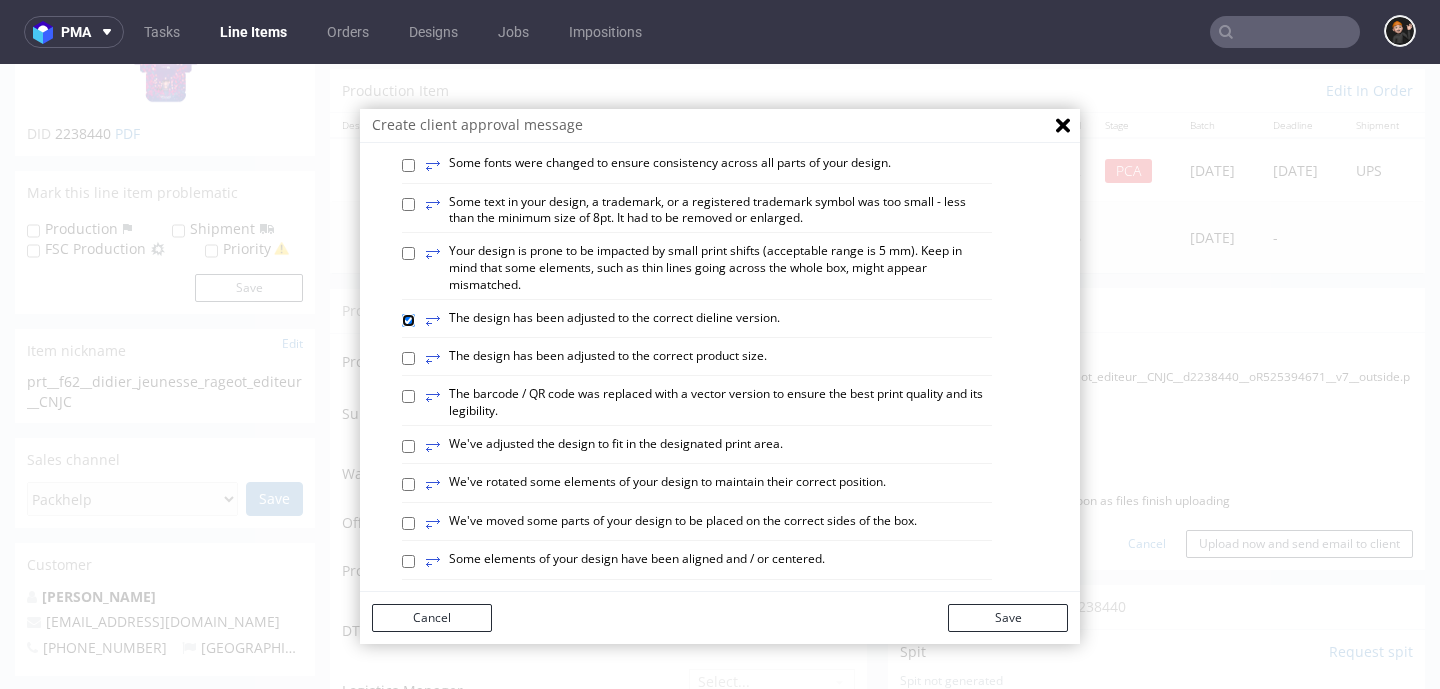 checkbox on "true" 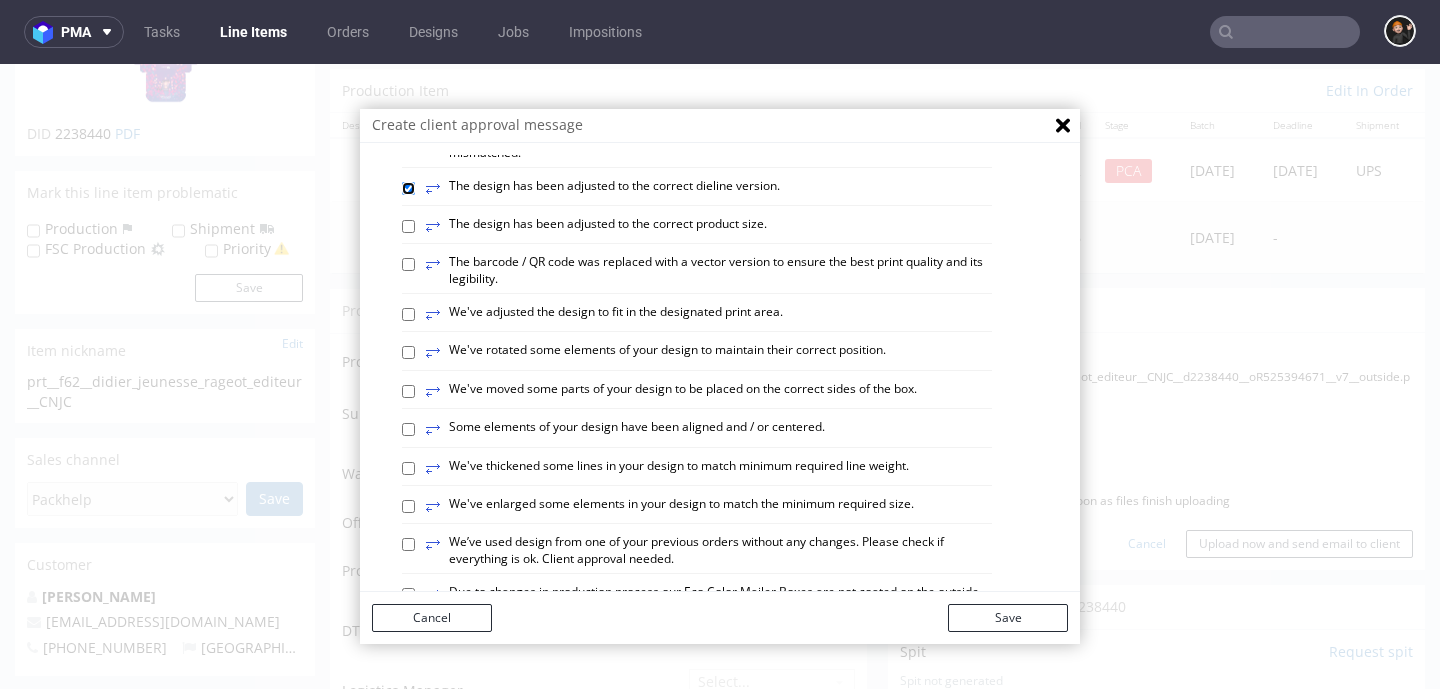 scroll, scrollTop: 566, scrollLeft: 0, axis: vertical 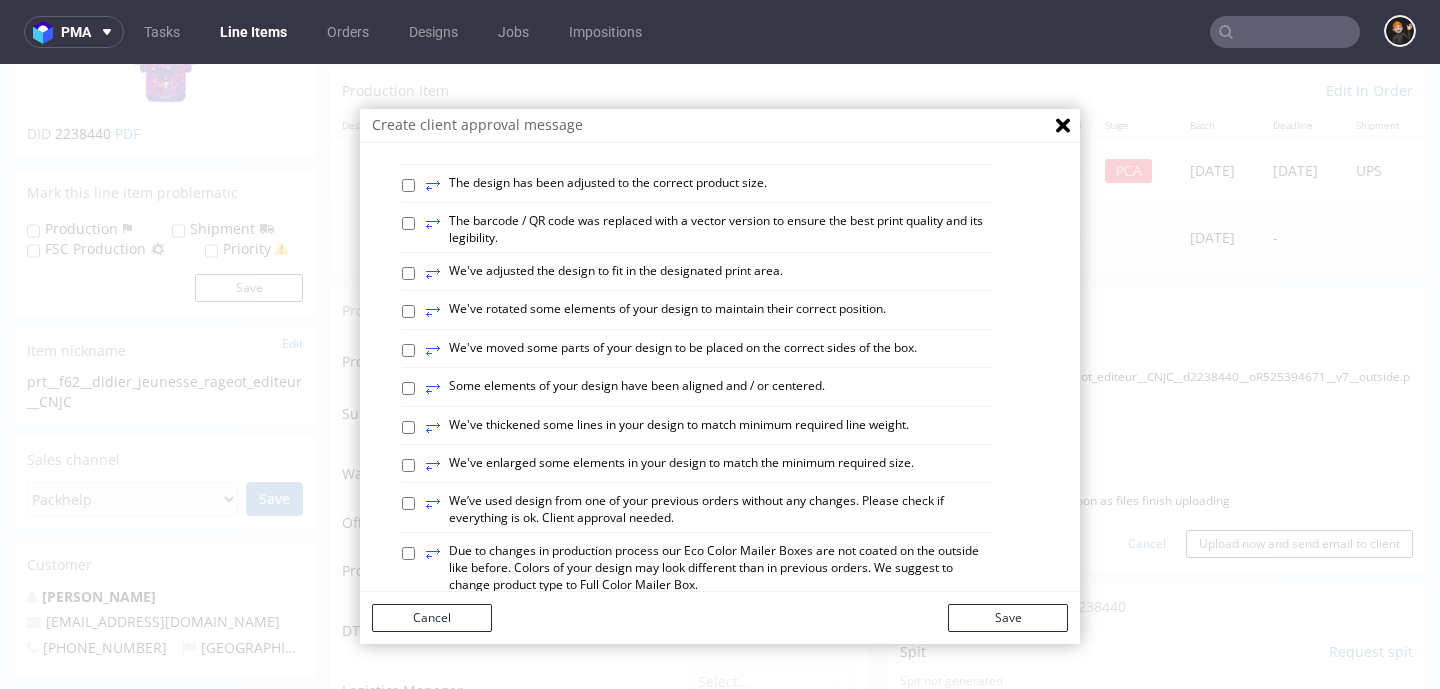 click on "⥂   Some elements of your design have been aligned and / or centered." at bounding box center [625, 389] 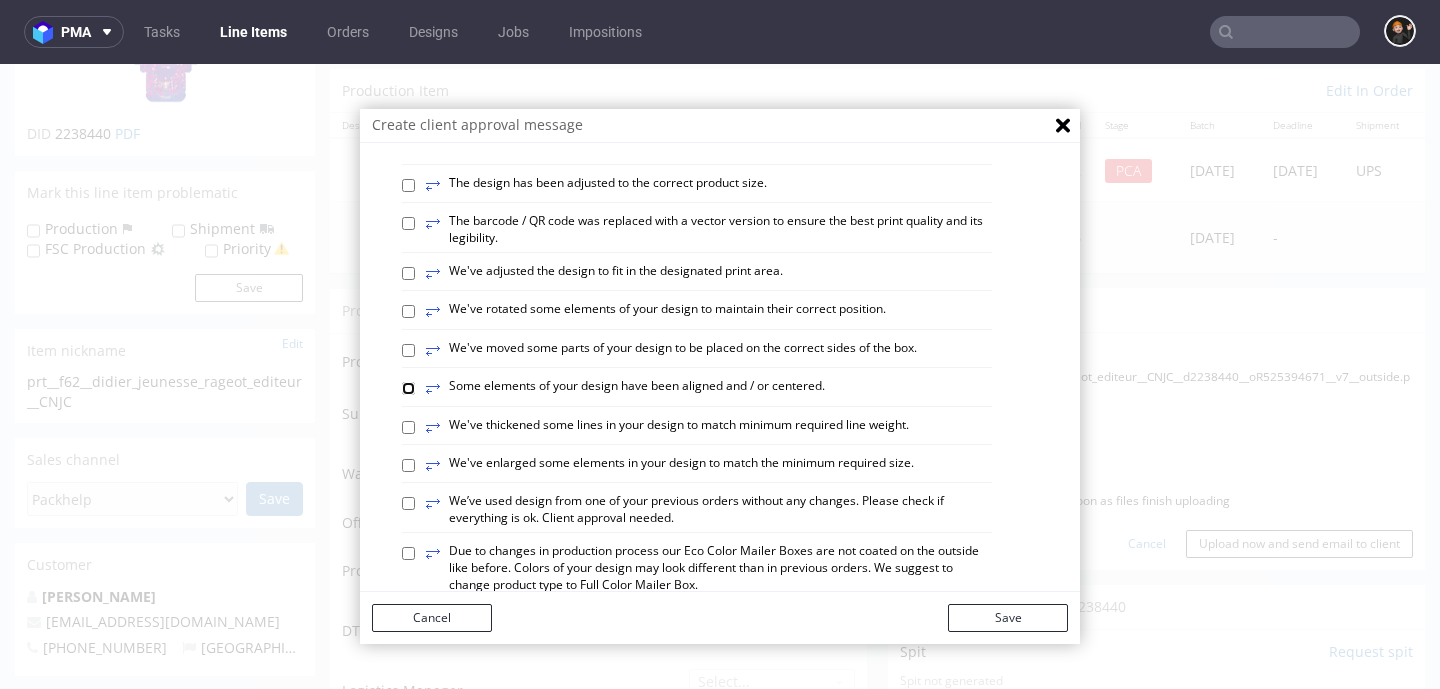 click on "⥂   Some elements of your design have been aligned and / or centered." at bounding box center [408, 388] 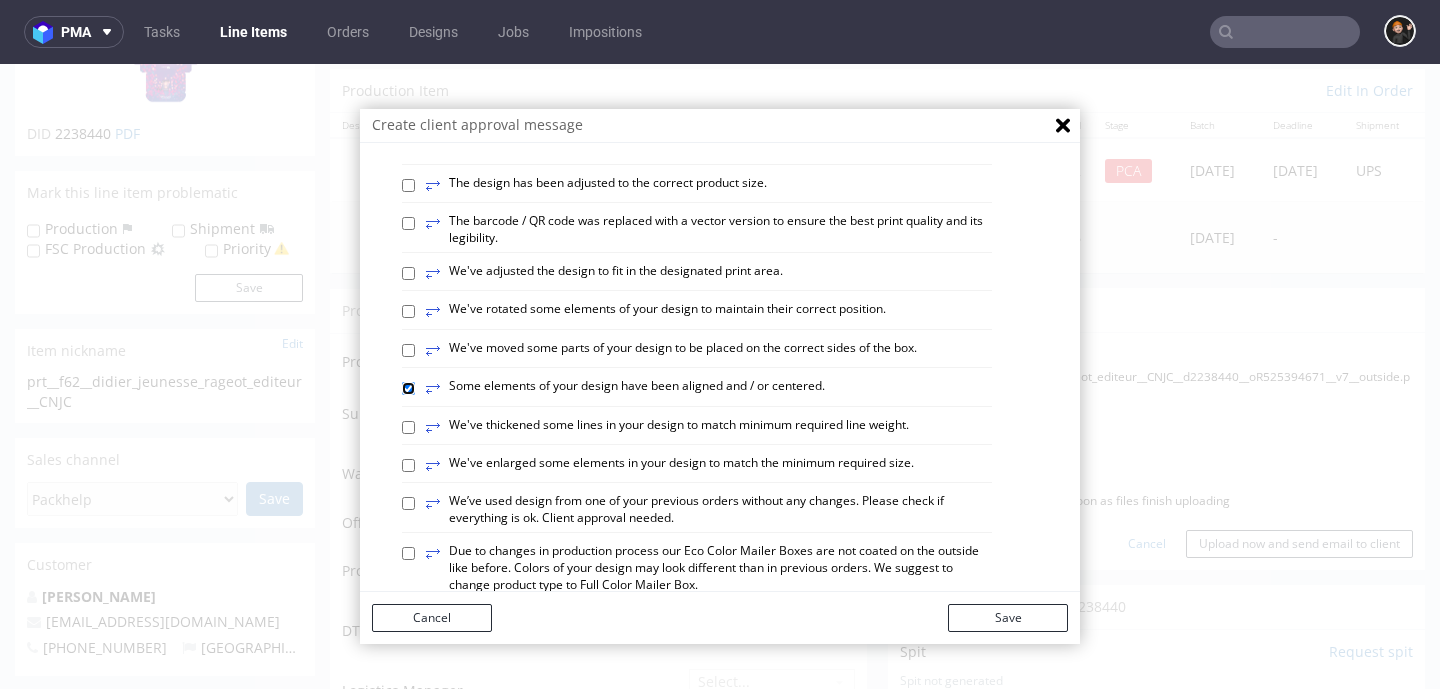 checkbox on "true" 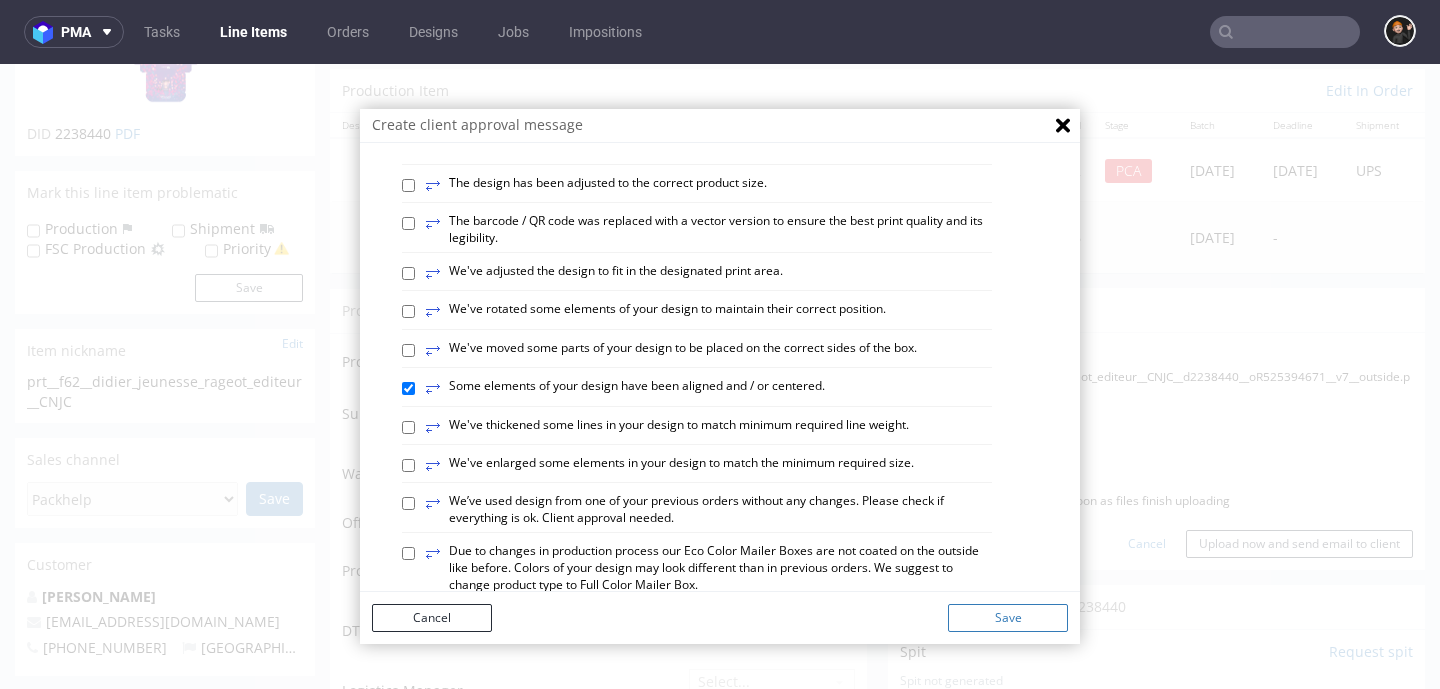 click on "Save" at bounding box center (1008, 618) 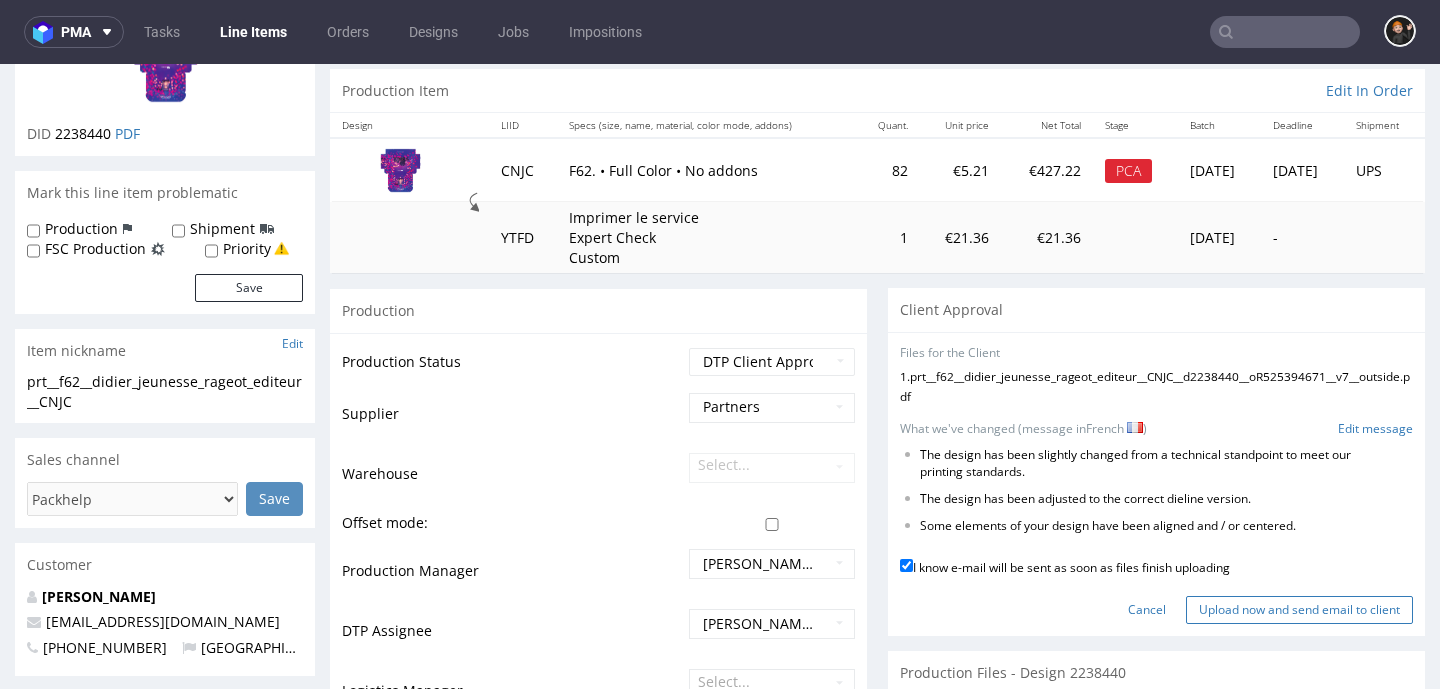 click on "Upload now and send email to client" at bounding box center [1299, 610] 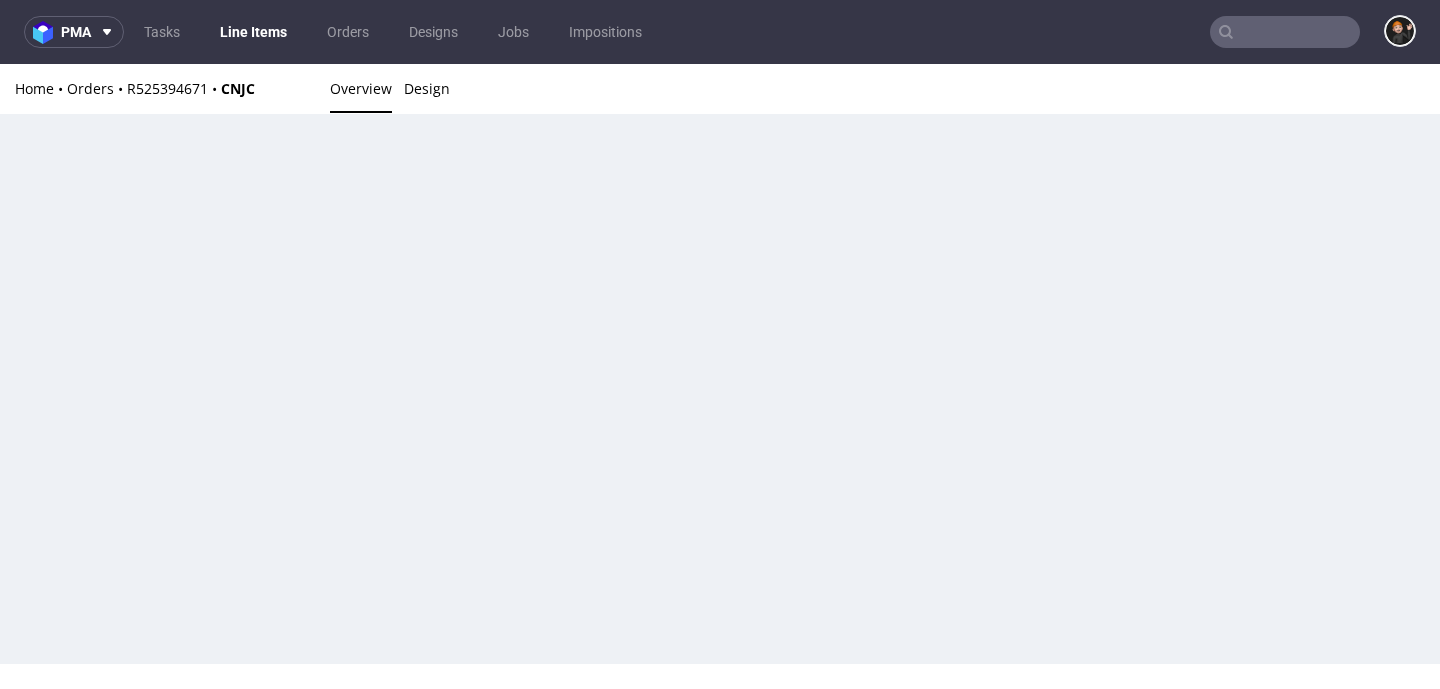 scroll, scrollTop: 0, scrollLeft: 0, axis: both 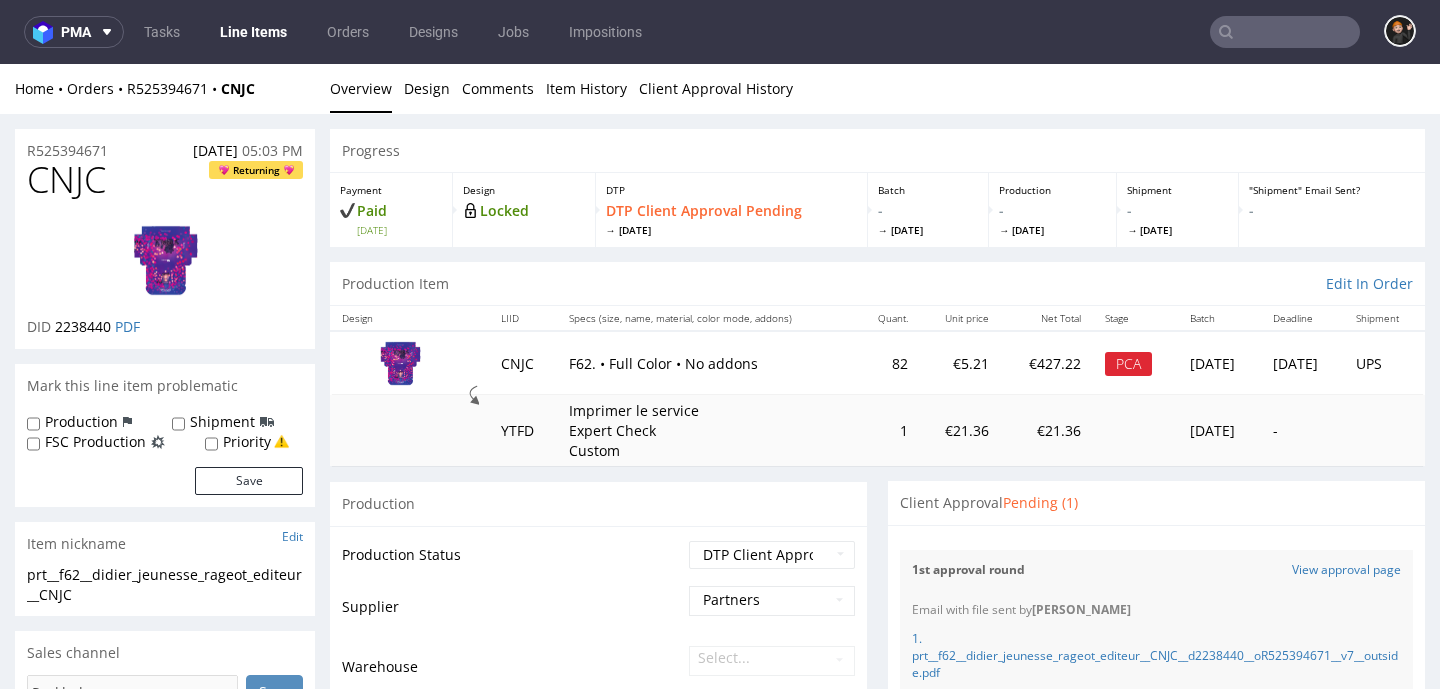 click on "Line Items" at bounding box center [253, 32] 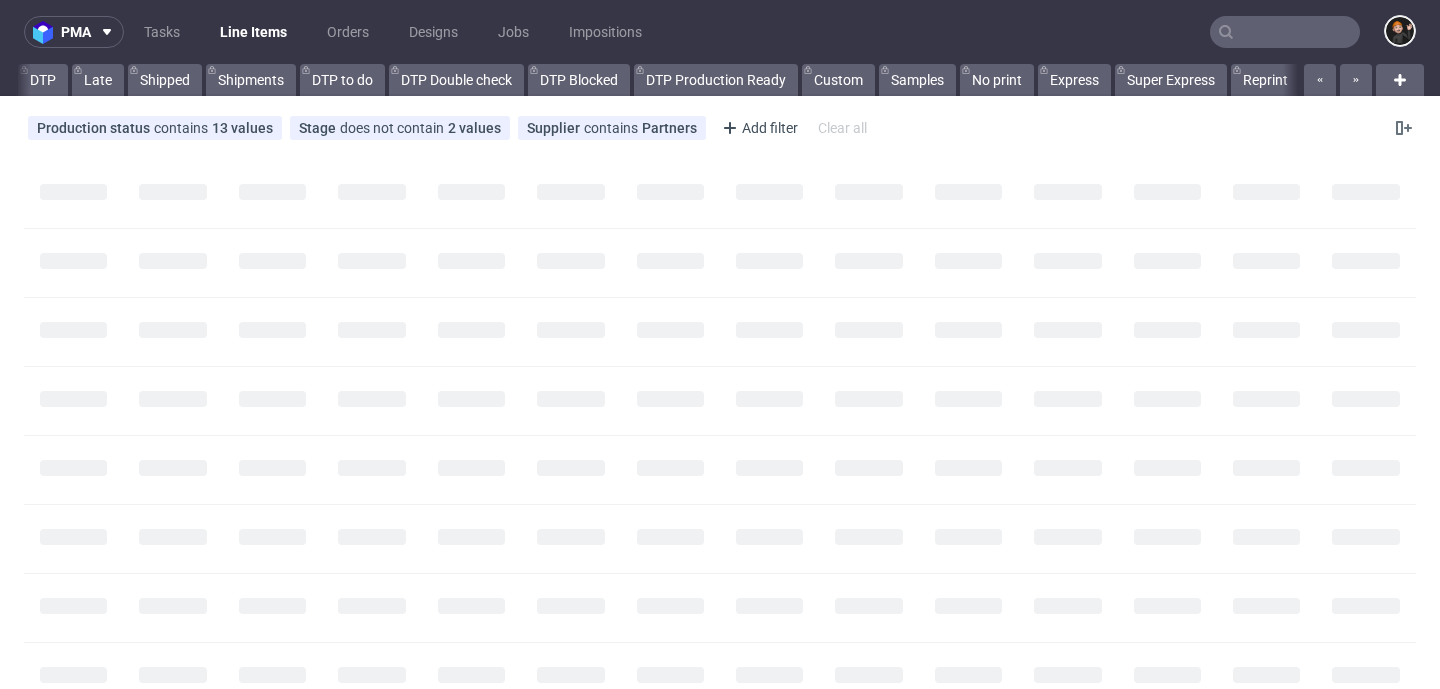 scroll, scrollTop: 0, scrollLeft: 283, axis: horizontal 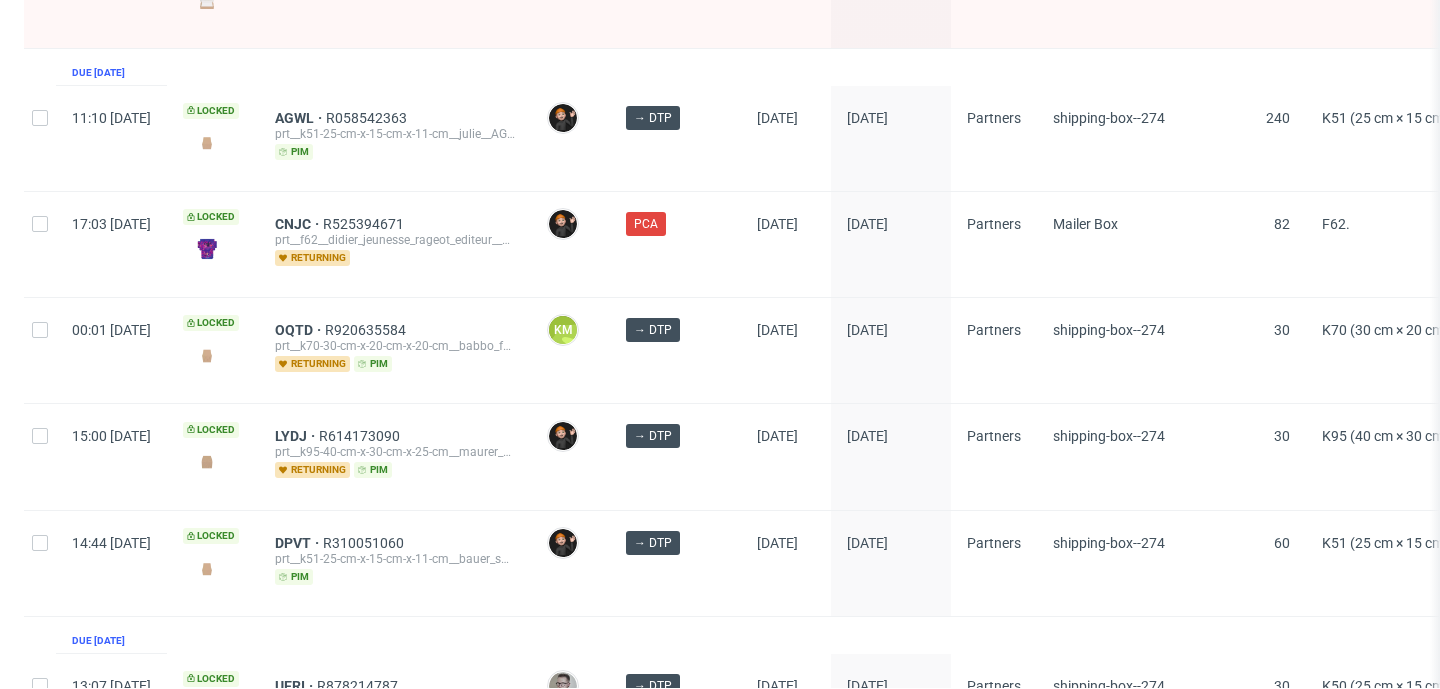 click on "2" at bounding box center [1331, 791] 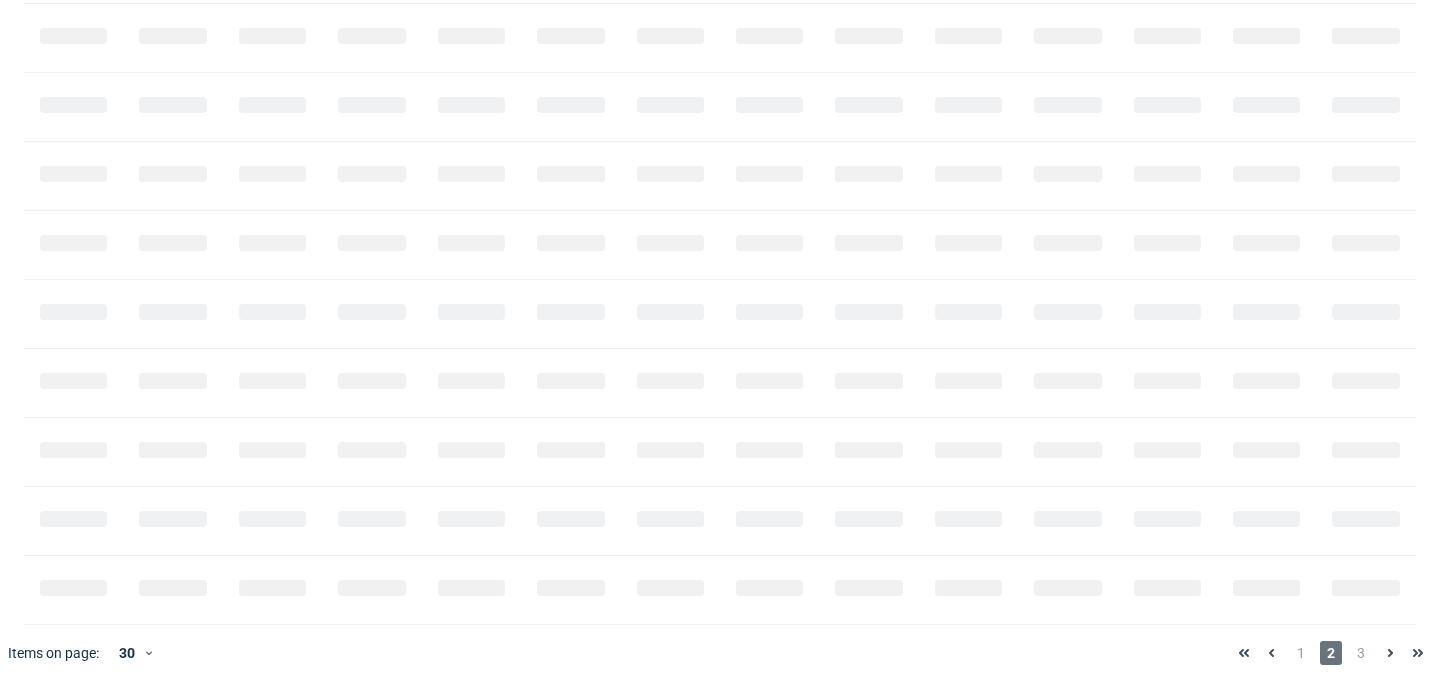 scroll, scrollTop: 0, scrollLeft: 0, axis: both 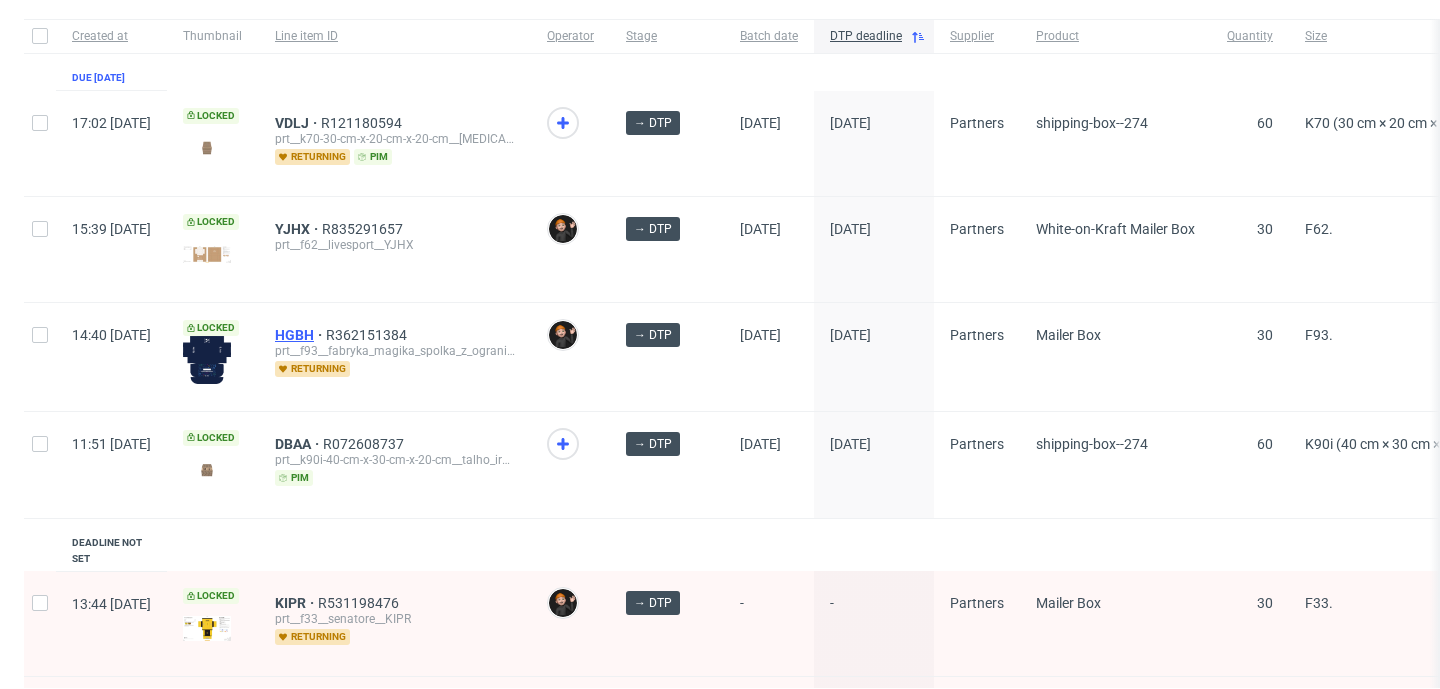 click on "HGBH" at bounding box center (300, 335) 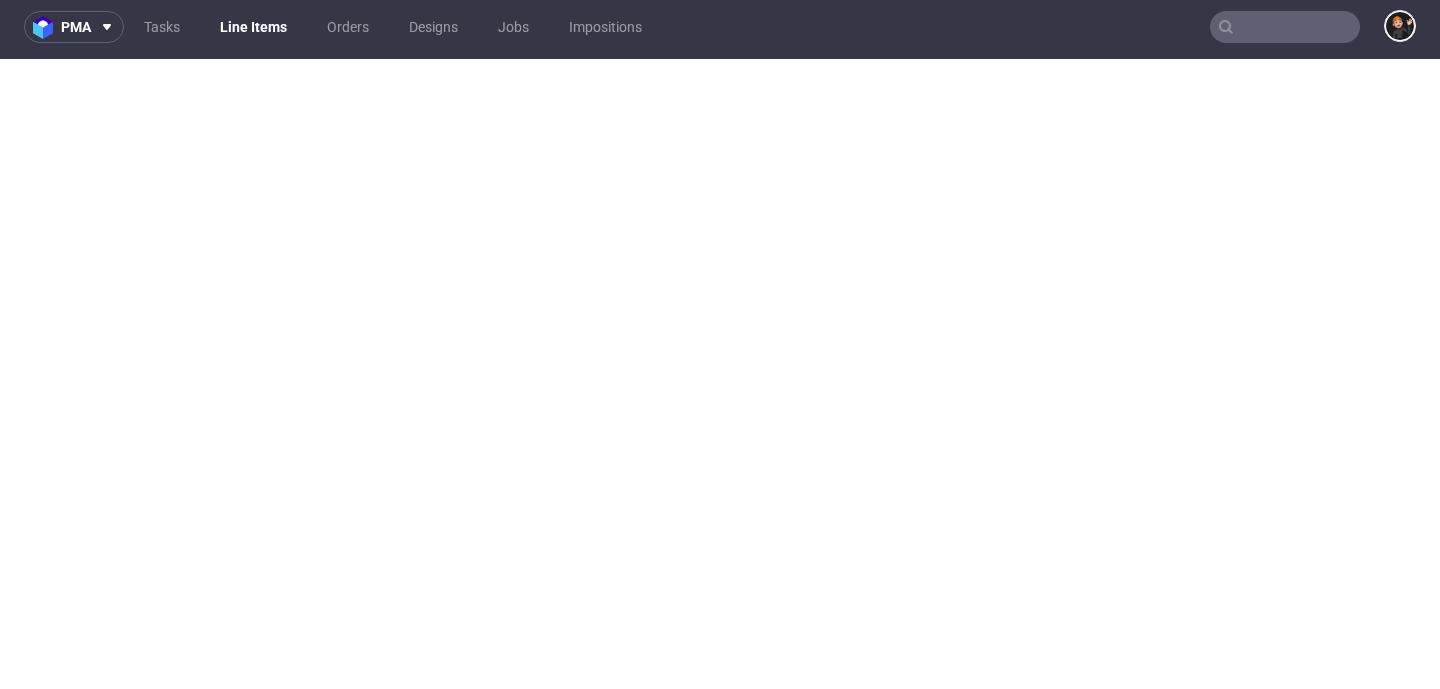 scroll, scrollTop: 4, scrollLeft: 0, axis: vertical 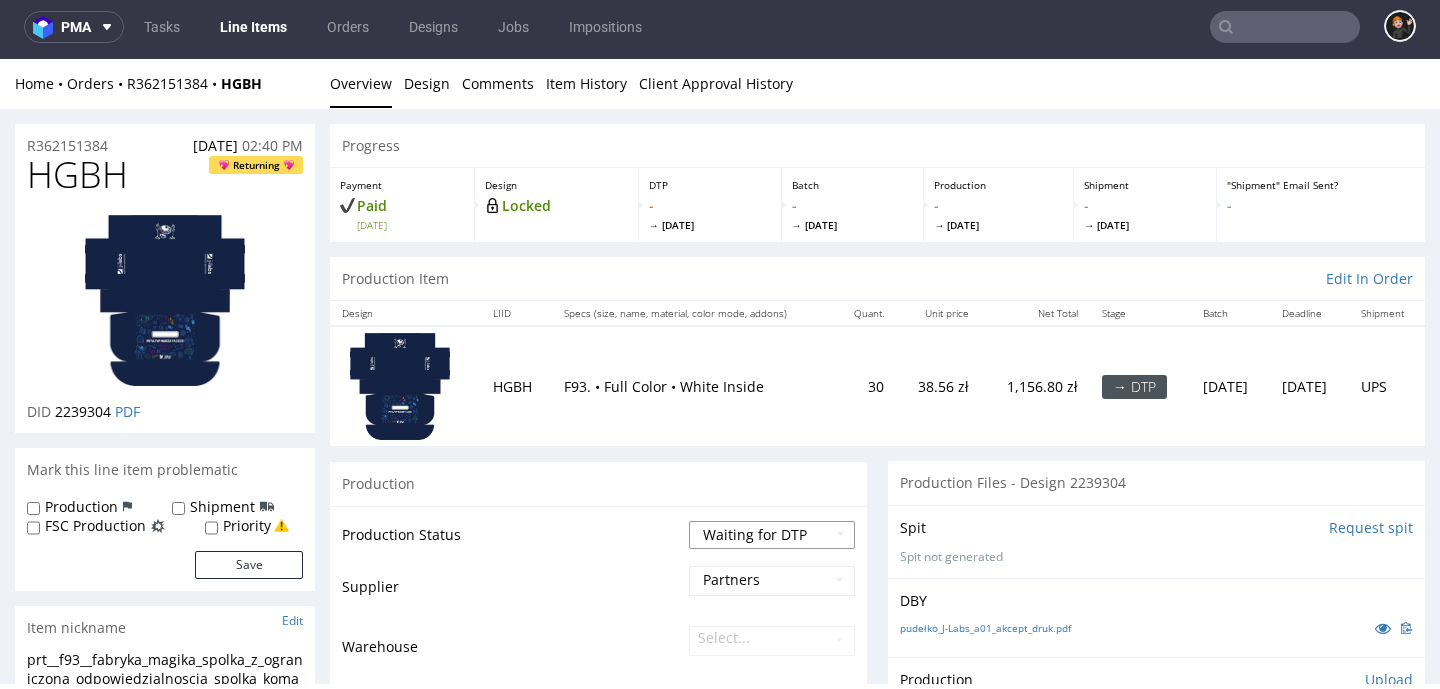 click on "Waiting for Artwork
Waiting for Diecut
Waiting for Mockup Waiting for DTP
Waiting for DTP Double Check
DTP DC Done
In DTP
Issue in DTP
DTP Client Approval Needed
DTP Client Approval Pending
DTP Client Approval Rejected
Back for DTP
DTP Verification Needed
DTP Production Ready In Production
Sent to Fulfillment
Issue in Production
Sent to Warehouse Fulfillment
Production Complete" at bounding box center [772, 535] 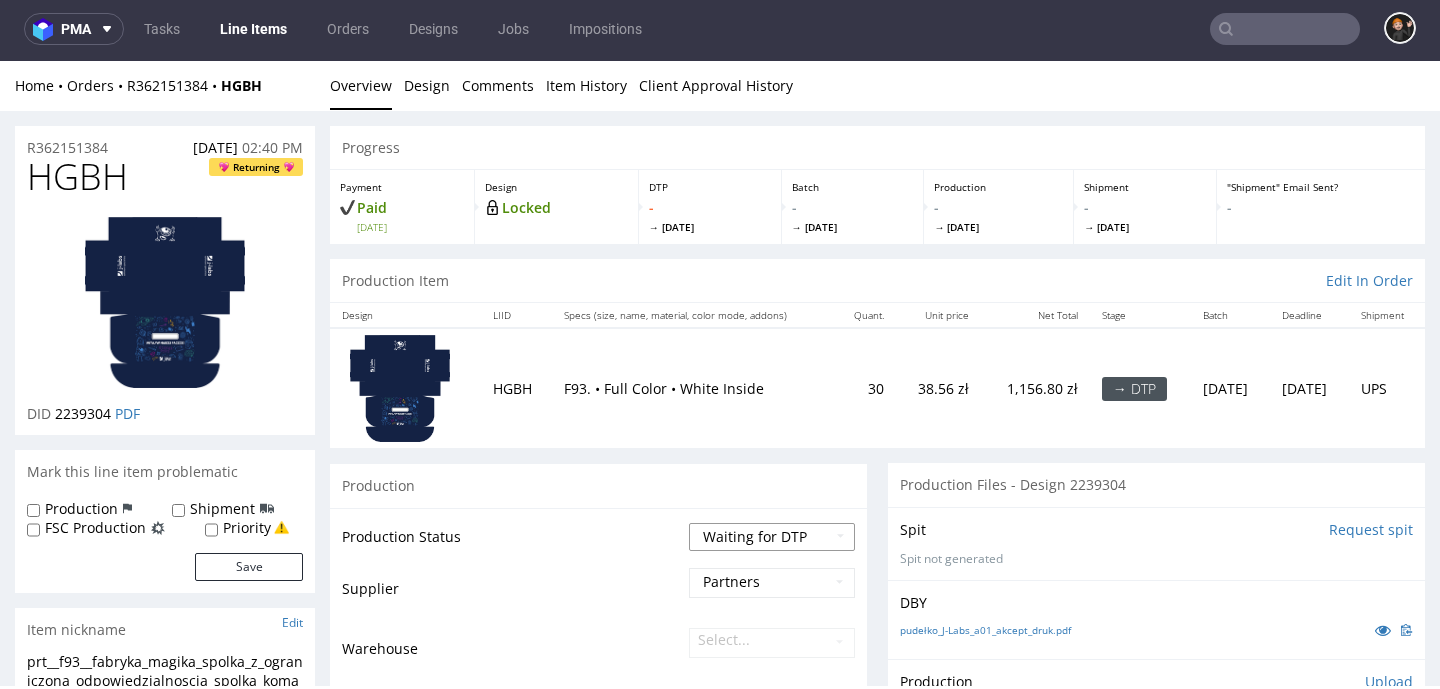 select on "dtp_in_process" 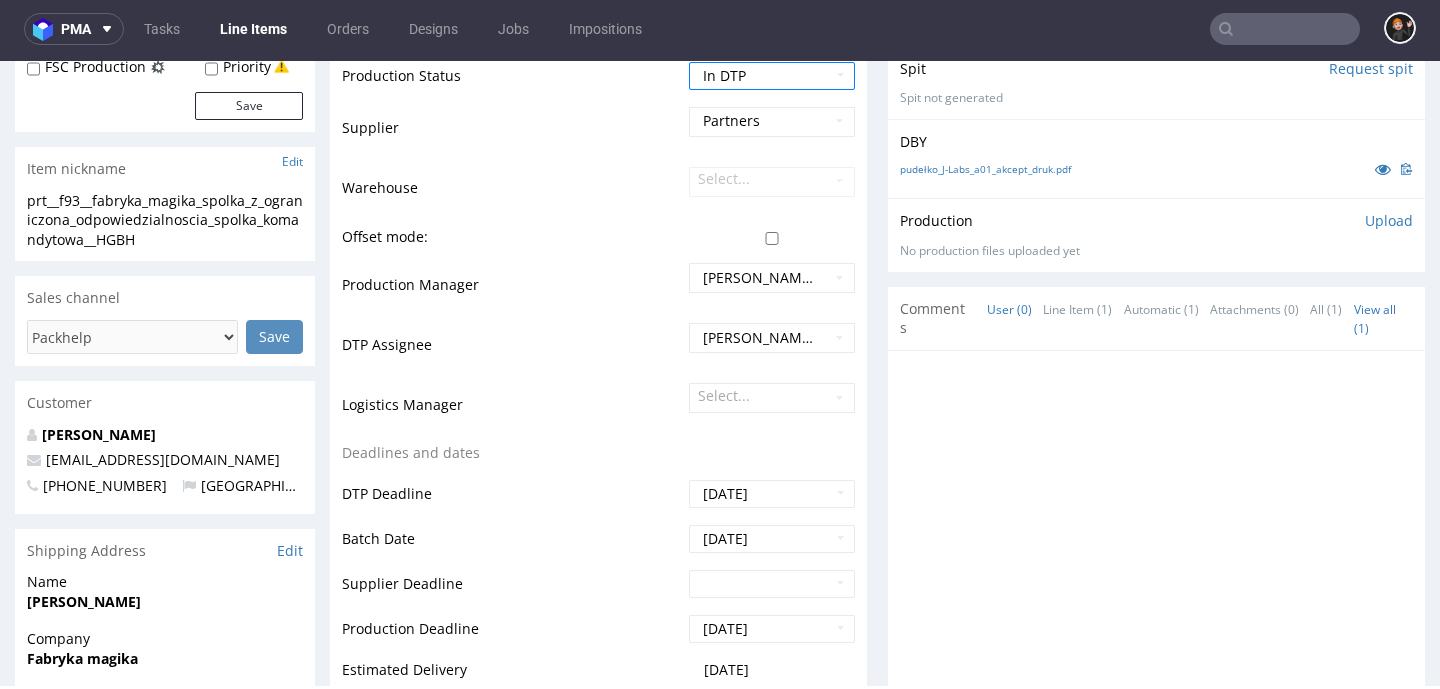 scroll, scrollTop: 847, scrollLeft: 0, axis: vertical 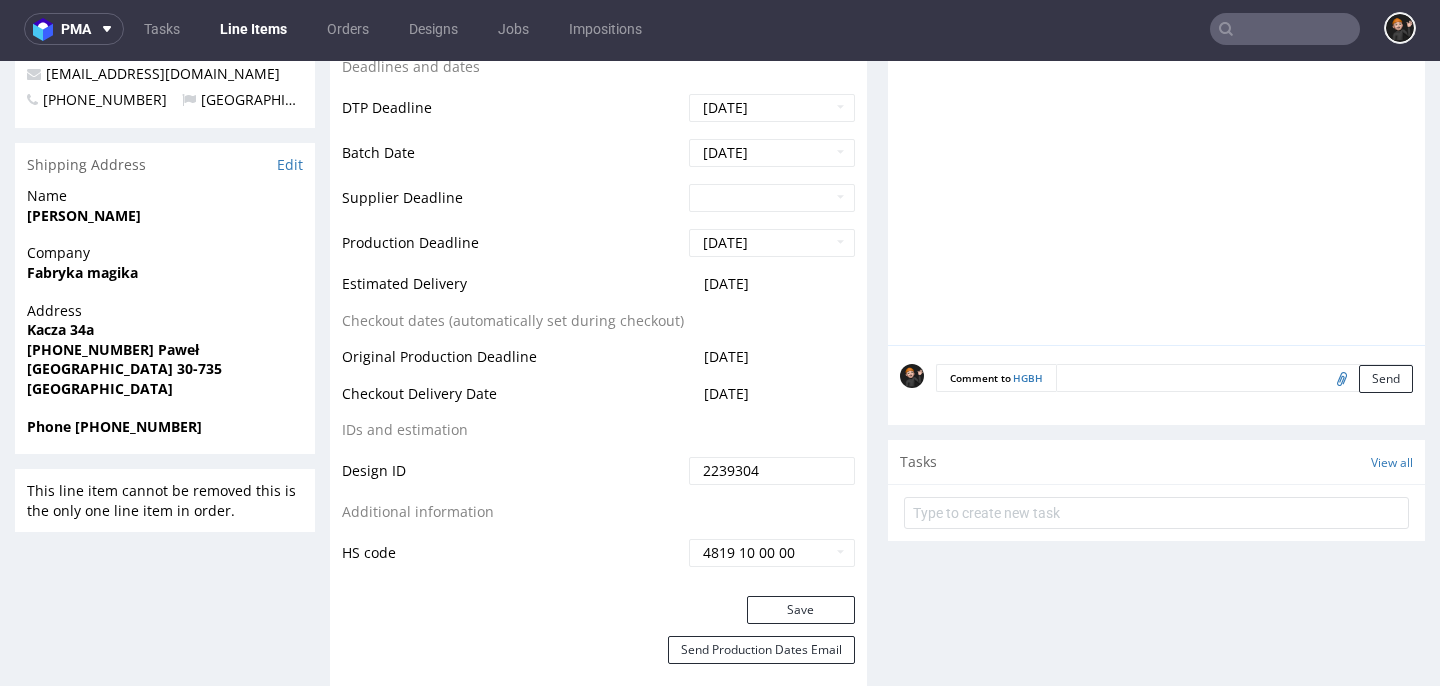 drag, startPoint x: 808, startPoint y: 605, endPoint x: 712, endPoint y: 551, distance: 110.145355 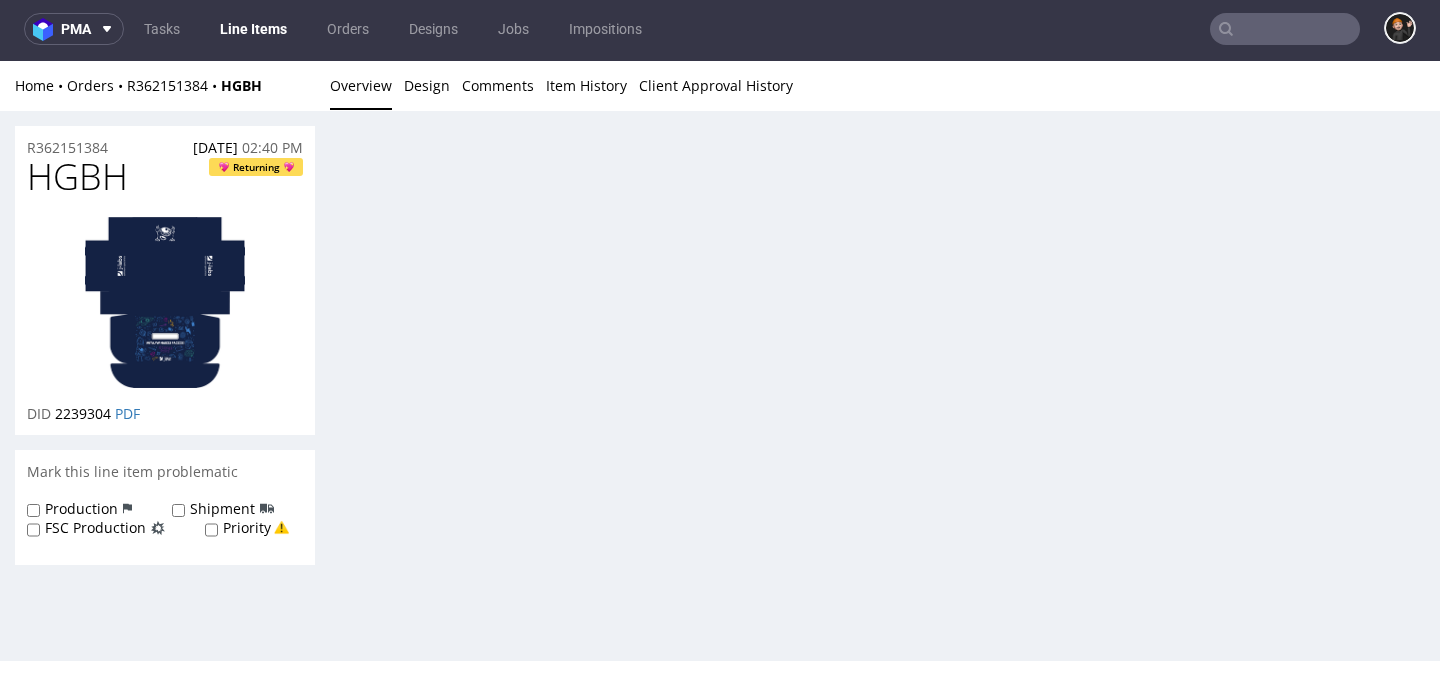 scroll, scrollTop: 0, scrollLeft: 0, axis: both 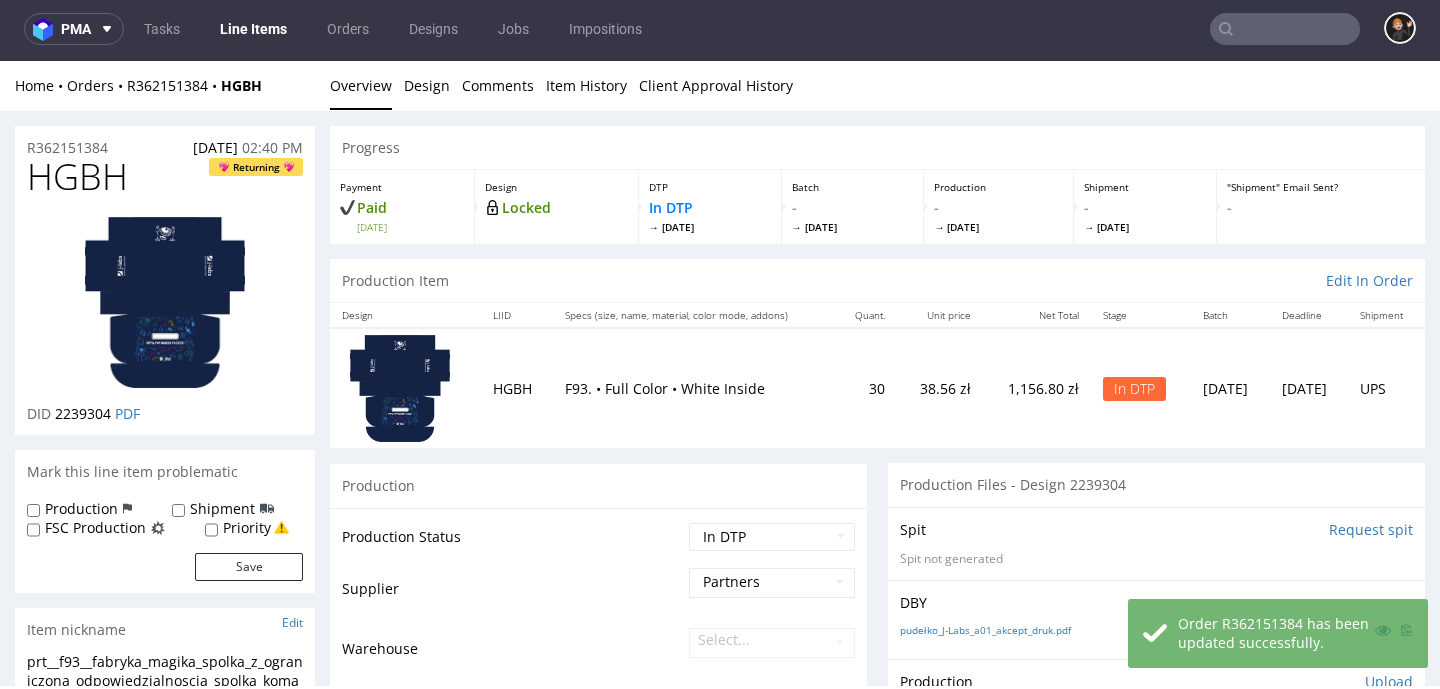 click on "HGBH" at bounding box center [77, 177] 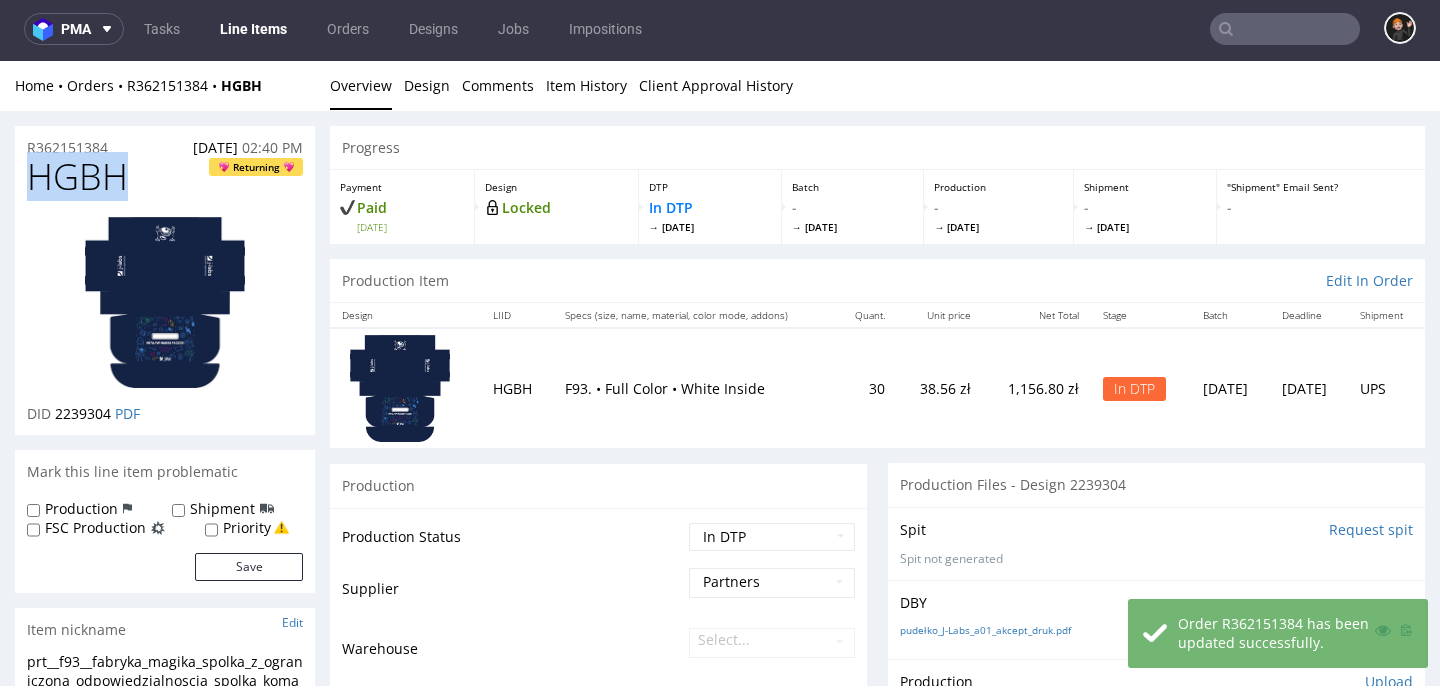 click on "HGBH" at bounding box center (77, 177) 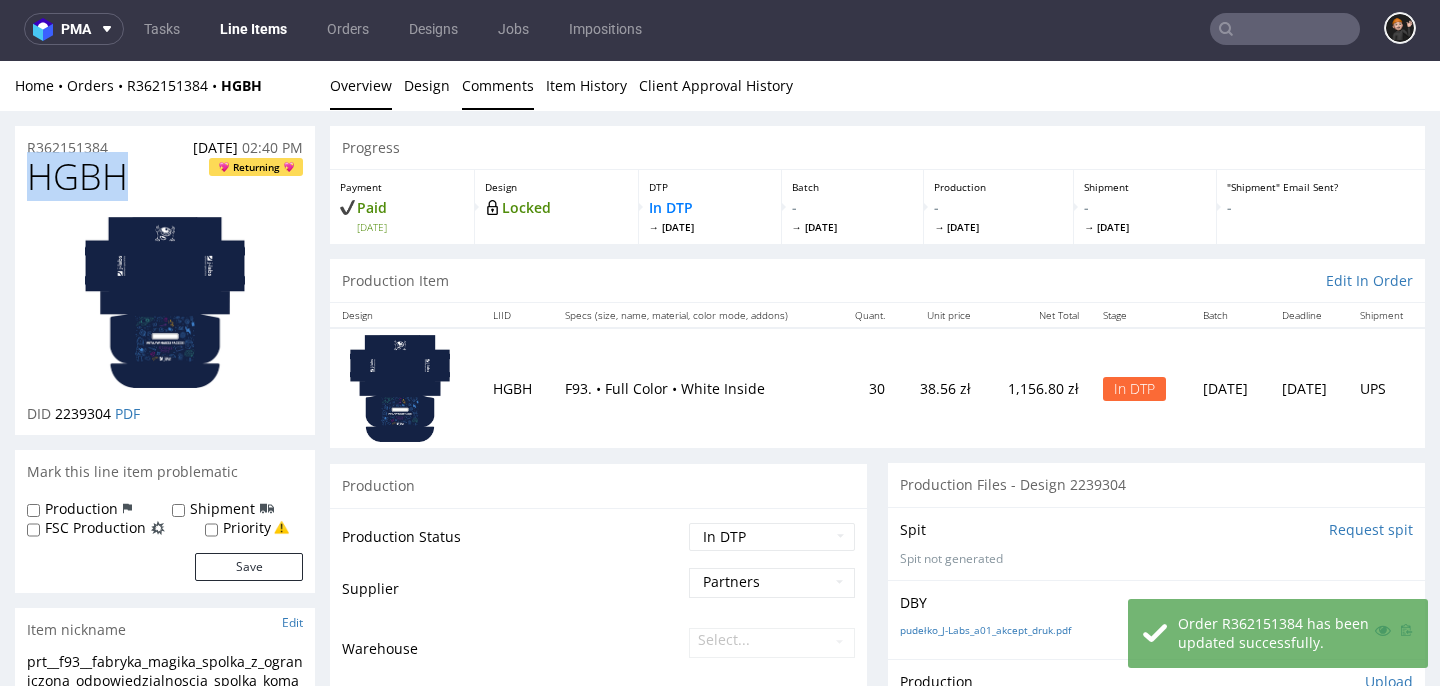 copy on "HGBH" 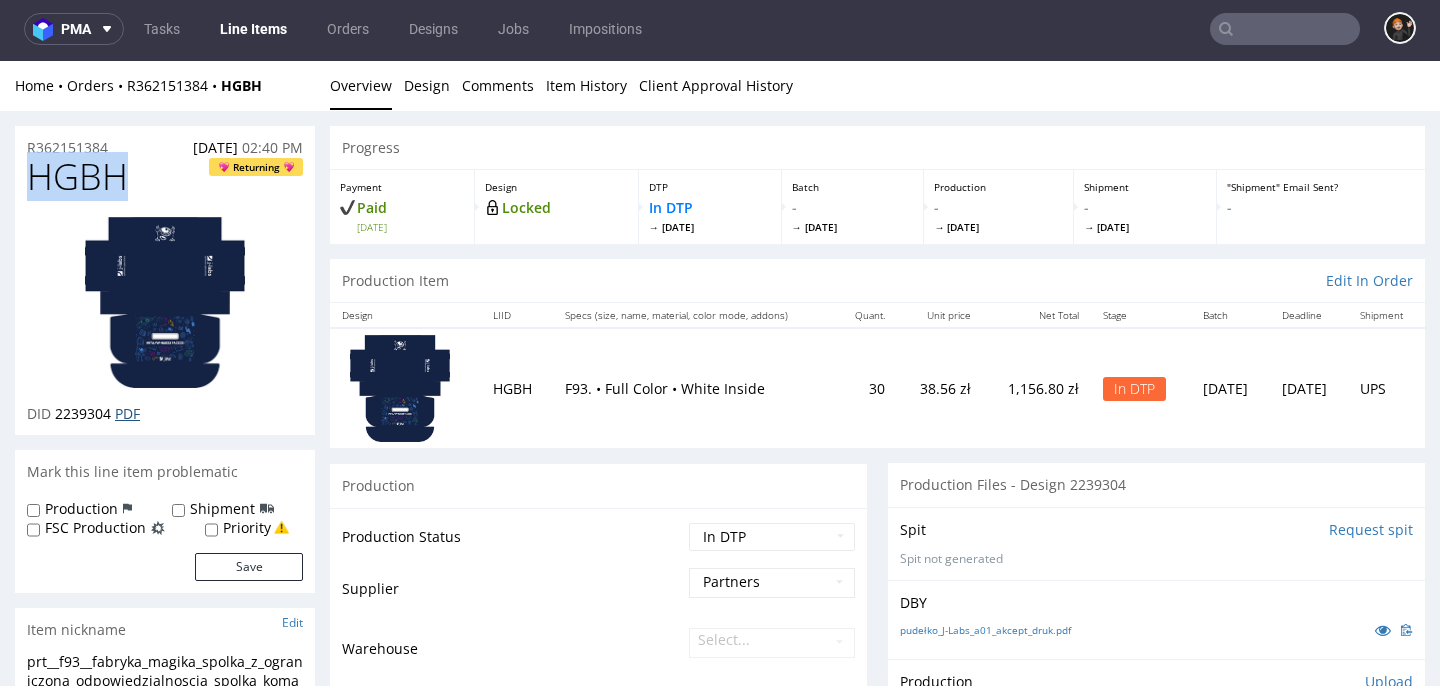 click on "PDF" at bounding box center (127, 413) 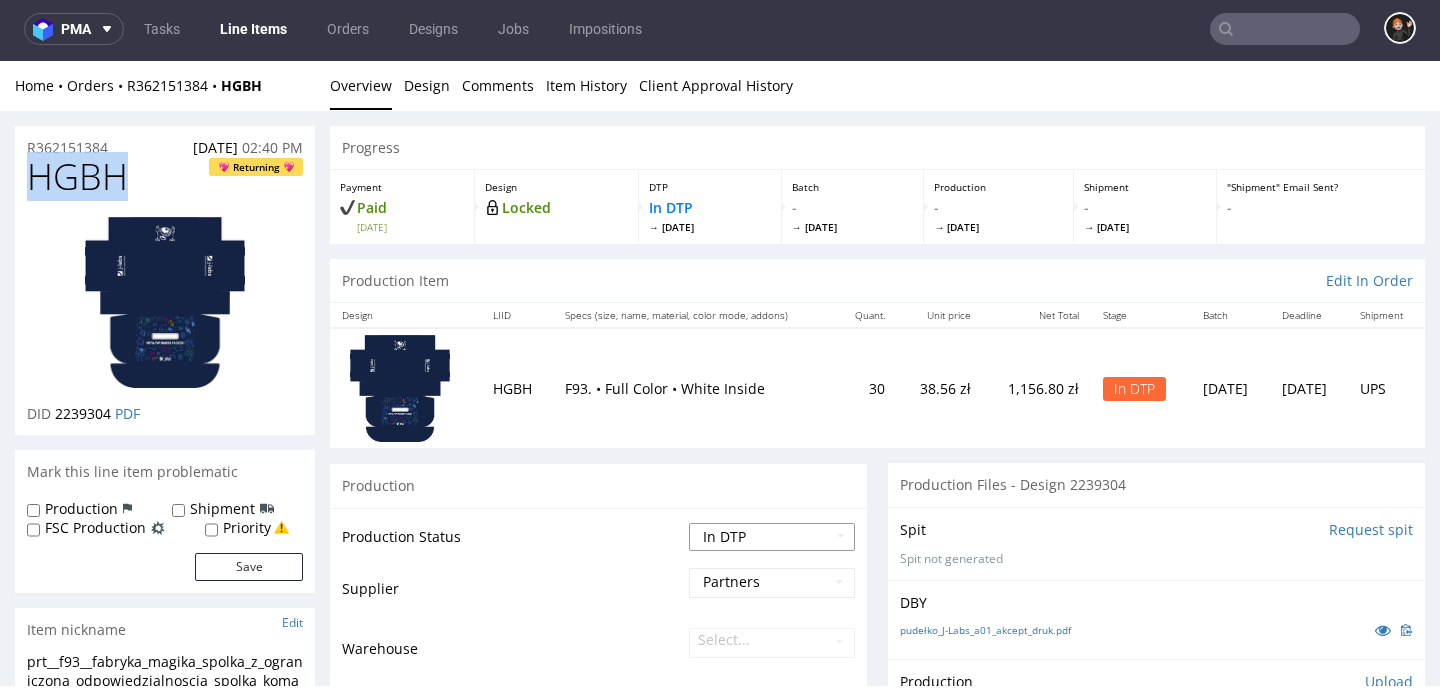 click on "Waiting for Artwork
Waiting for Diecut
Waiting for Mockup Waiting for DTP
Waiting for DTP Double Check
DTP DC Done
In DTP
Issue in DTP
DTP Client Approval Needed
DTP Client Approval Pending
DTP Client Approval Rejected
Back for DTP
DTP Verification Needed
DTP Production Ready In Production
Sent to Fulfillment
Issue in Production
Sent to Warehouse Fulfillment
Production Complete" at bounding box center (772, 537) 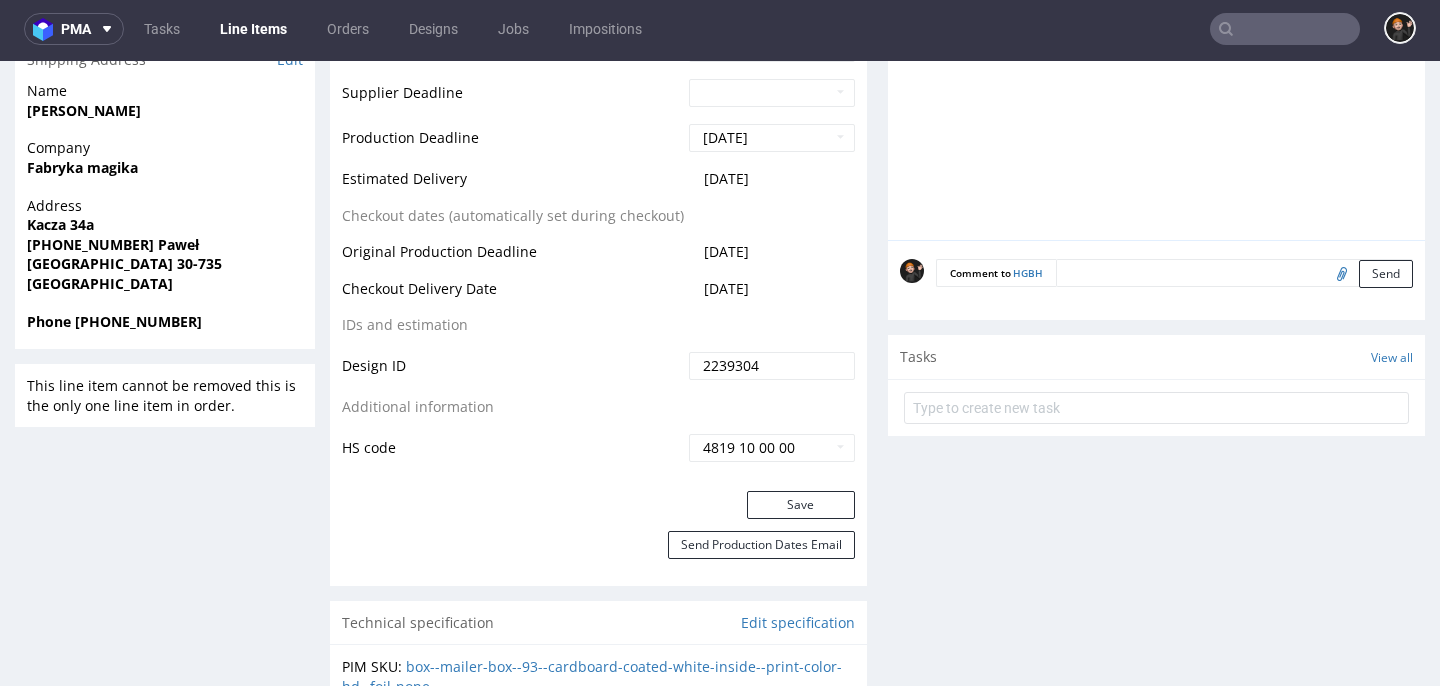 scroll, scrollTop: 953, scrollLeft: 0, axis: vertical 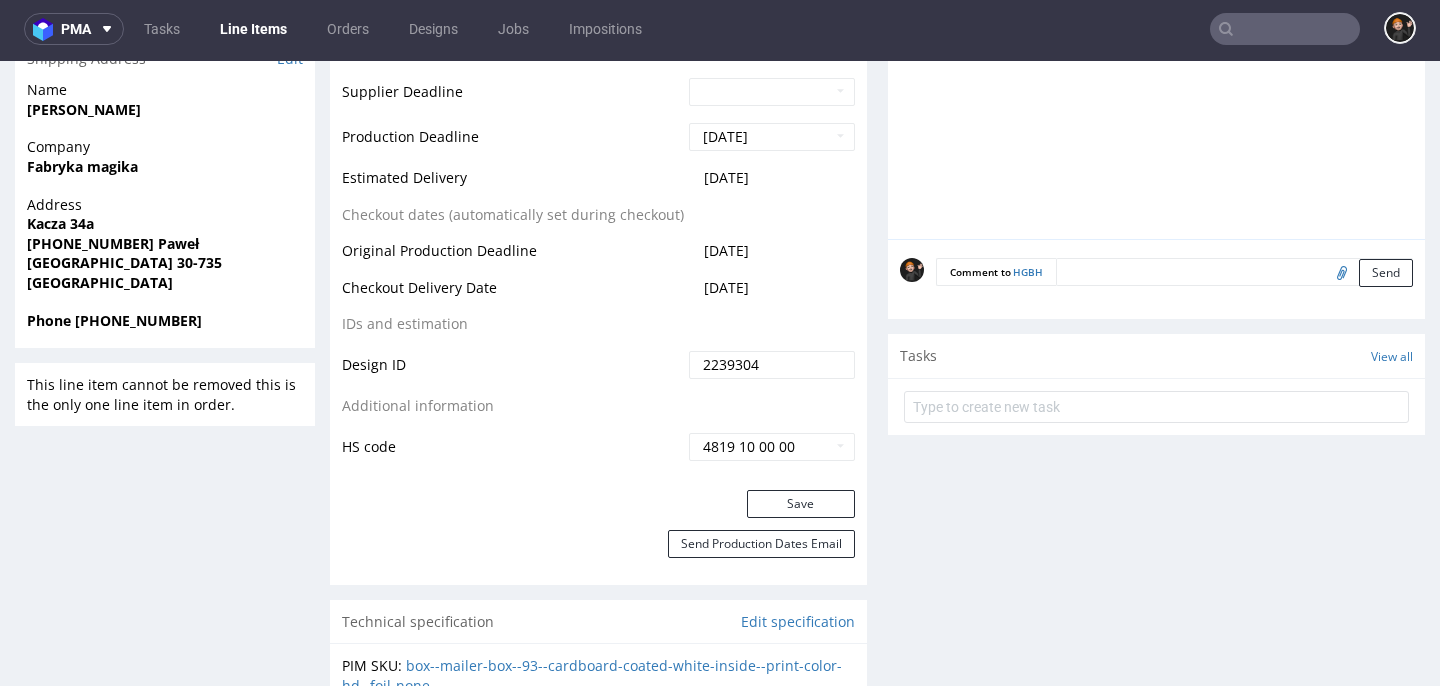 click on "Save" at bounding box center [598, 510] 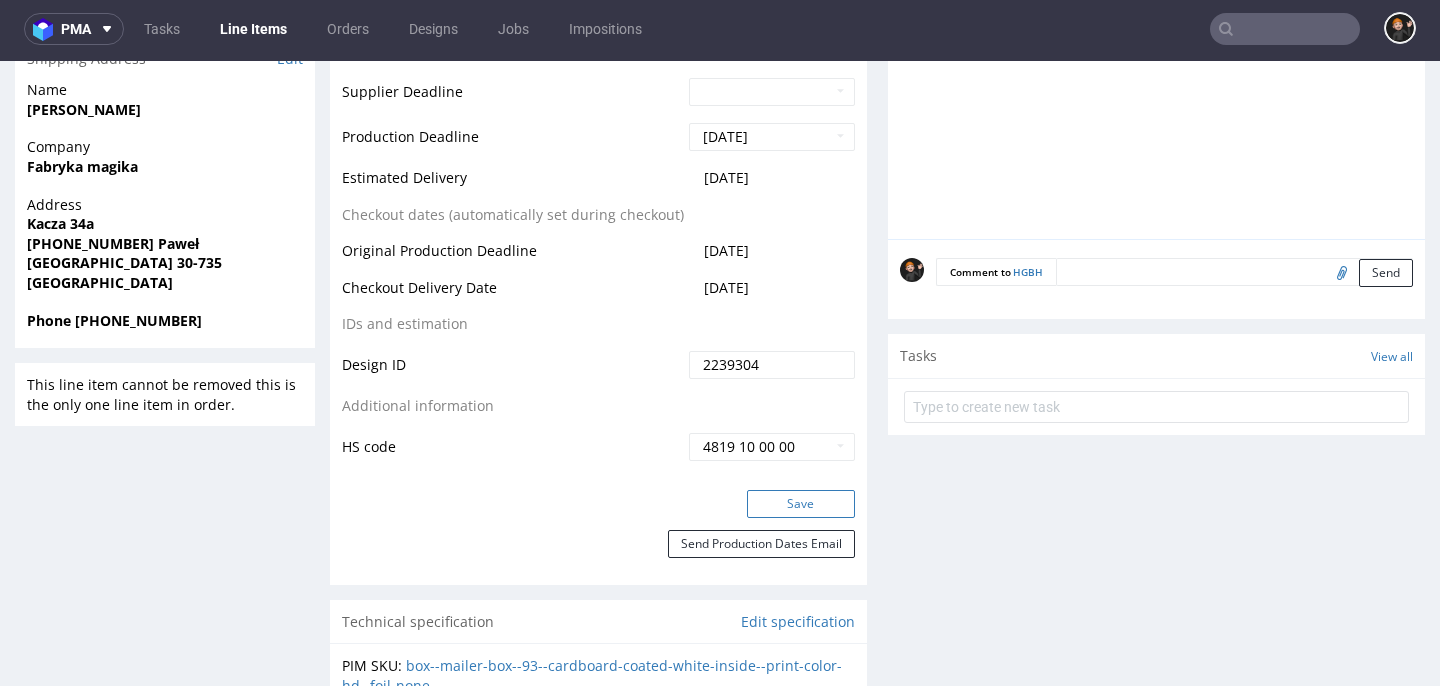 click on "Save" at bounding box center [801, 504] 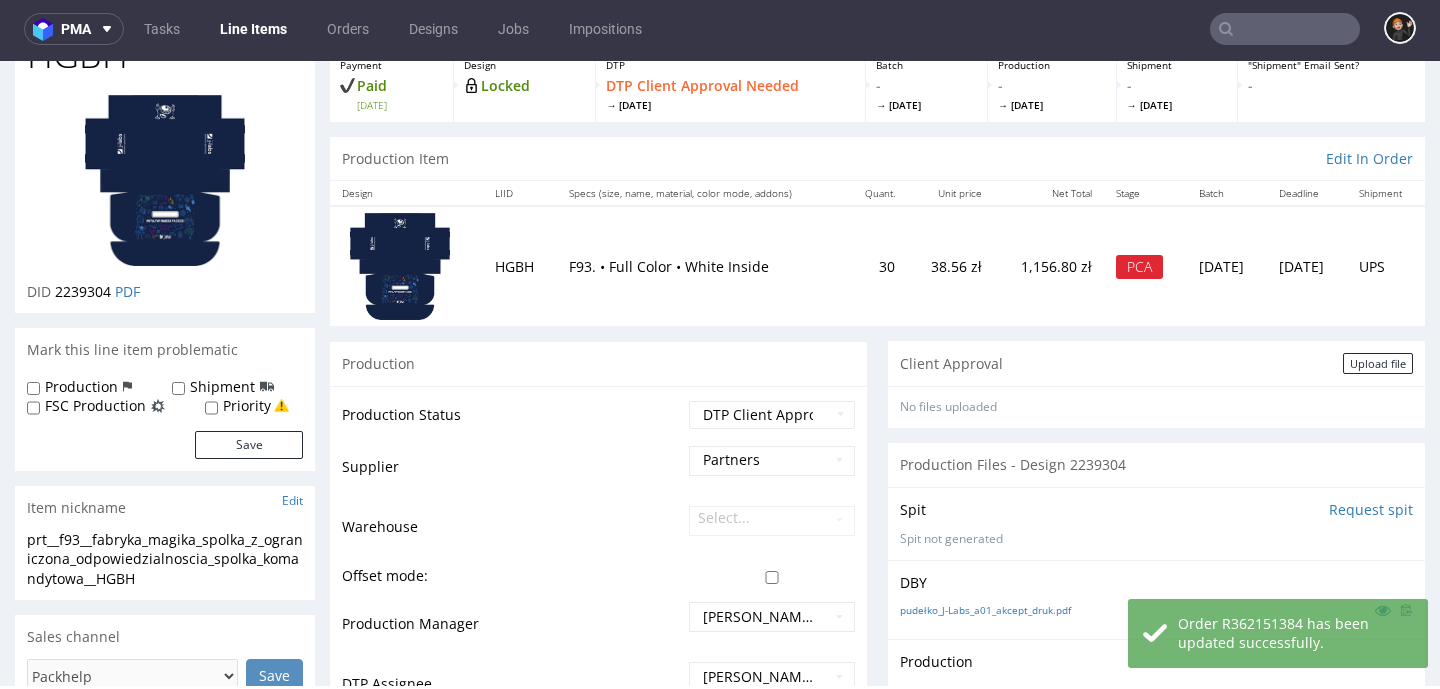 scroll, scrollTop: 33, scrollLeft: 0, axis: vertical 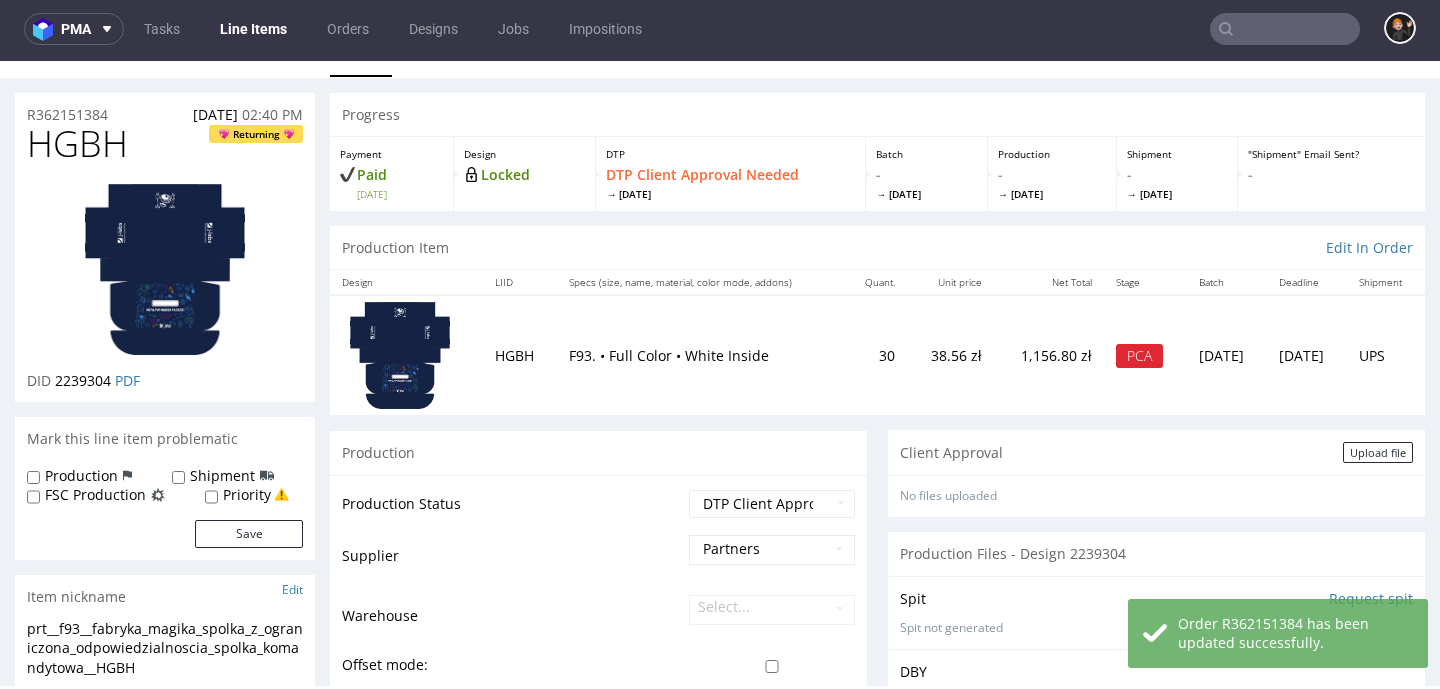 drag, startPoint x: 1369, startPoint y: 457, endPoint x: 1339, endPoint y: 461, distance: 30.265491 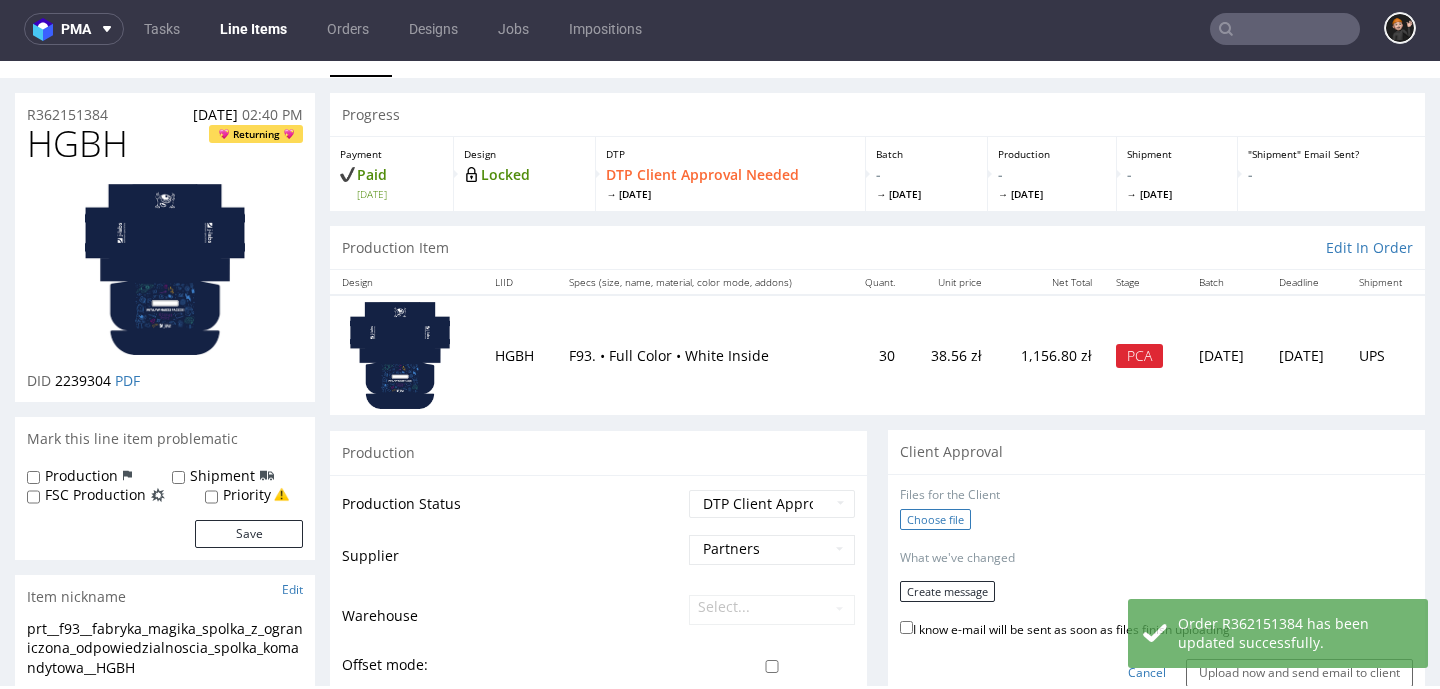 click on "Choose file" at bounding box center (935, 519) 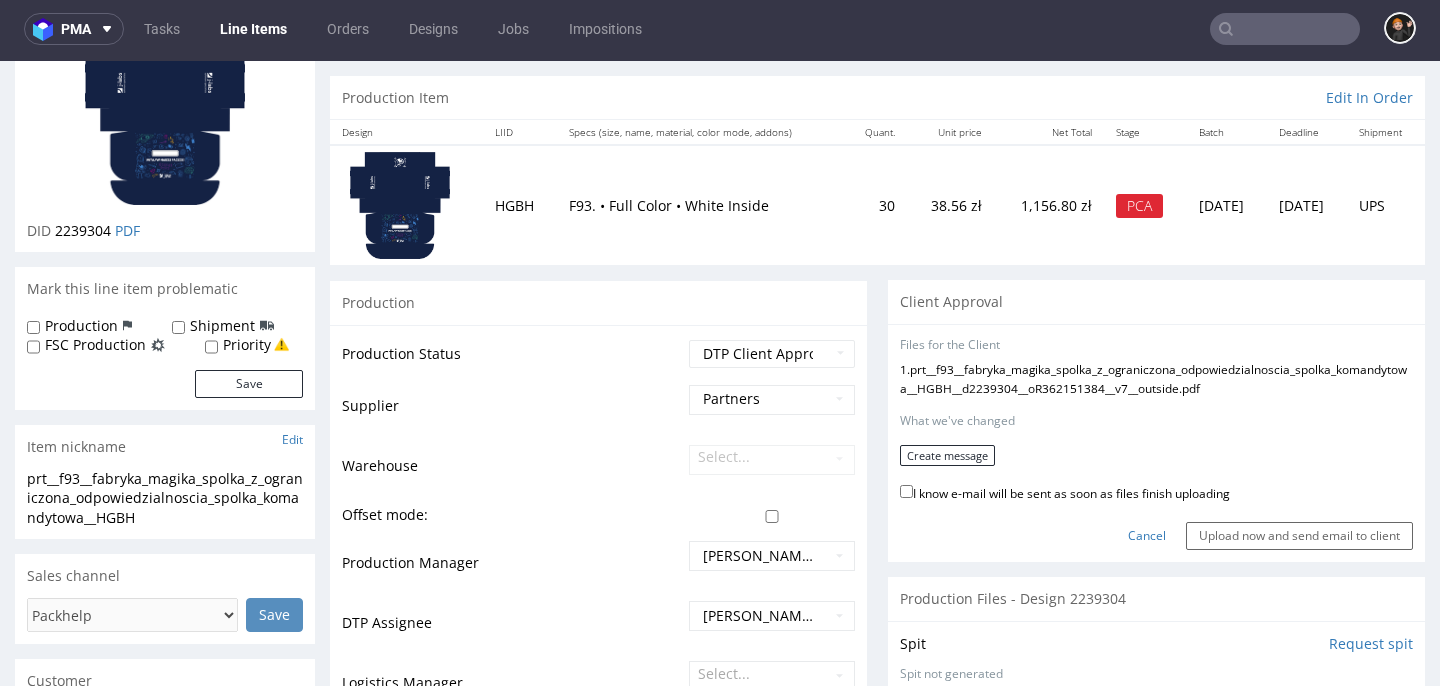 click on "I know e-mail will be sent as soon as files finish uploading" at bounding box center [1065, 492] 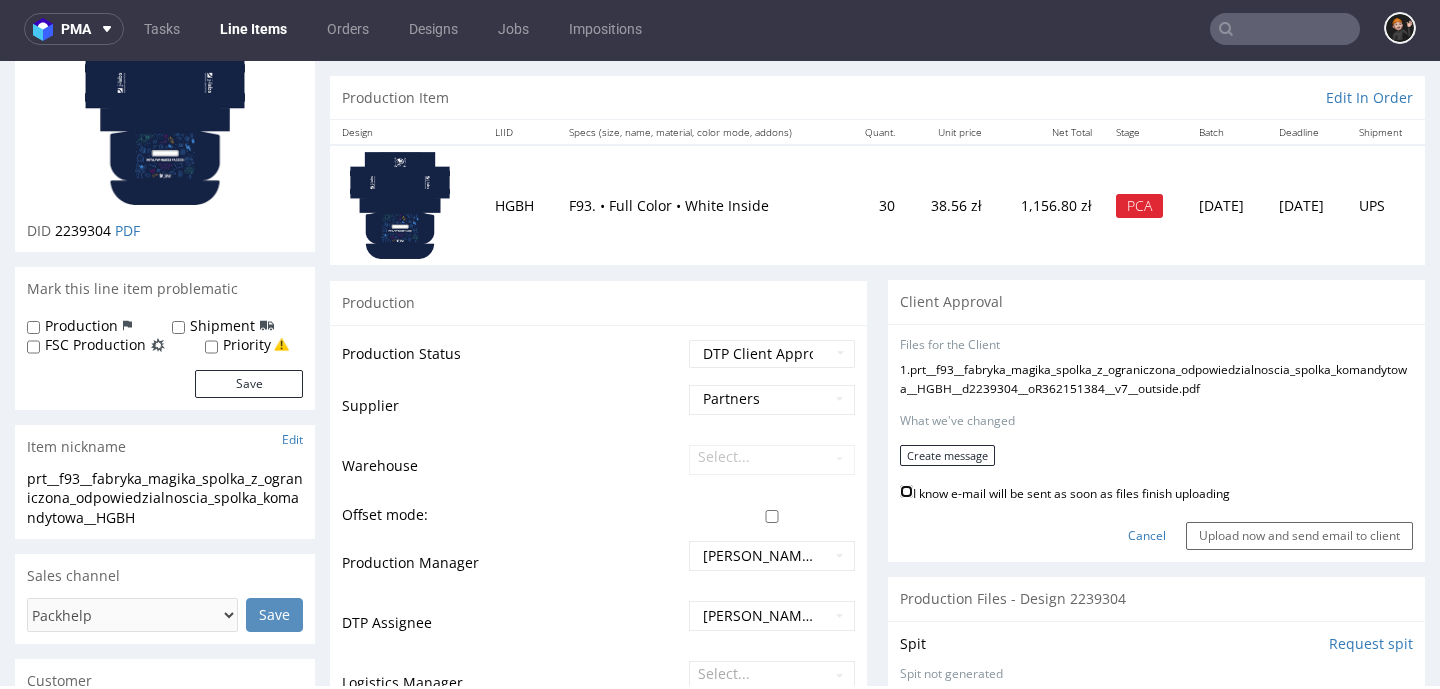 click on "I know e-mail will be sent as soon as files finish uploading" at bounding box center [906, 491] 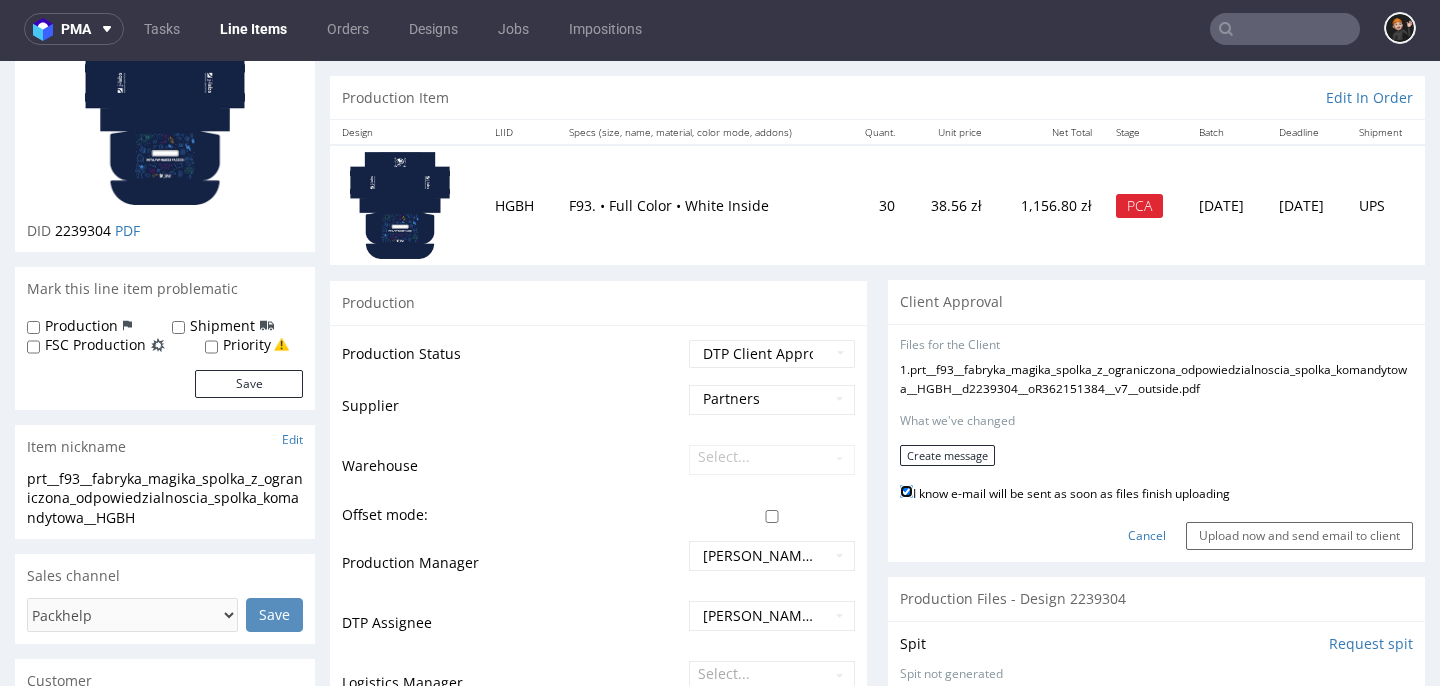 checkbox on "true" 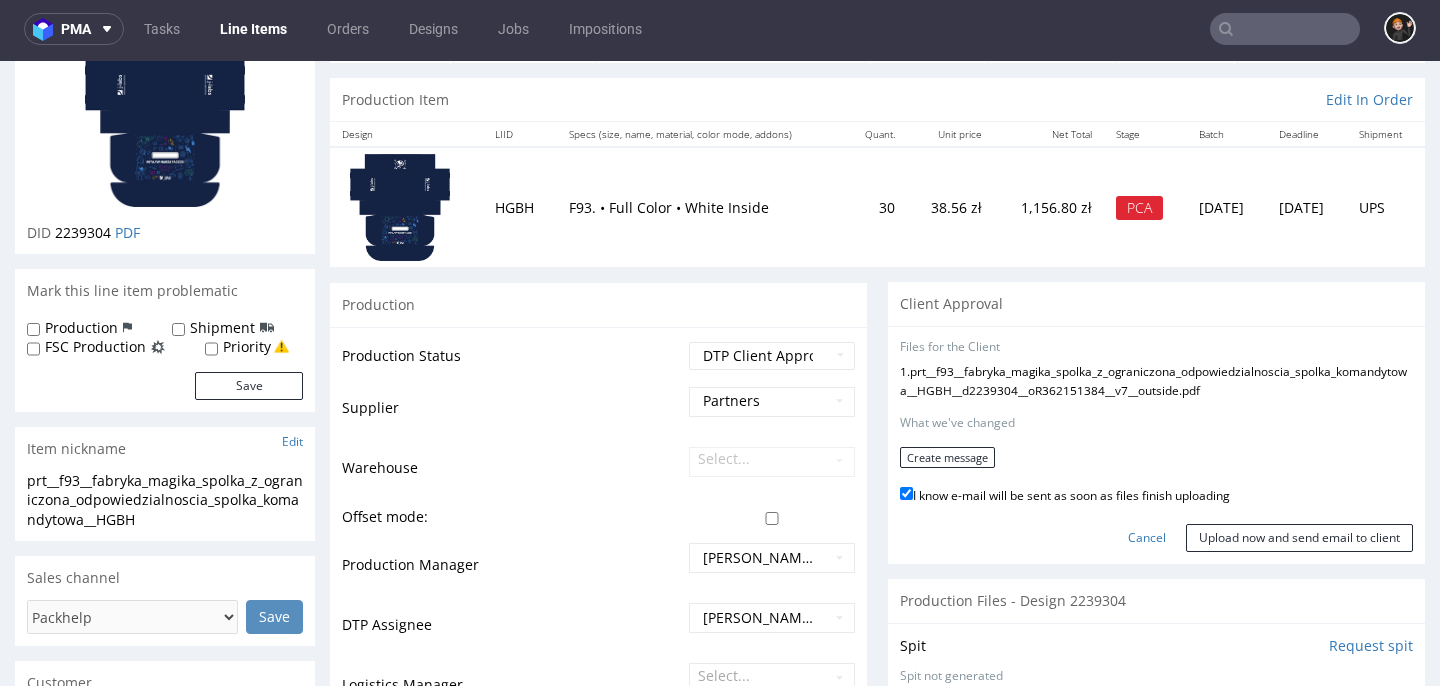 click on "Files for the Client 1 .  prt__f93__fabryka_magika_spolka_z_ograniczona_odpowiedzialnoscia_spolka_komandytowa__HGBH__d2239304__oR362151384__v7__outside.pdf Choose file What we've changed    Create message     I know e-mail will be sent as soon as files finish uploading Cancel Upload now and send email to client" at bounding box center (1156, 446) 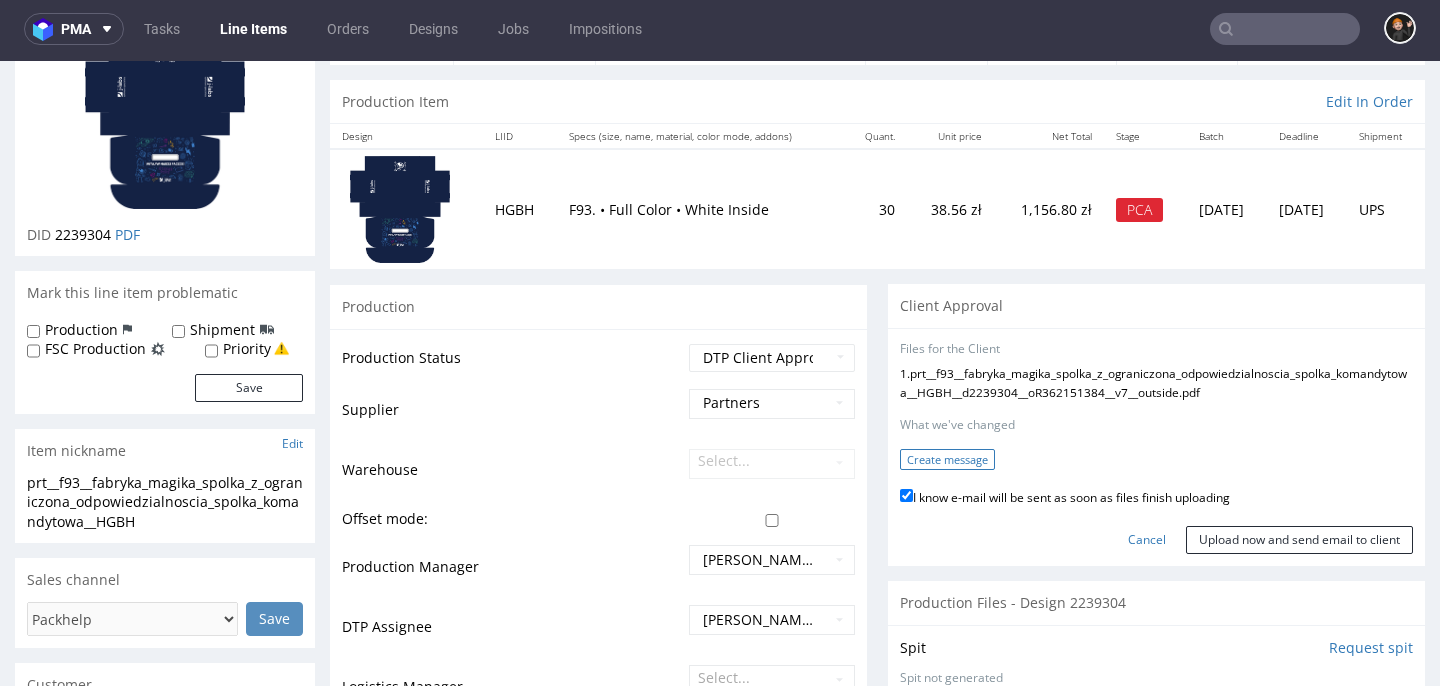 click on "Create message" at bounding box center (947, 459) 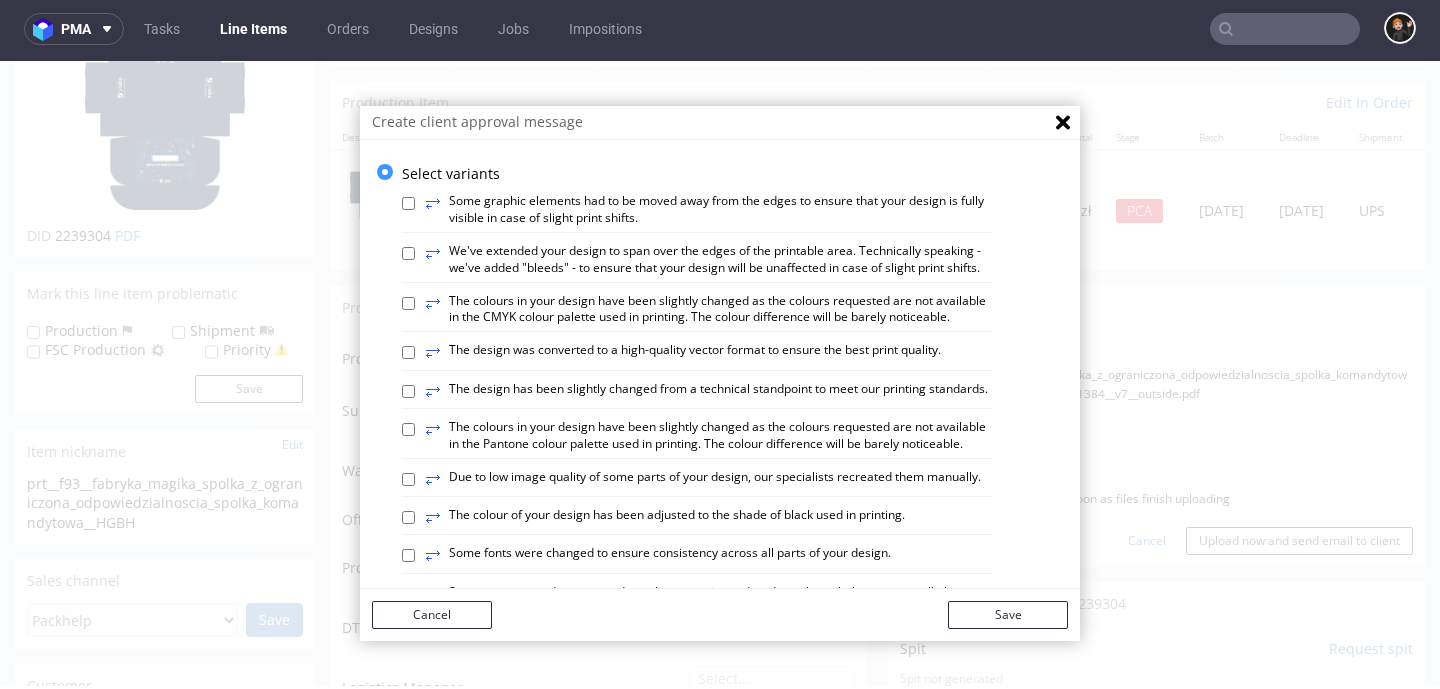 click on "⥂   The design has been slightly changed from a technical standpoint to meet our printing standards." at bounding box center (706, 392) 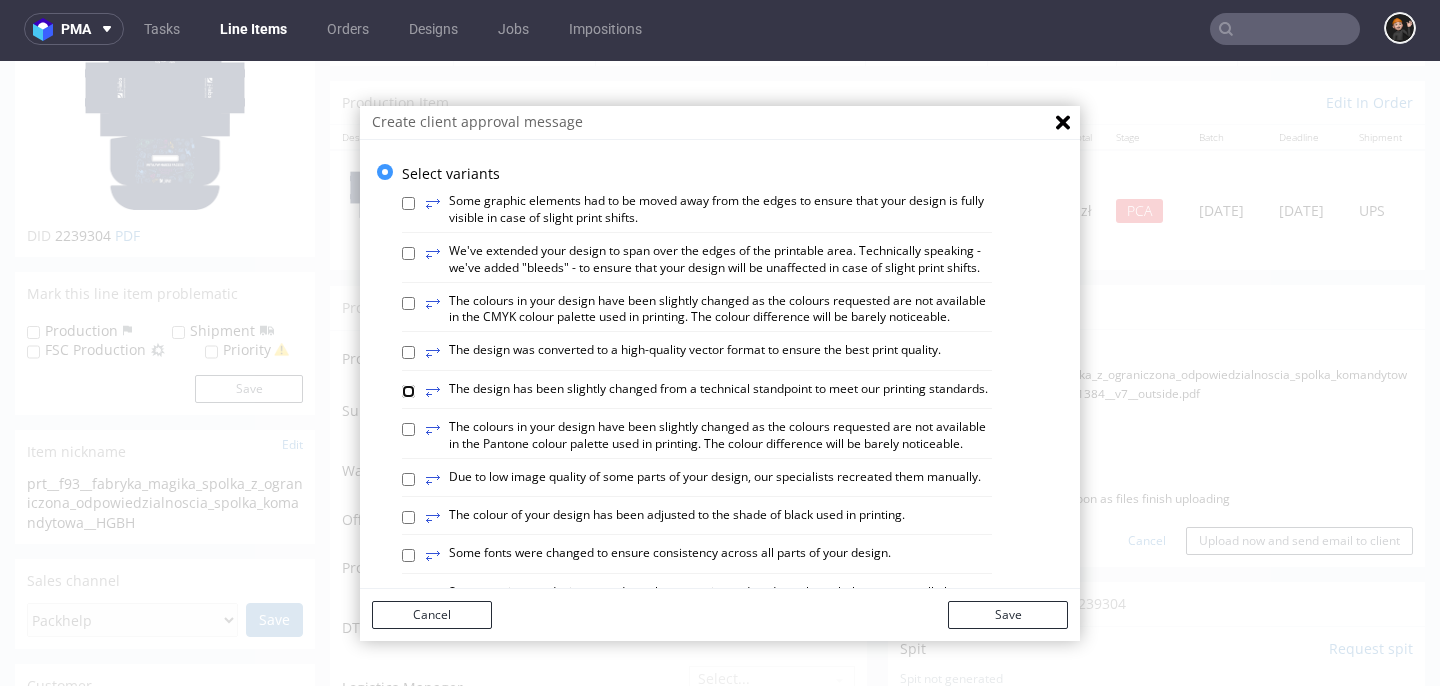 click on "⥂   The design has been slightly changed from a technical standpoint to meet our printing standards." at bounding box center (408, 391) 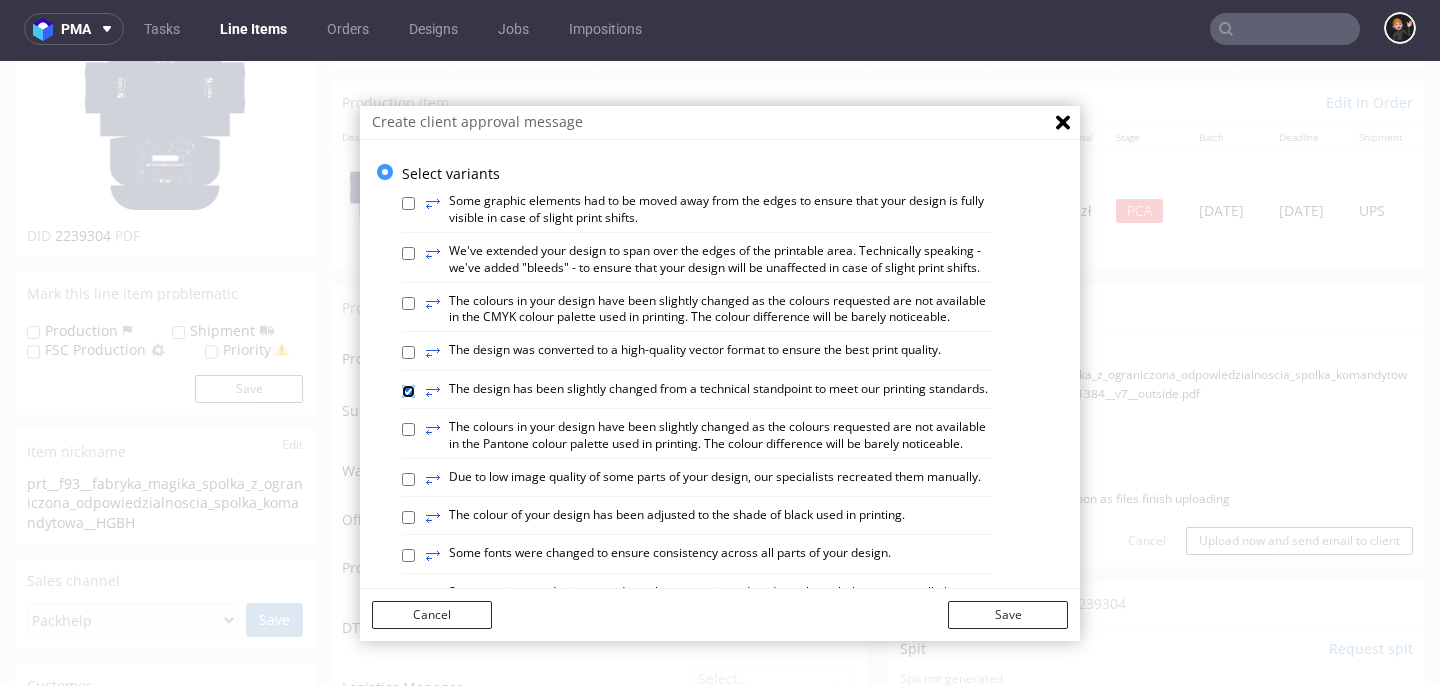 checkbox on "true" 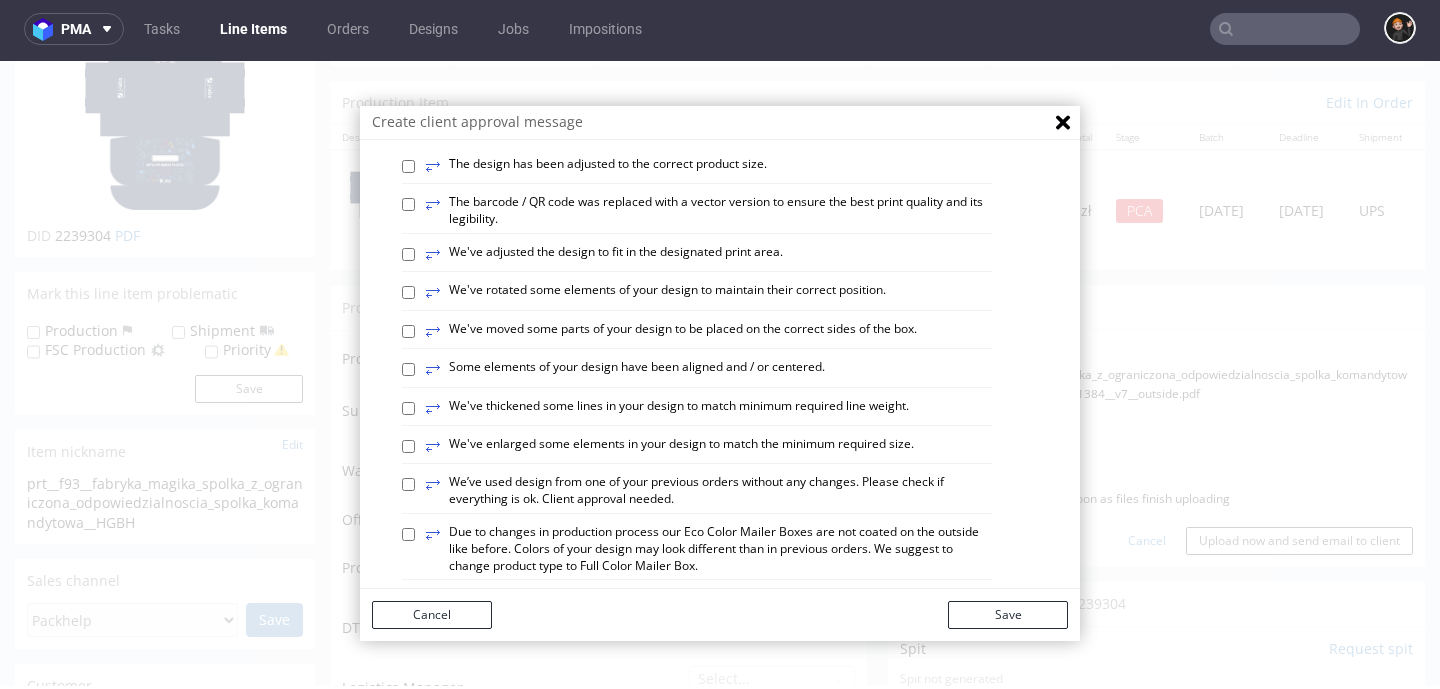 scroll, scrollTop: 584, scrollLeft: 0, axis: vertical 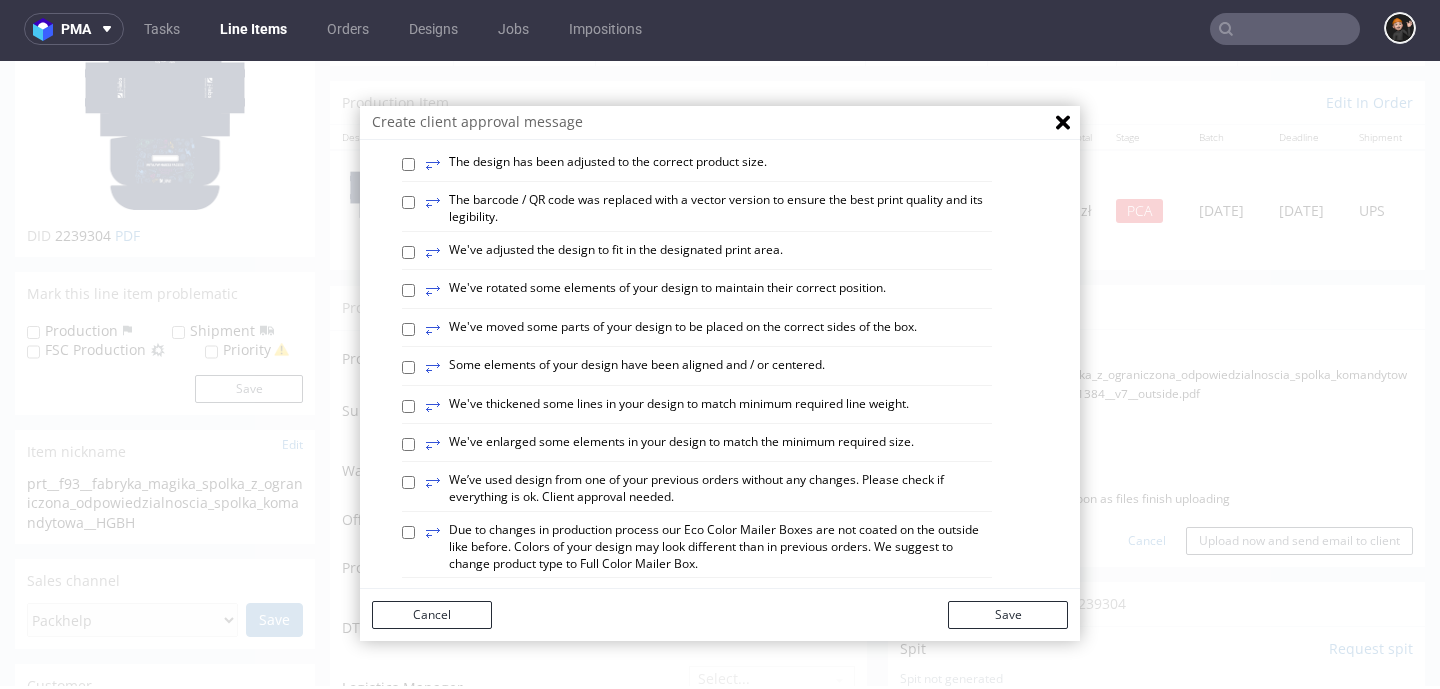 click on "⥂   Some elements of your design have been aligned and / or centered." at bounding box center [625, 368] 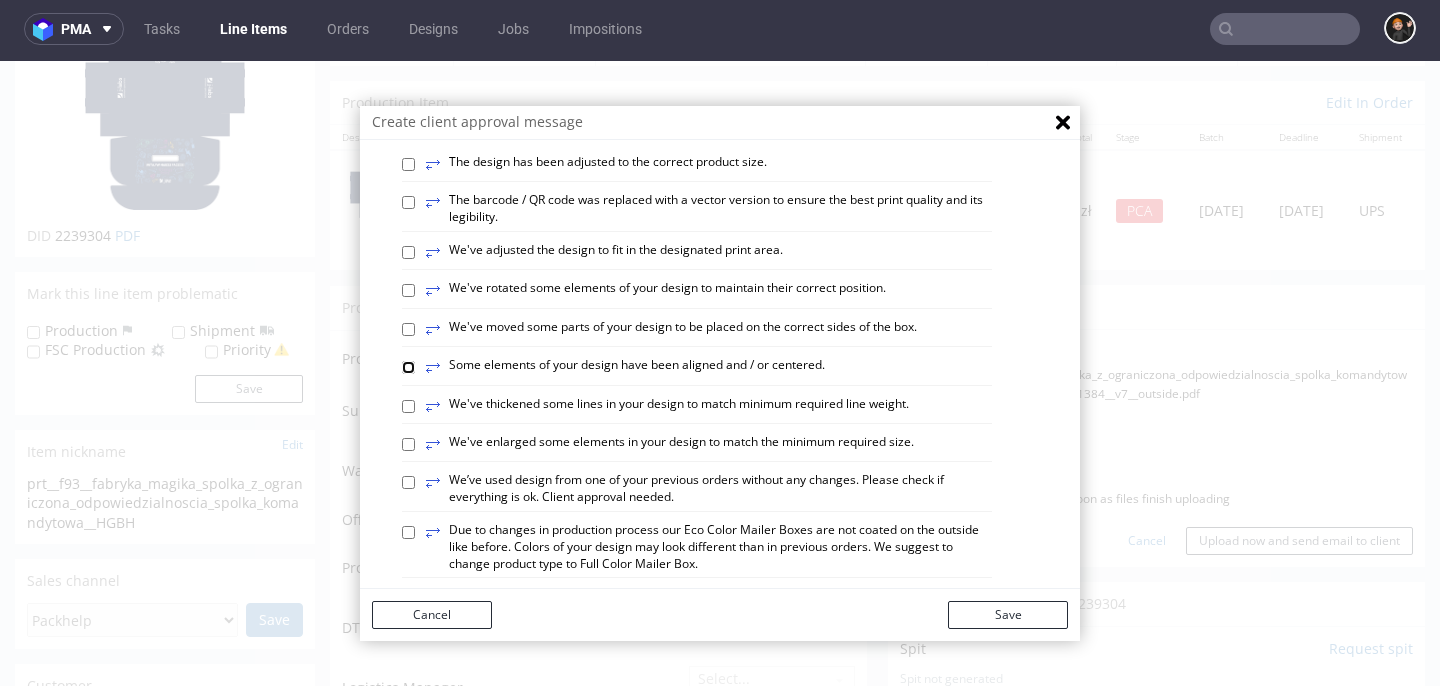 click on "⥂   Some elements of your design have been aligned and / or centered." at bounding box center (408, 367) 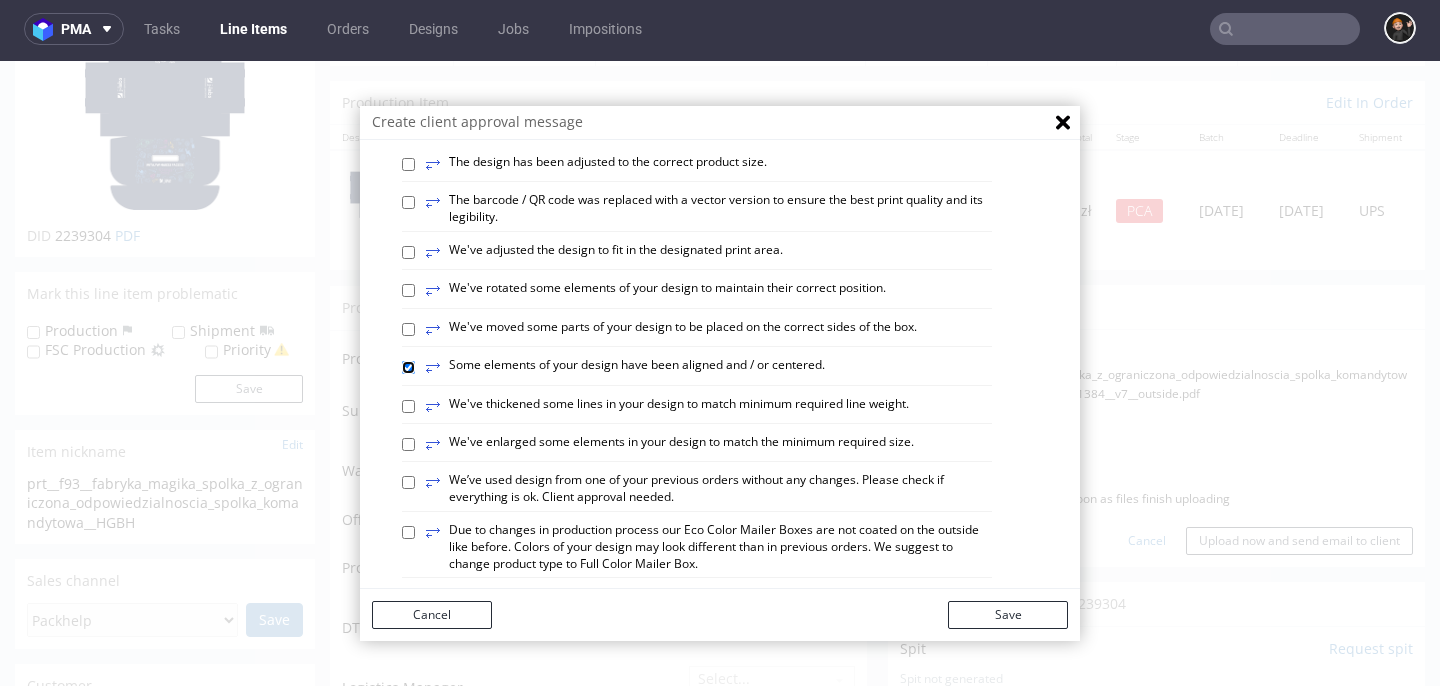 checkbox on "true" 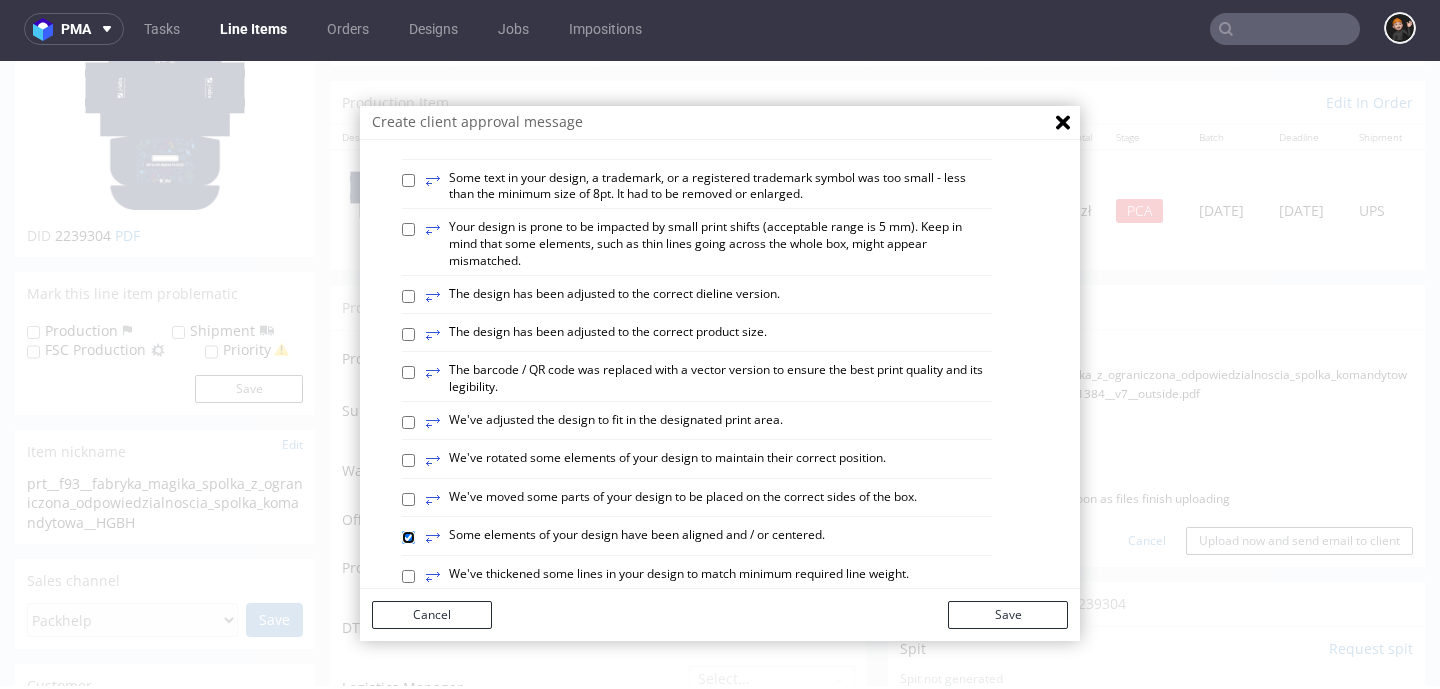 scroll, scrollTop: 426, scrollLeft: 0, axis: vertical 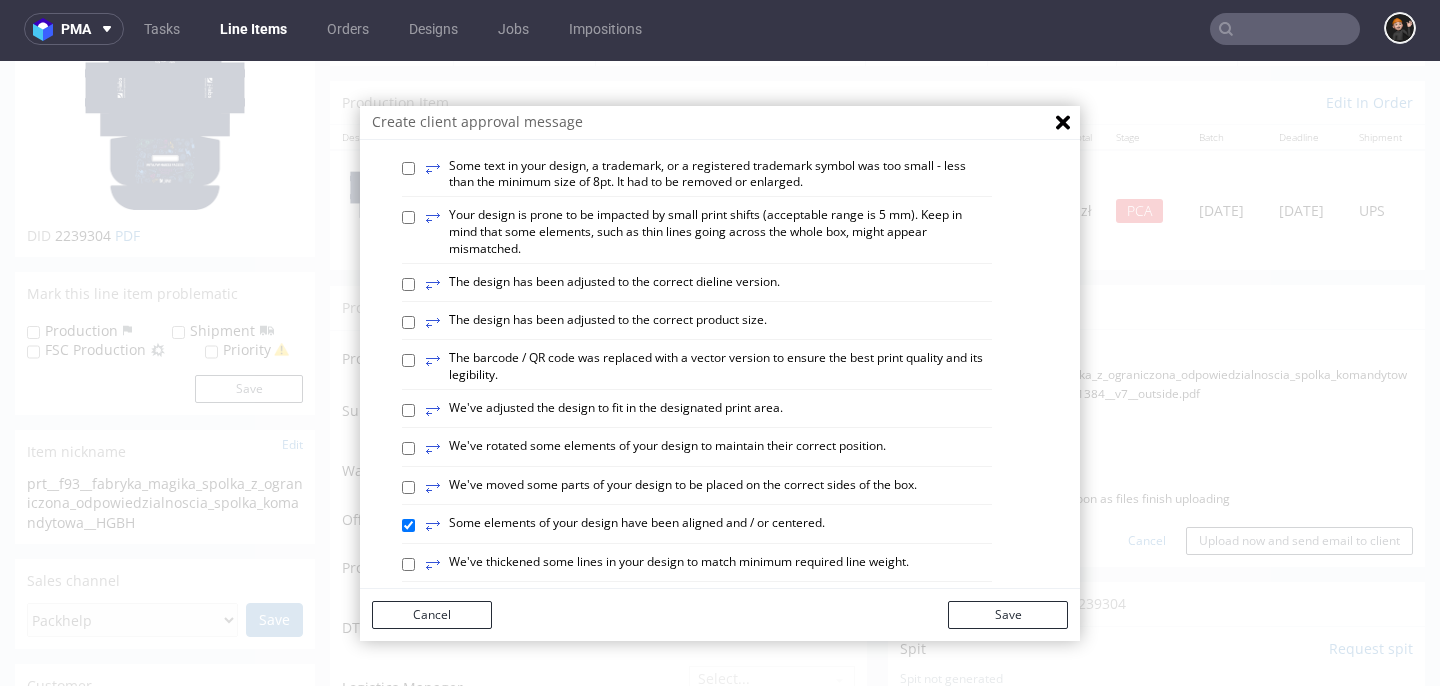 click on "⥂   The design has been adjusted to the correct dieline version." at bounding box center (602, 285) 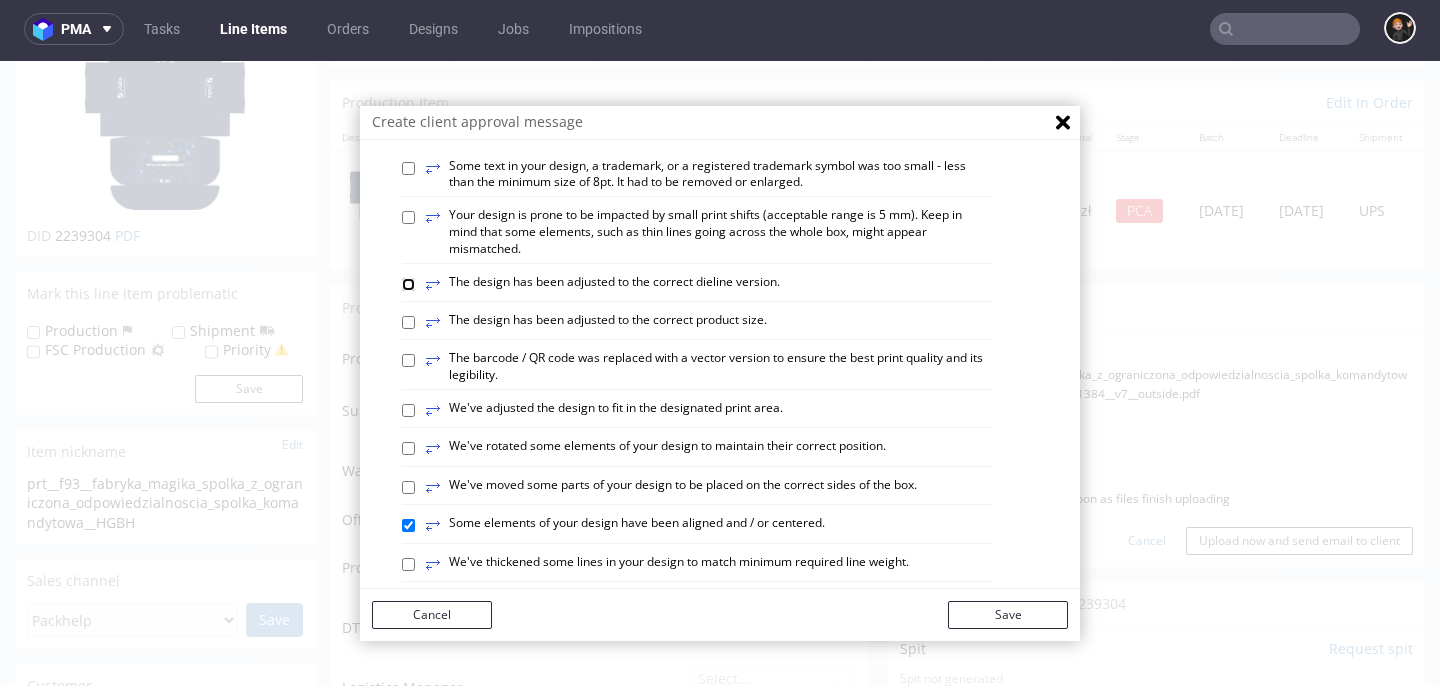 click on "⥂   The design has been adjusted to the correct dieline version." at bounding box center [408, 284] 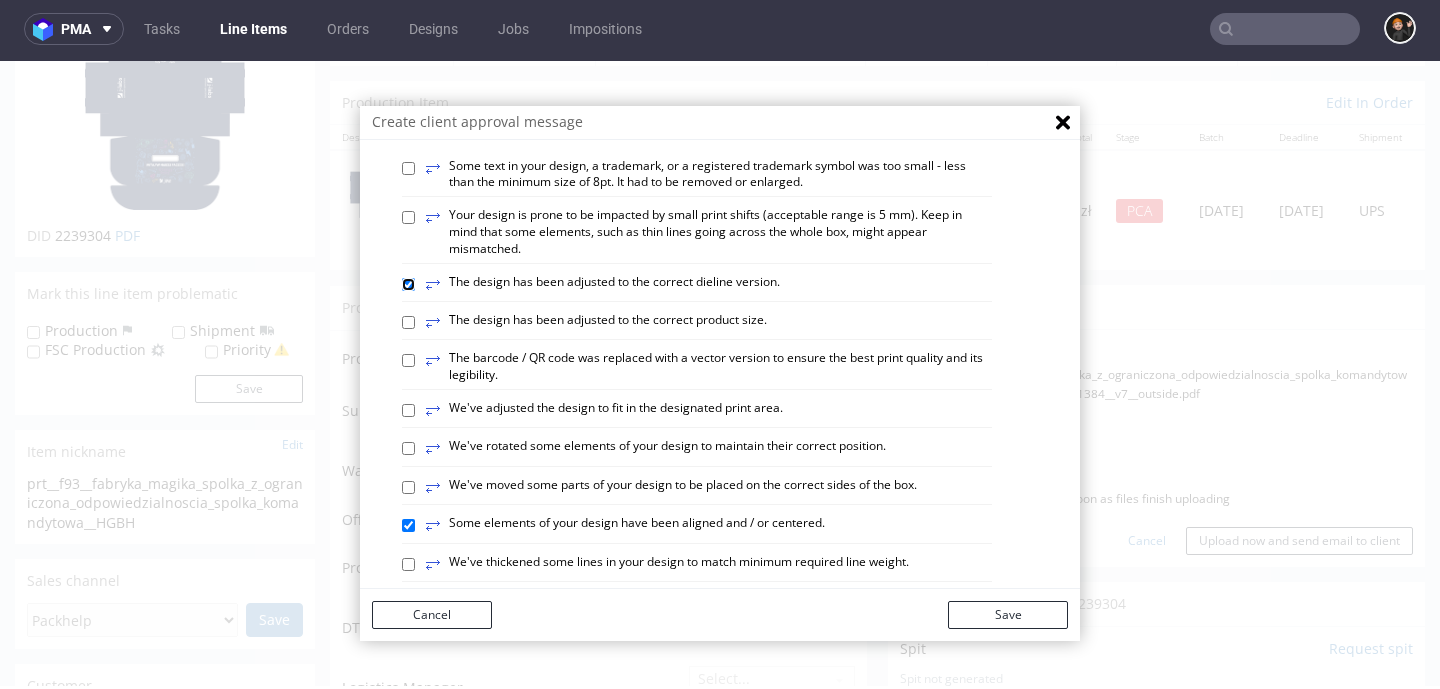 checkbox on "true" 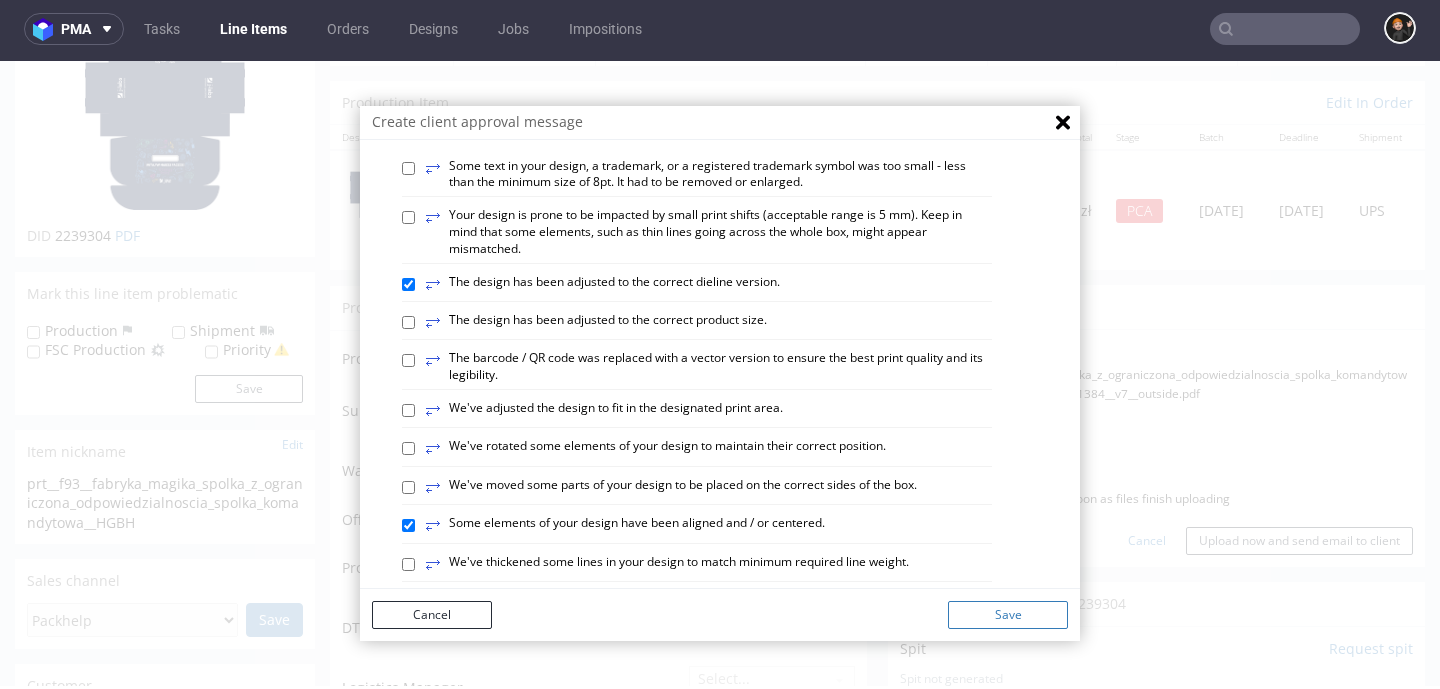 click on "Save" at bounding box center [1008, 615] 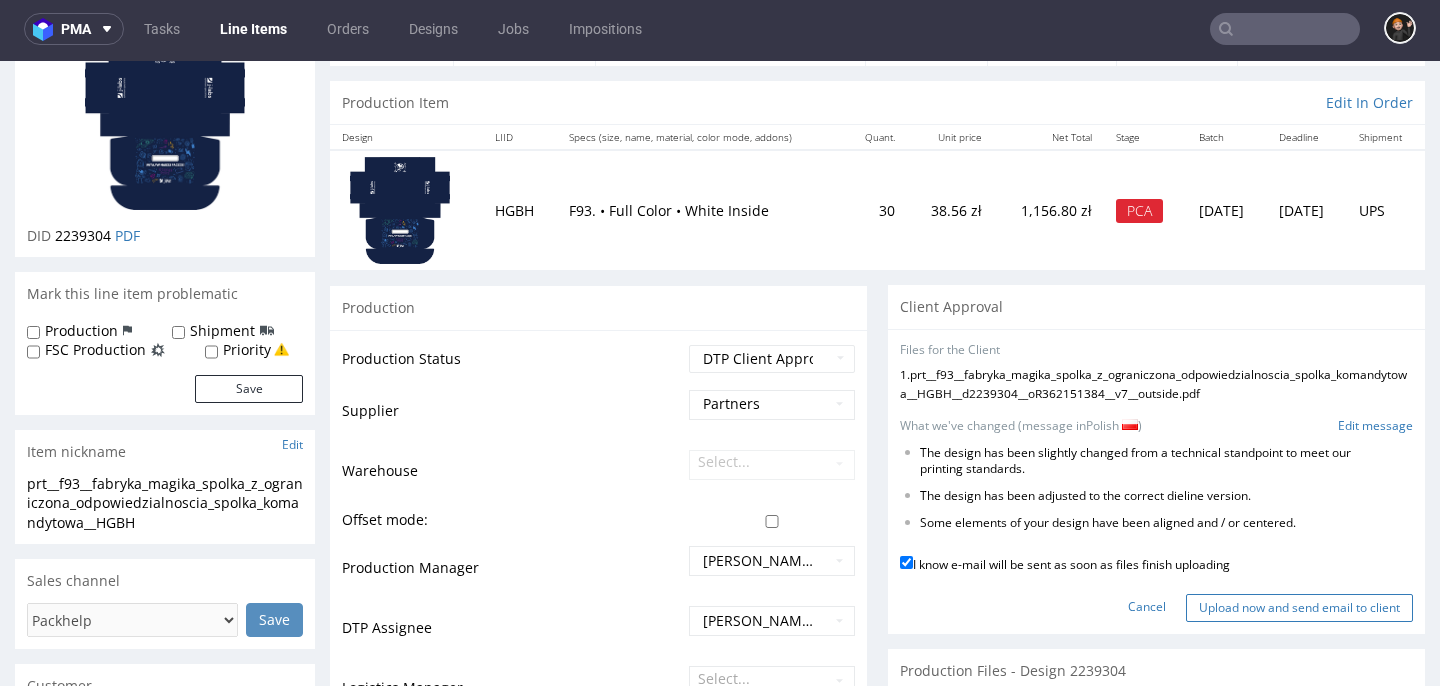 click on "Upload now and send email to client" at bounding box center [1299, 608] 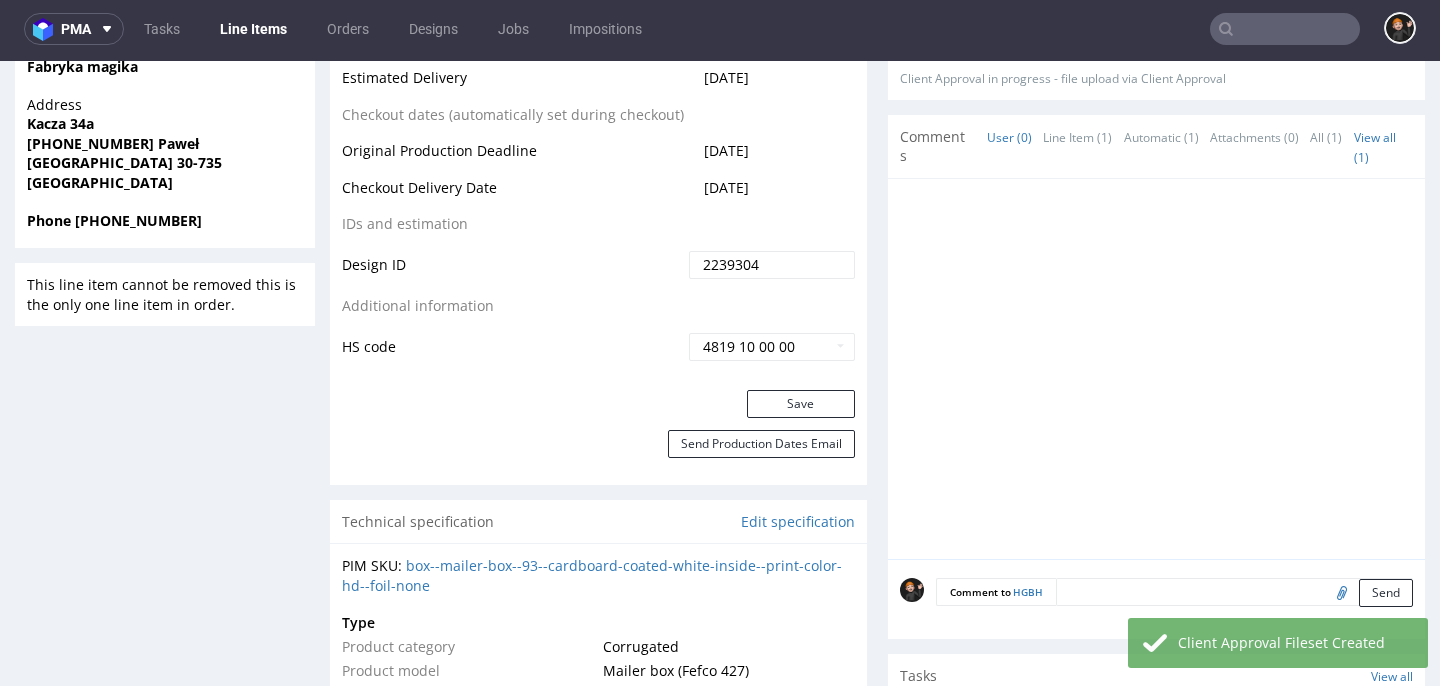 scroll, scrollTop: 1104, scrollLeft: 0, axis: vertical 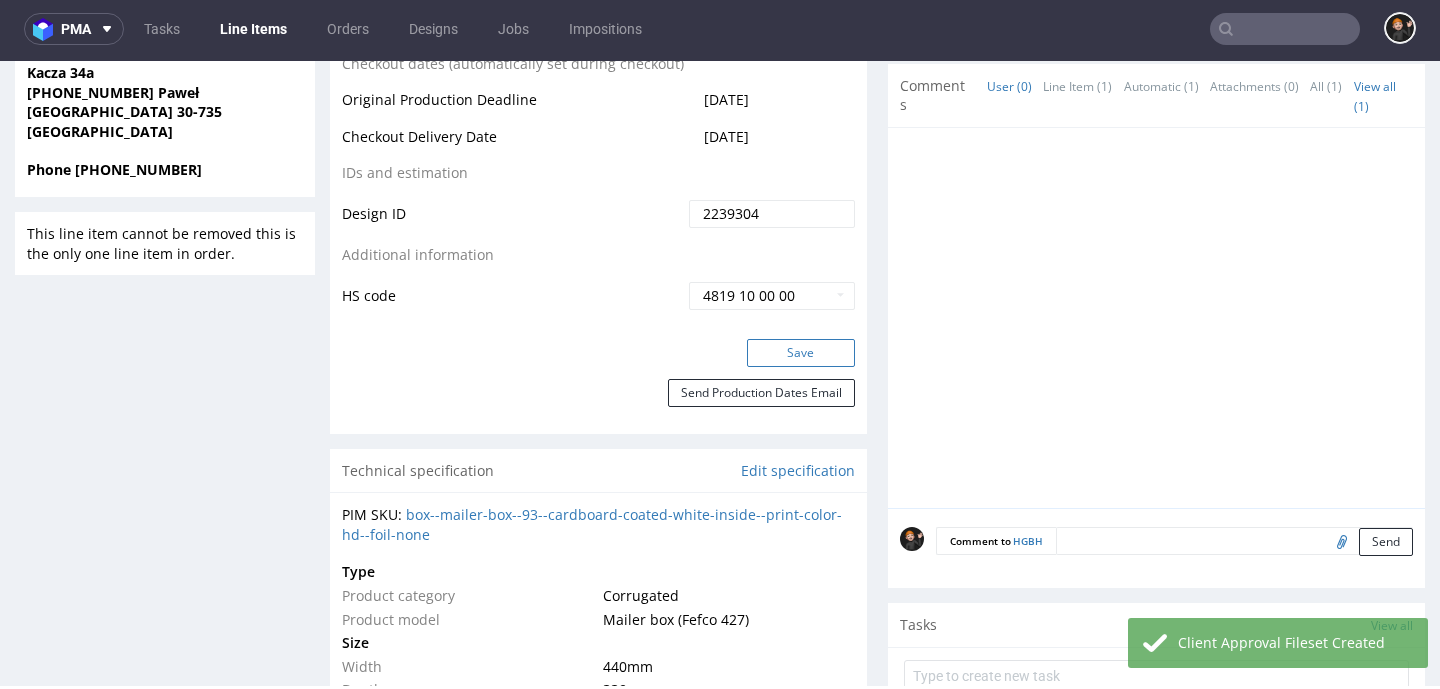 click on "Save" at bounding box center (801, 353) 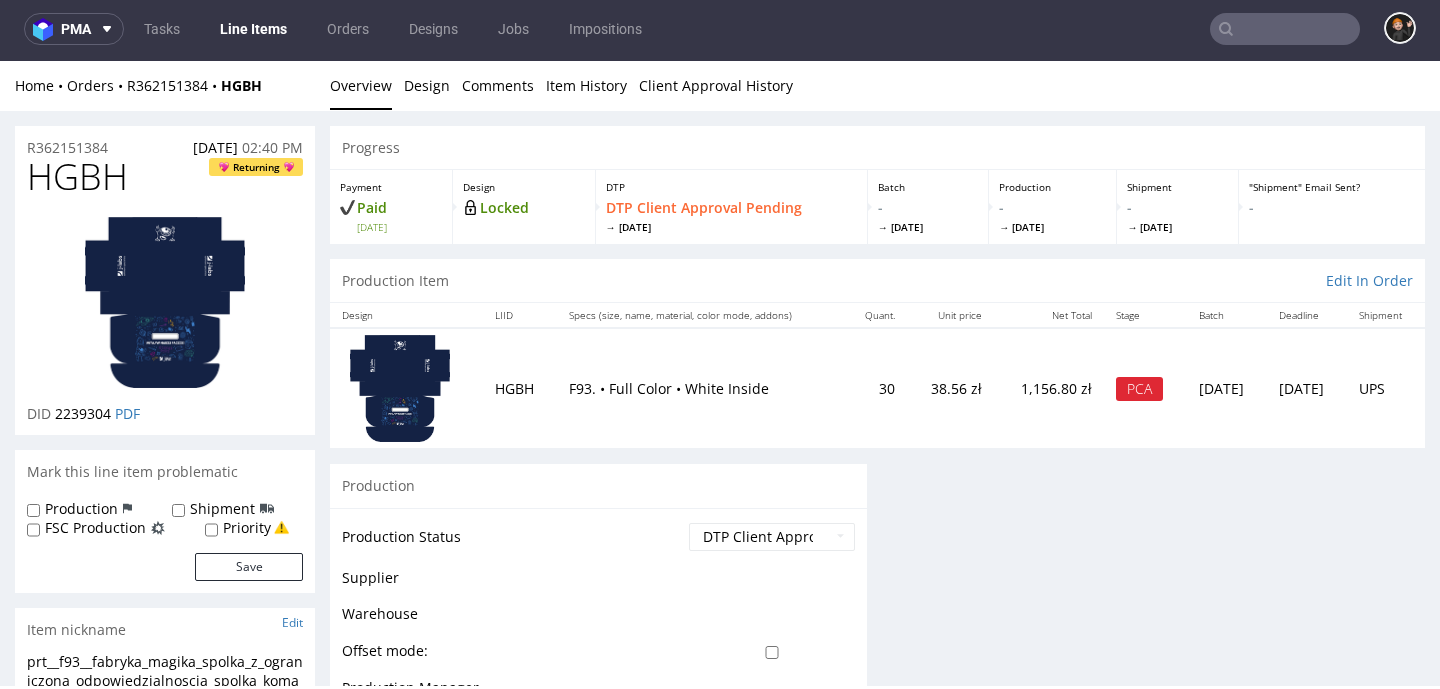 scroll, scrollTop: 864, scrollLeft: 0, axis: vertical 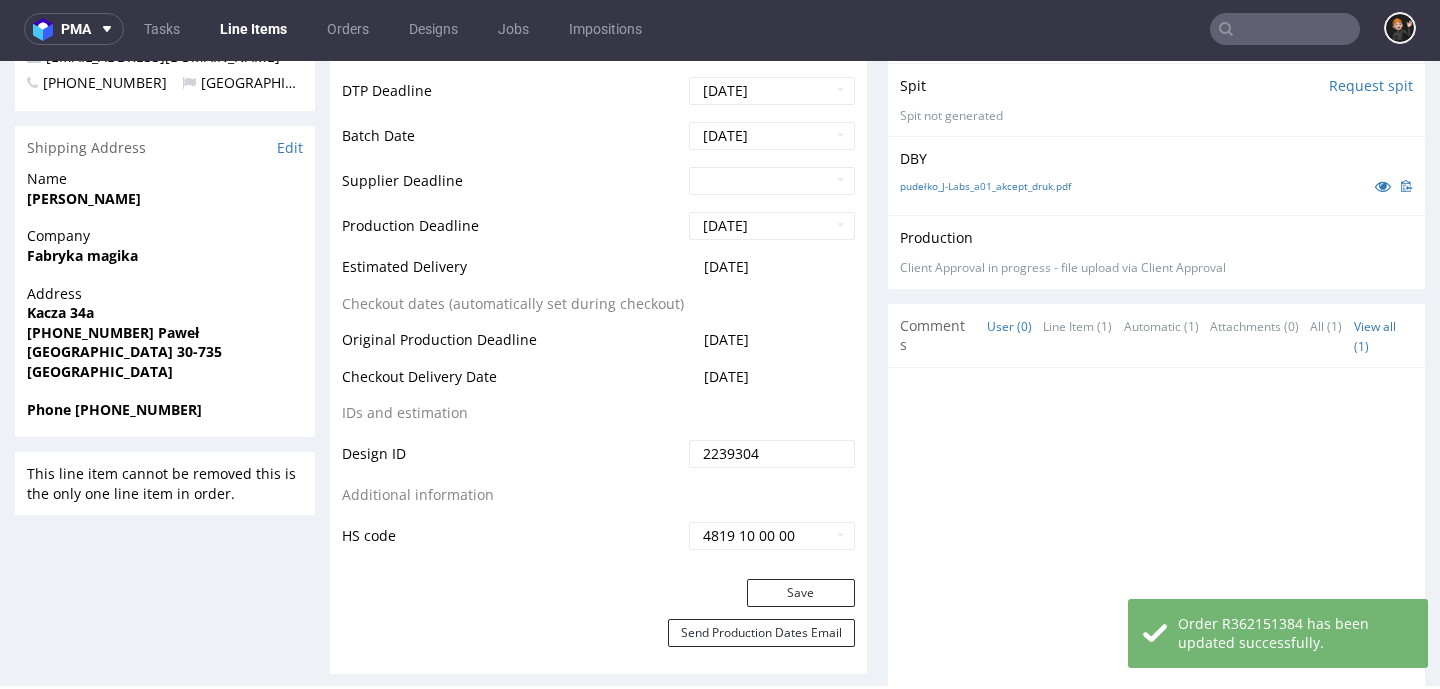 click on "Line Items" at bounding box center (253, 29) 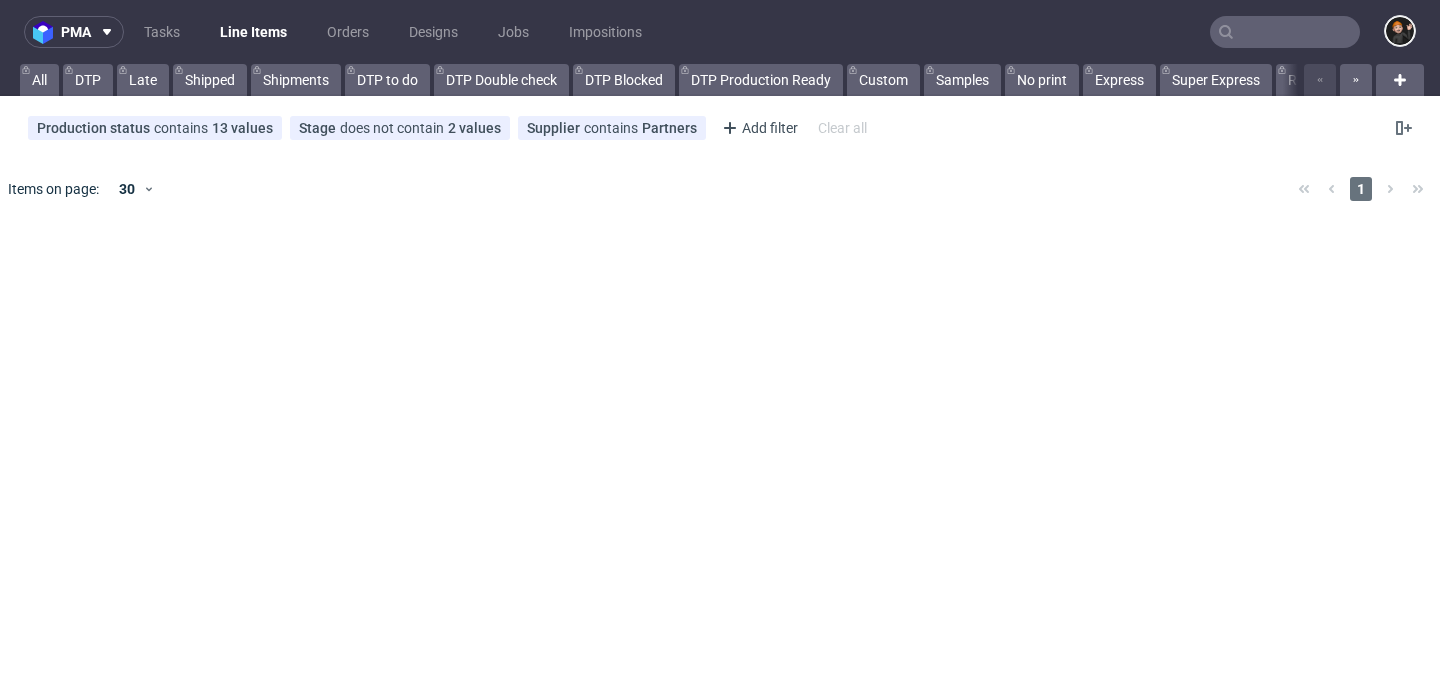 scroll, scrollTop: 0, scrollLeft: 0, axis: both 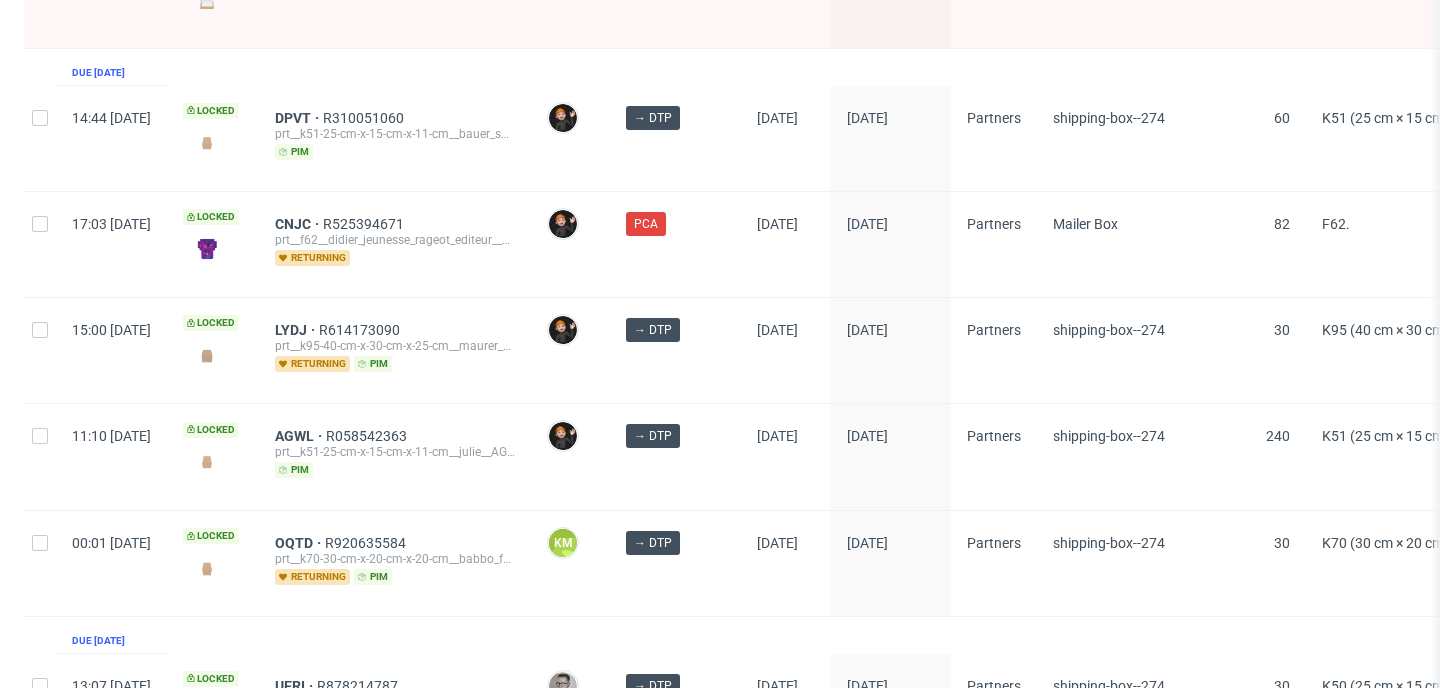 click on "2" at bounding box center (1331, 791) 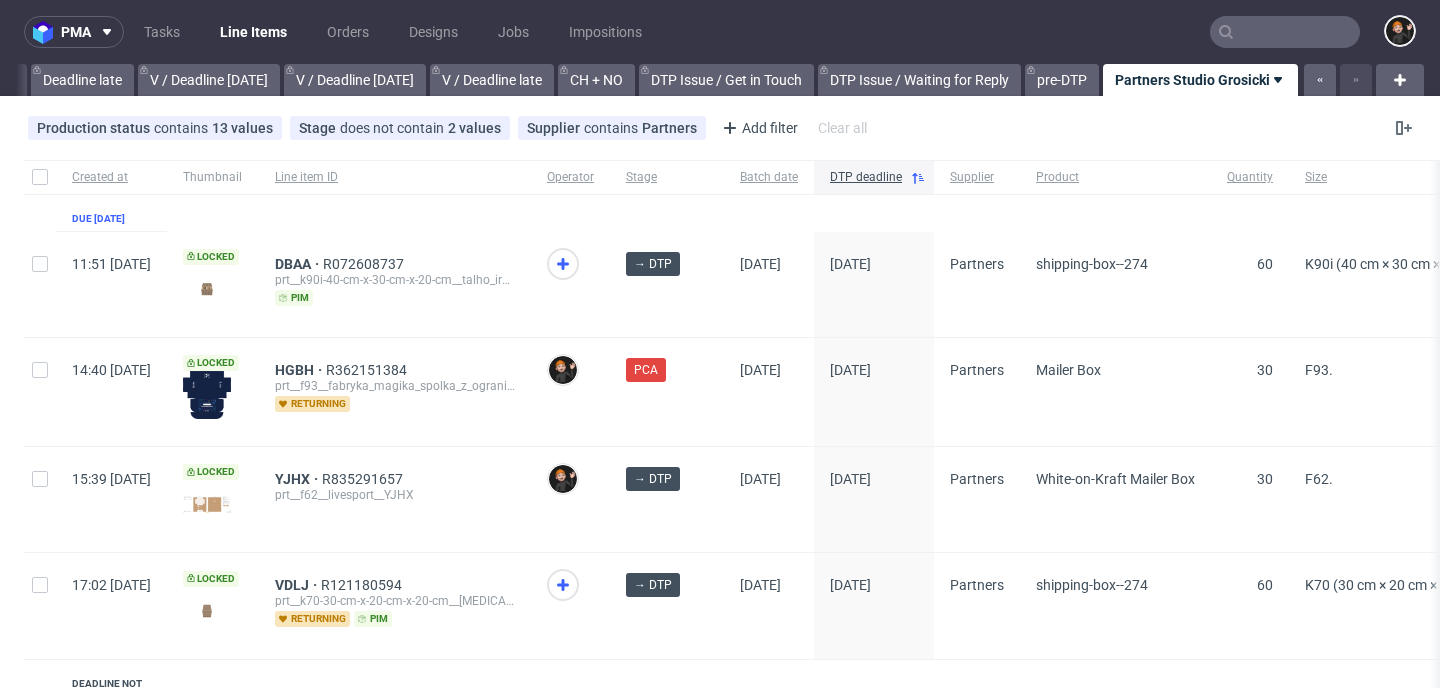 scroll, scrollTop: 99, scrollLeft: 0, axis: vertical 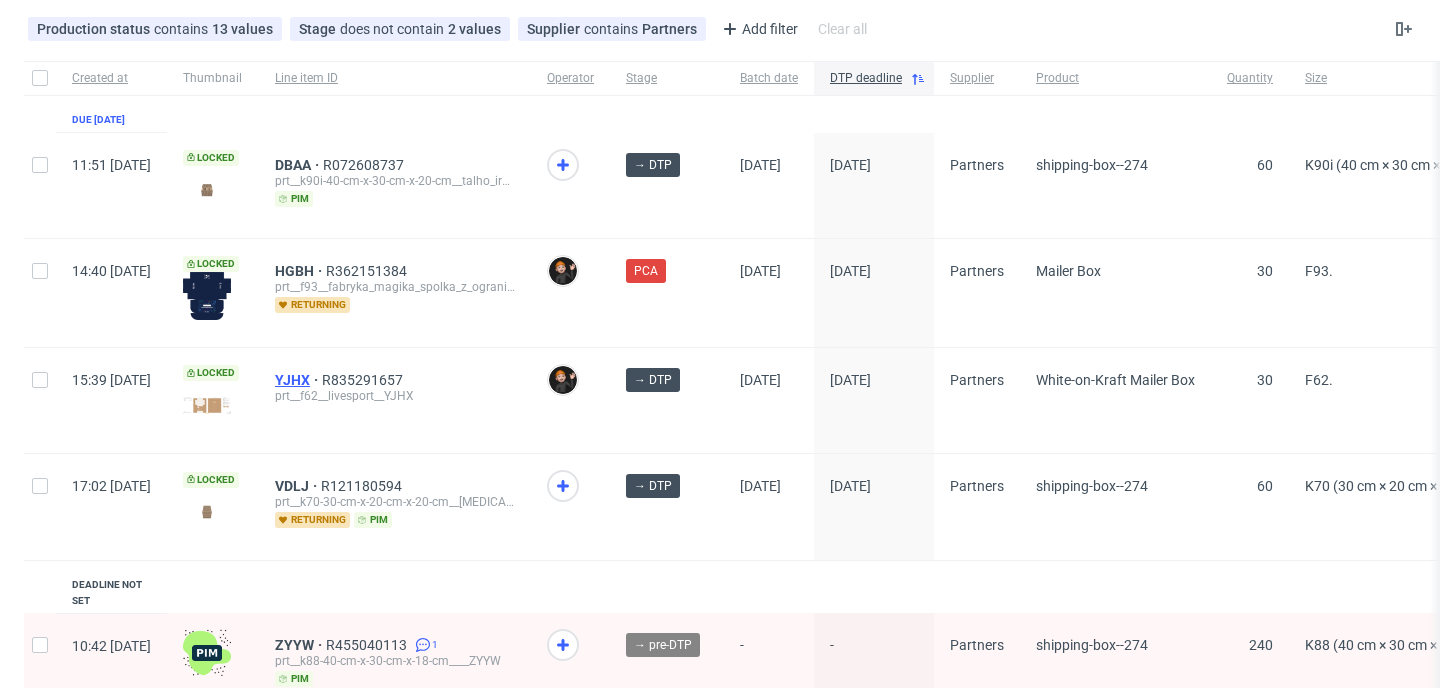 click on "YJHX" at bounding box center (298, 380) 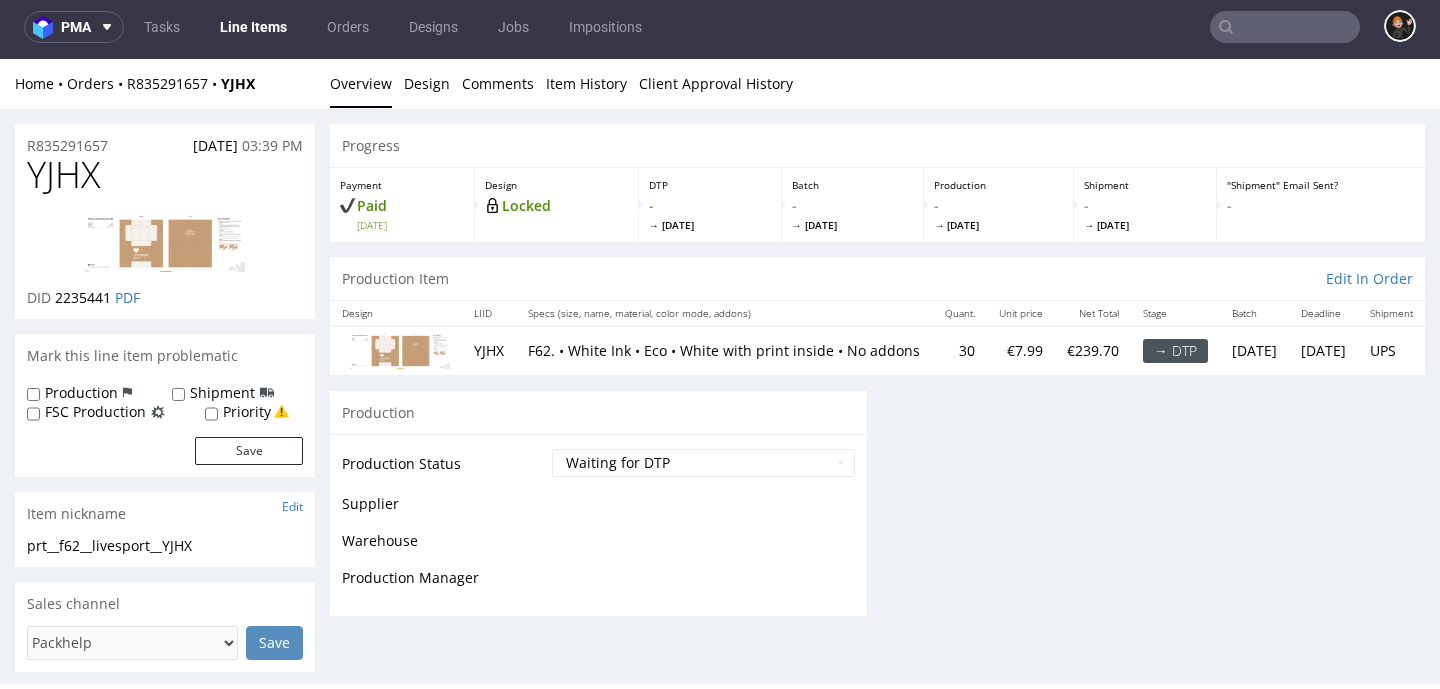scroll, scrollTop: 5, scrollLeft: 0, axis: vertical 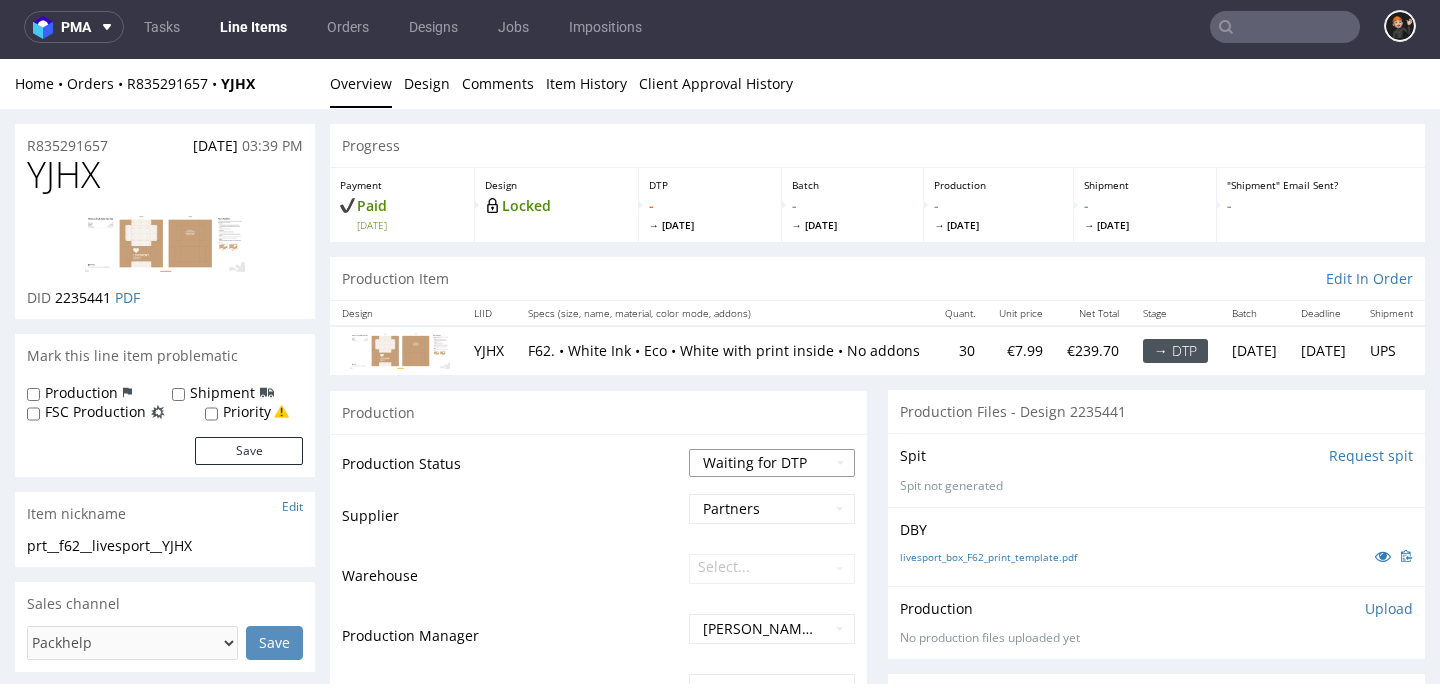 click on "Waiting for Artwork
Waiting for Diecut
Waiting for Mockup Waiting for DTP
Waiting for DTP Double Check
DTP DC Done
In DTP
Issue in DTP
DTP Client Approval Needed
DTP Client Approval Pending
DTP Client Approval Rejected
Back for DTP
DTP Verification Needed
DTP Production Ready In Production
Sent to Fulfillment
Issue in Production
Sent to Warehouse Fulfillment
Production Complete" at bounding box center [772, 463] 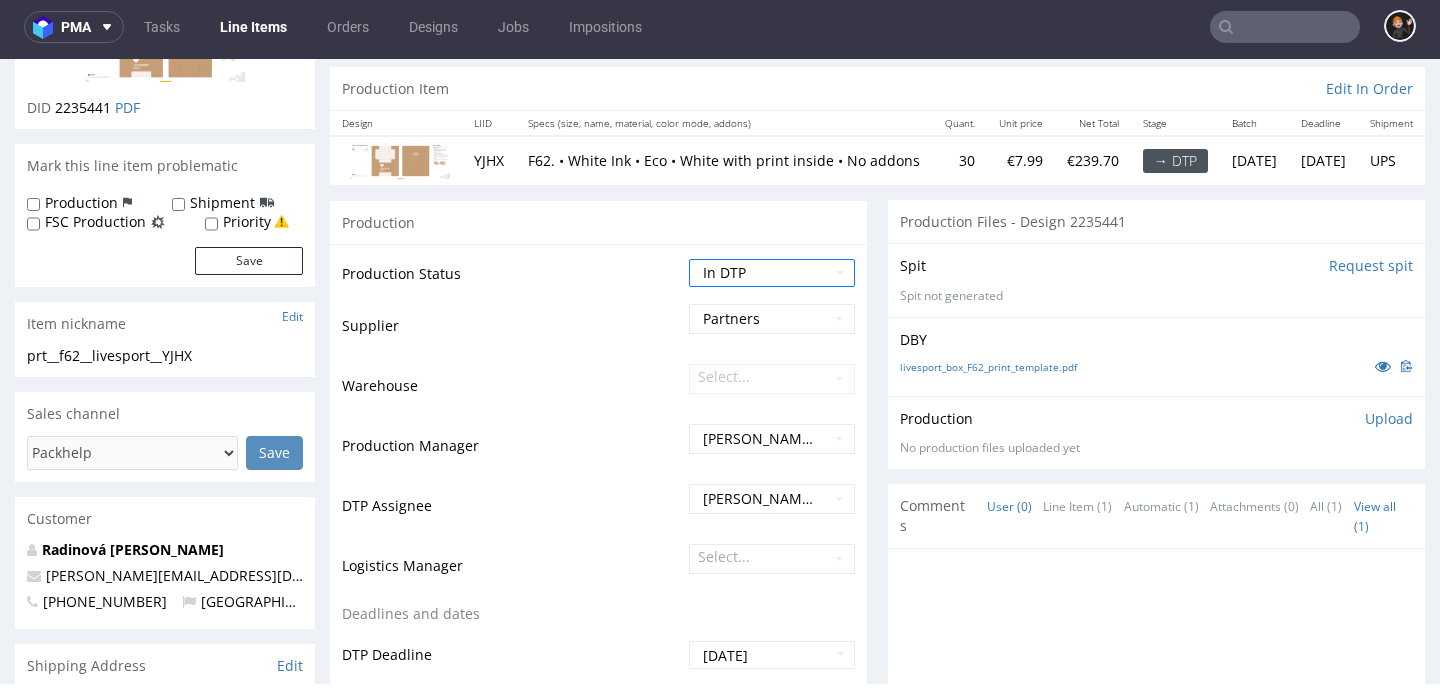 scroll, scrollTop: 727, scrollLeft: 0, axis: vertical 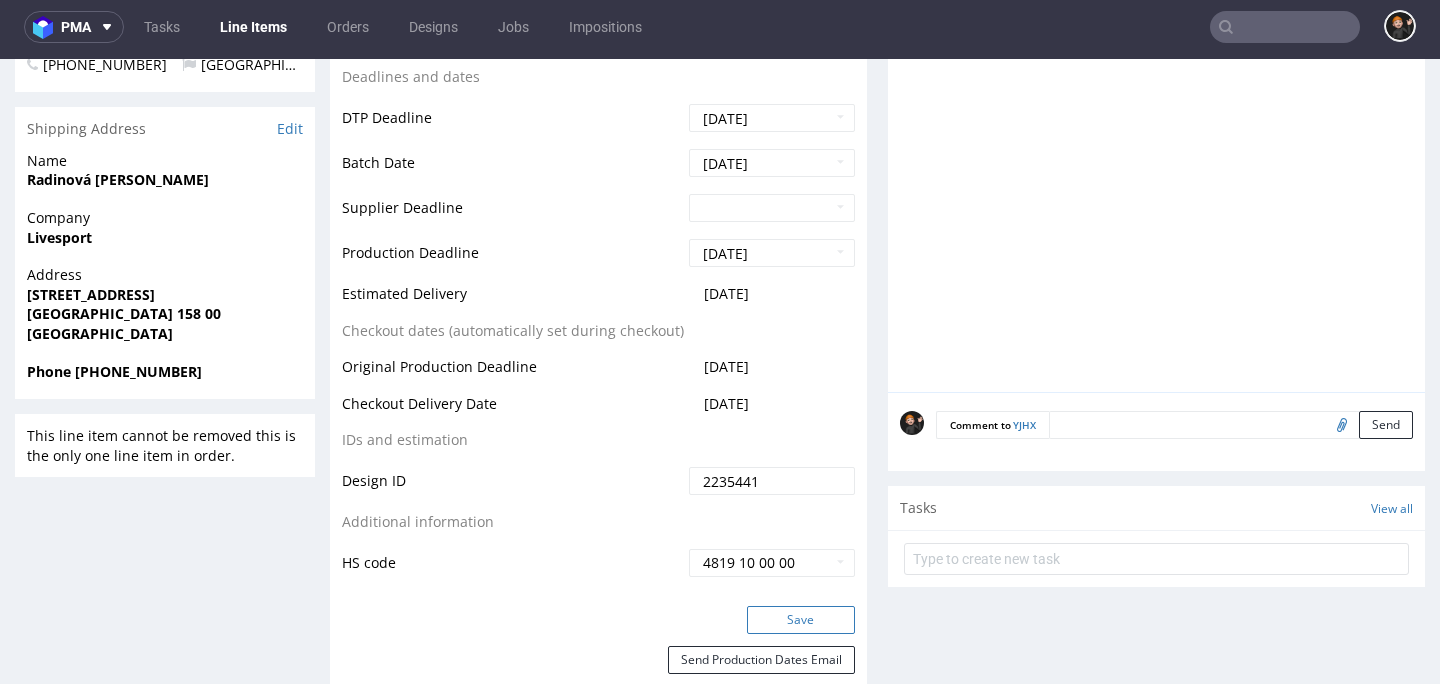click on "Save" at bounding box center [801, 620] 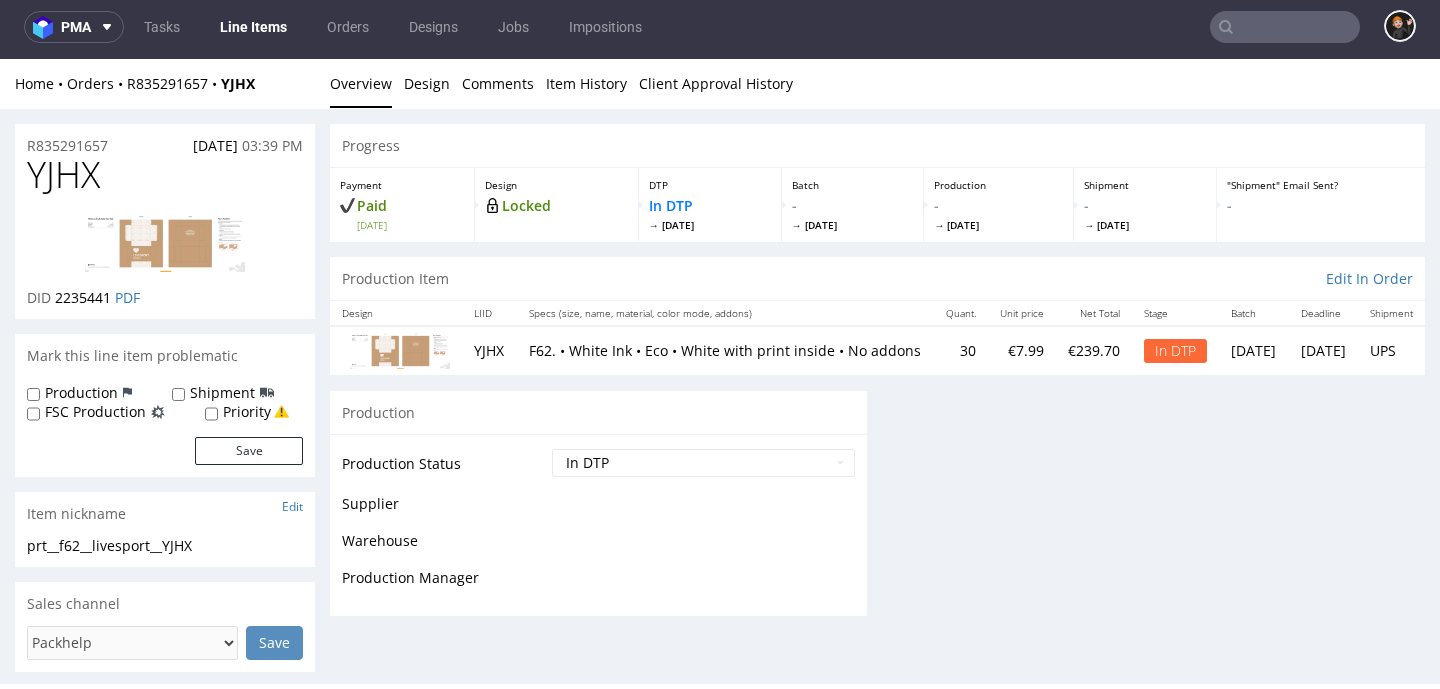 scroll, scrollTop: 0, scrollLeft: 0, axis: both 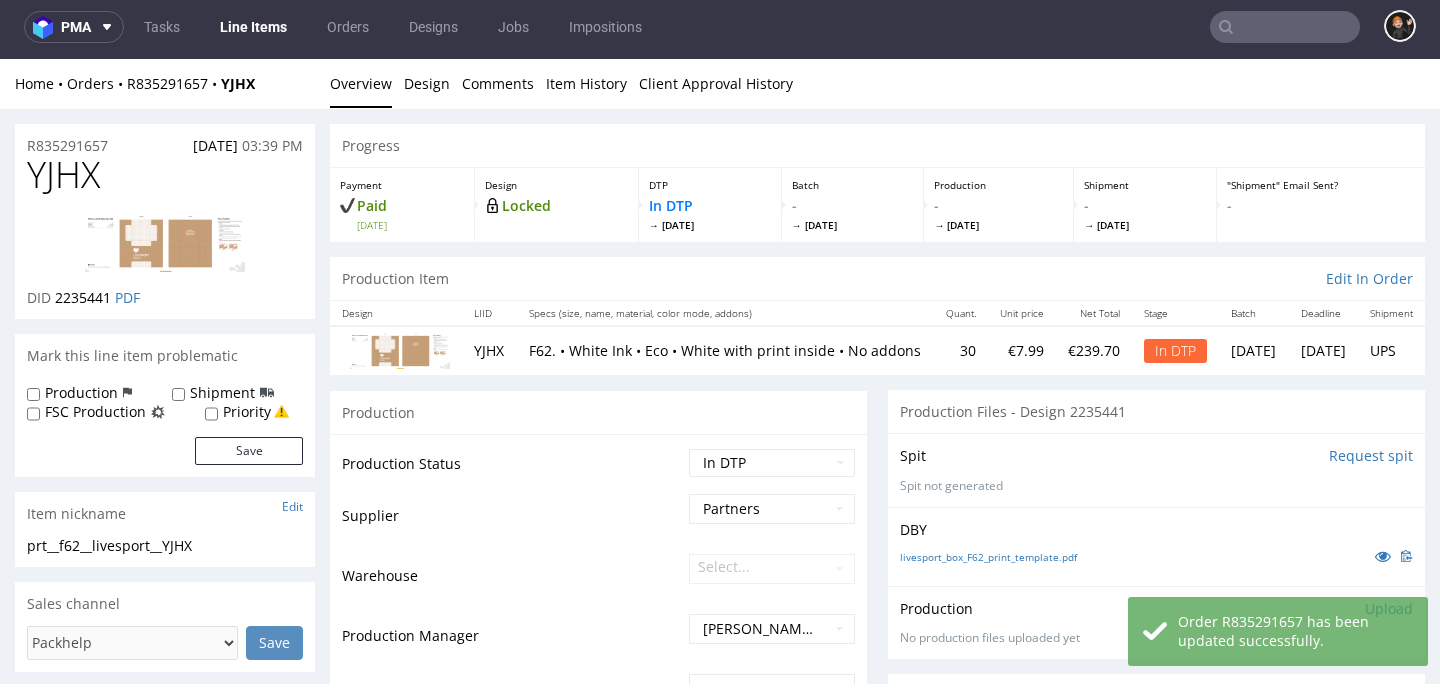 drag, startPoint x: 14, startPoint y: 164, endPoint x: 55, endPoint y: 175, distance: 42.44997 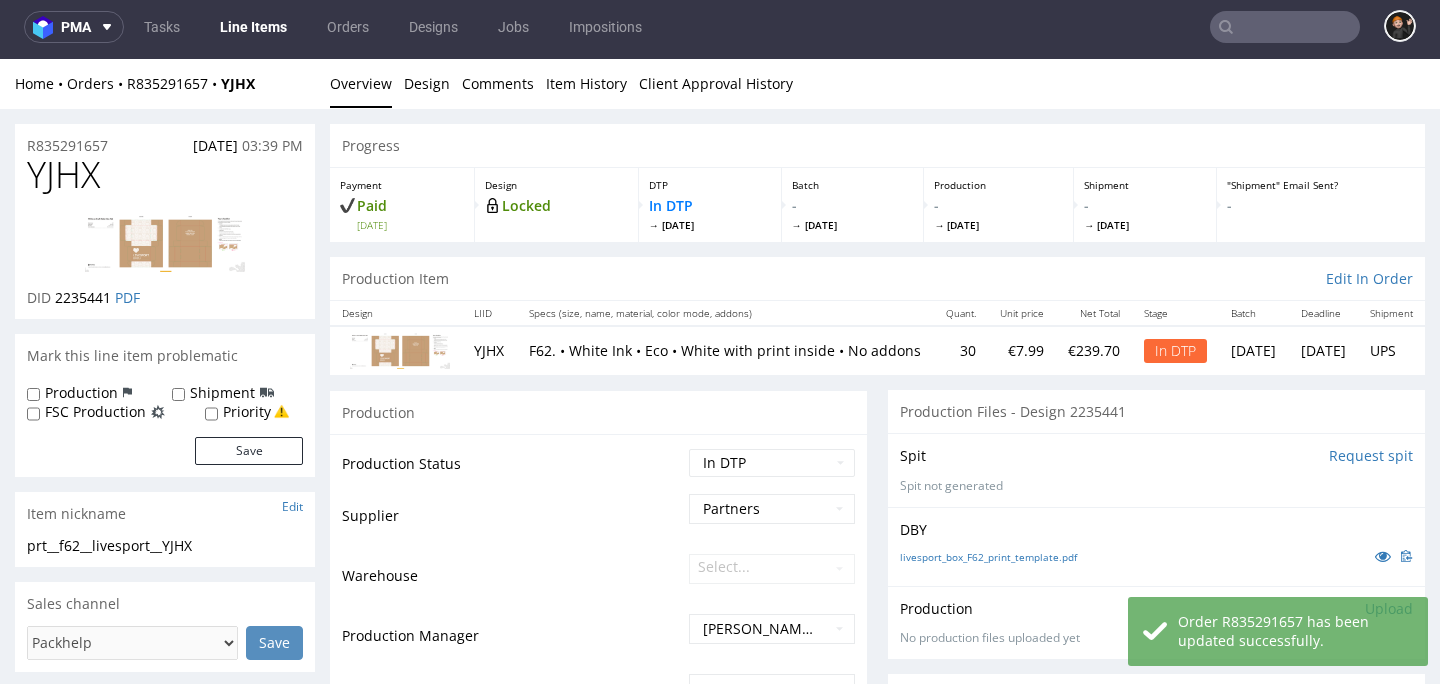 click on "YJHX" at bounding box center [63, 175] 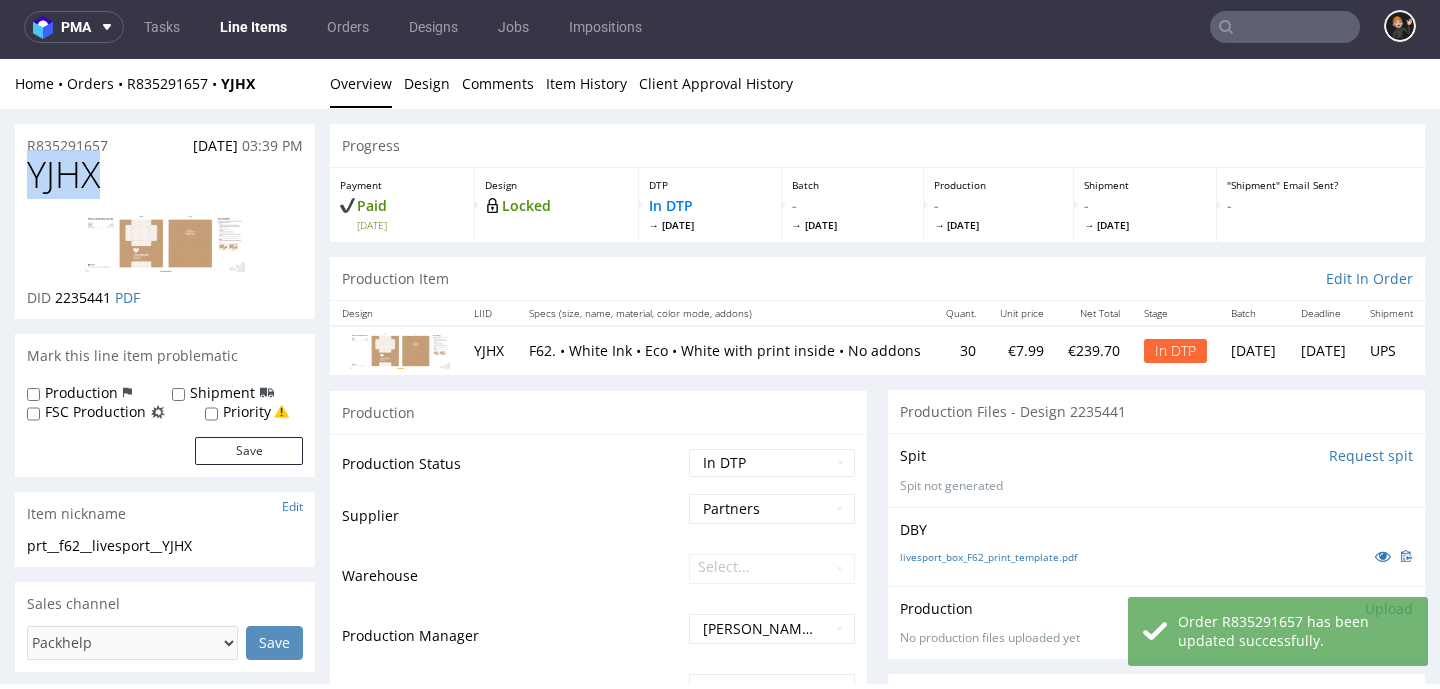 click on "YJHX" at bounding box center [63, 175] 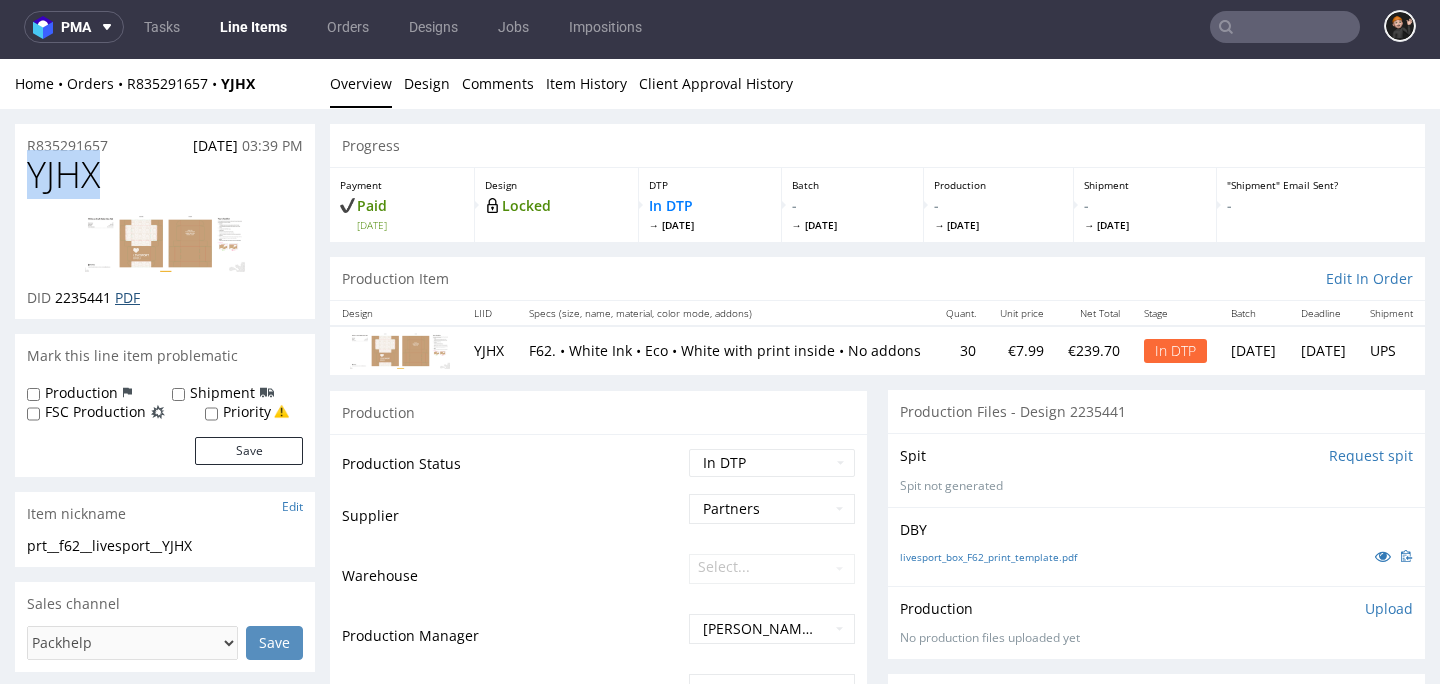 click on "PDF" at bounding box center (127, 297) 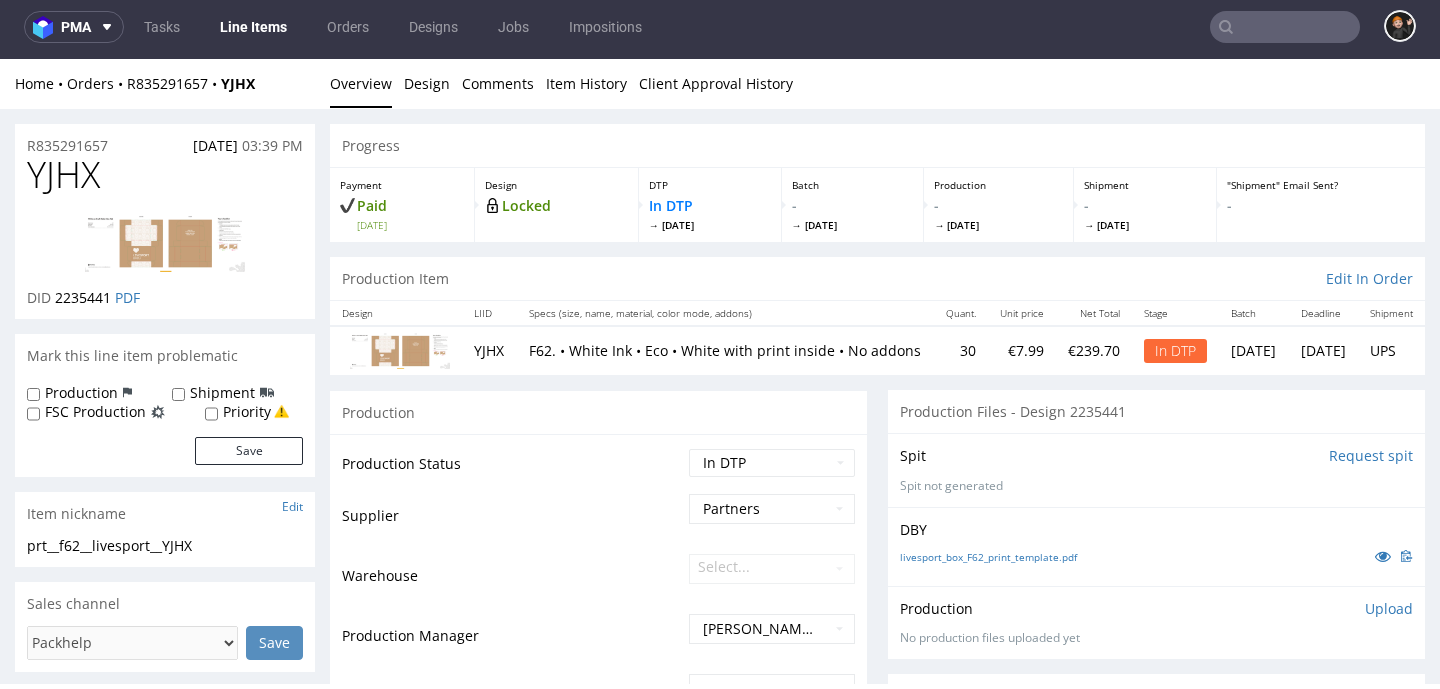click on "Upload" at bounding box center [1389, 609] 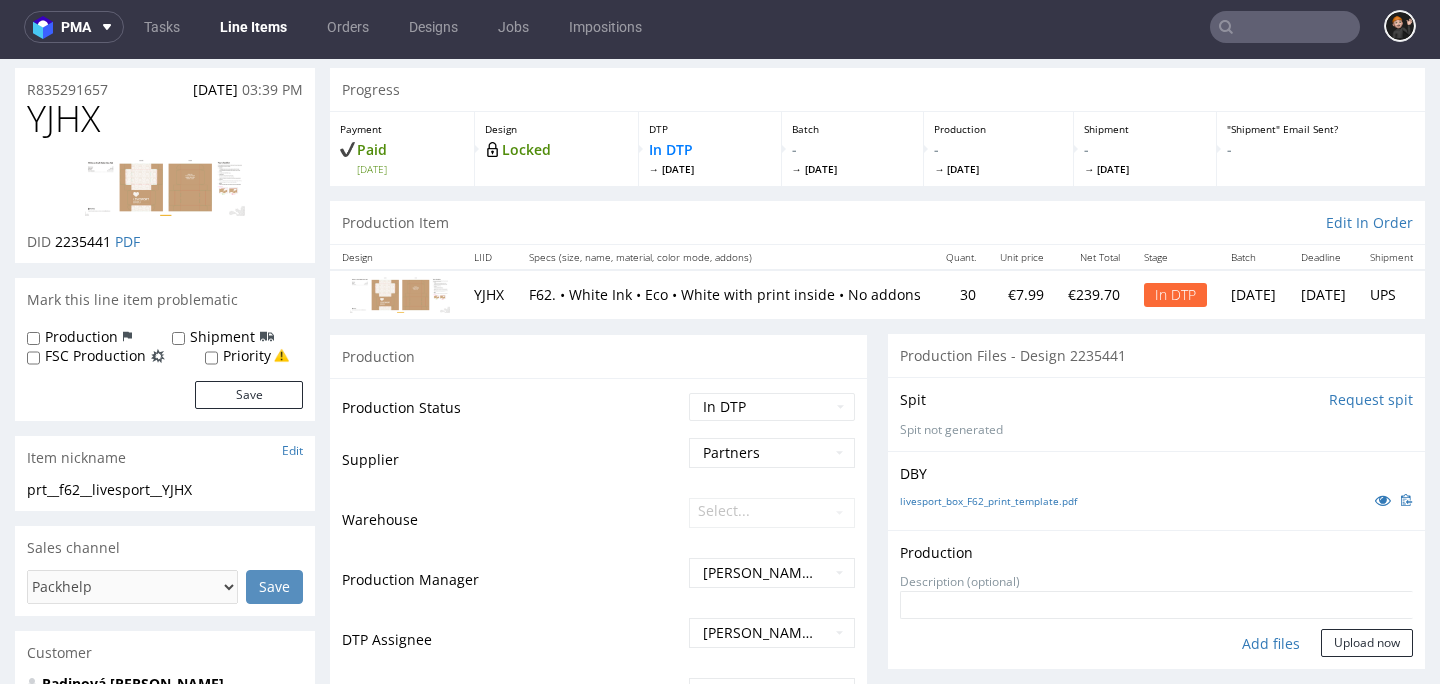 scroll, scrollTop: 60, scrollLeft: 0, axis: vertical 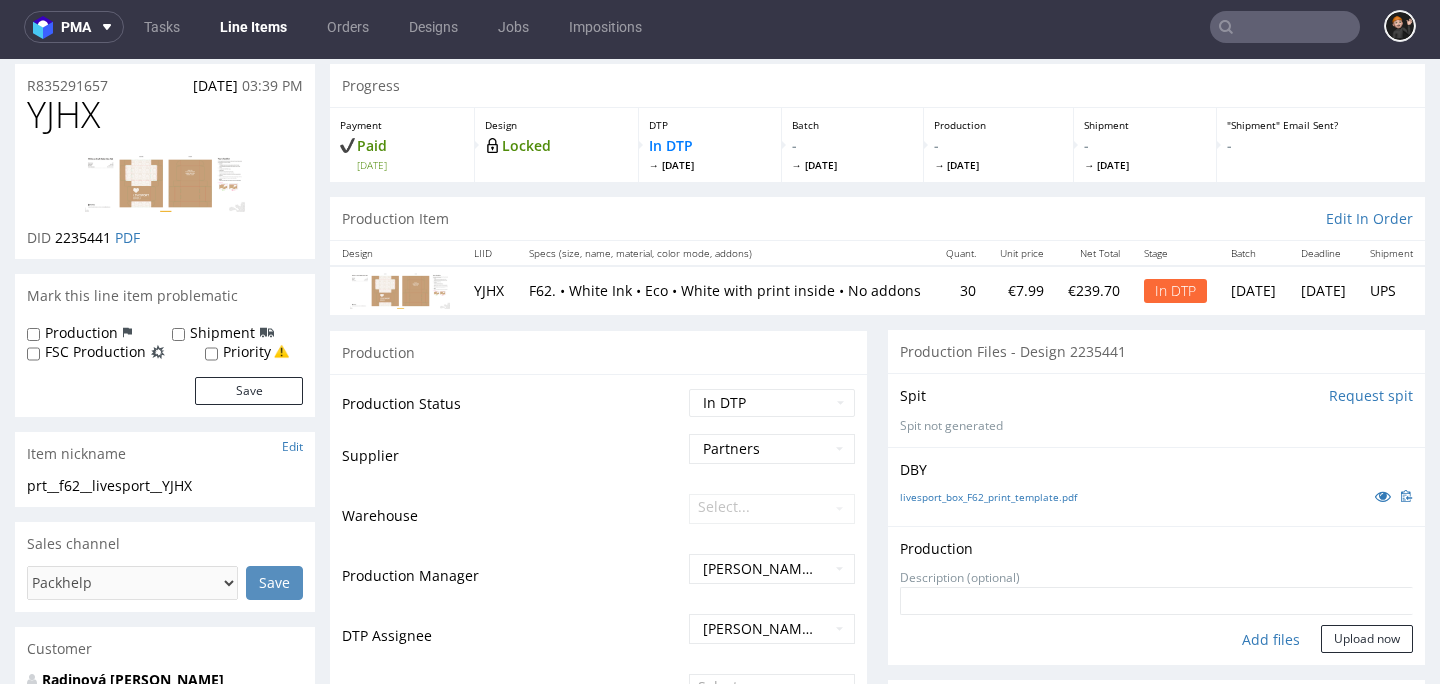 click on "Add files" at bounding box center (1271, 640) 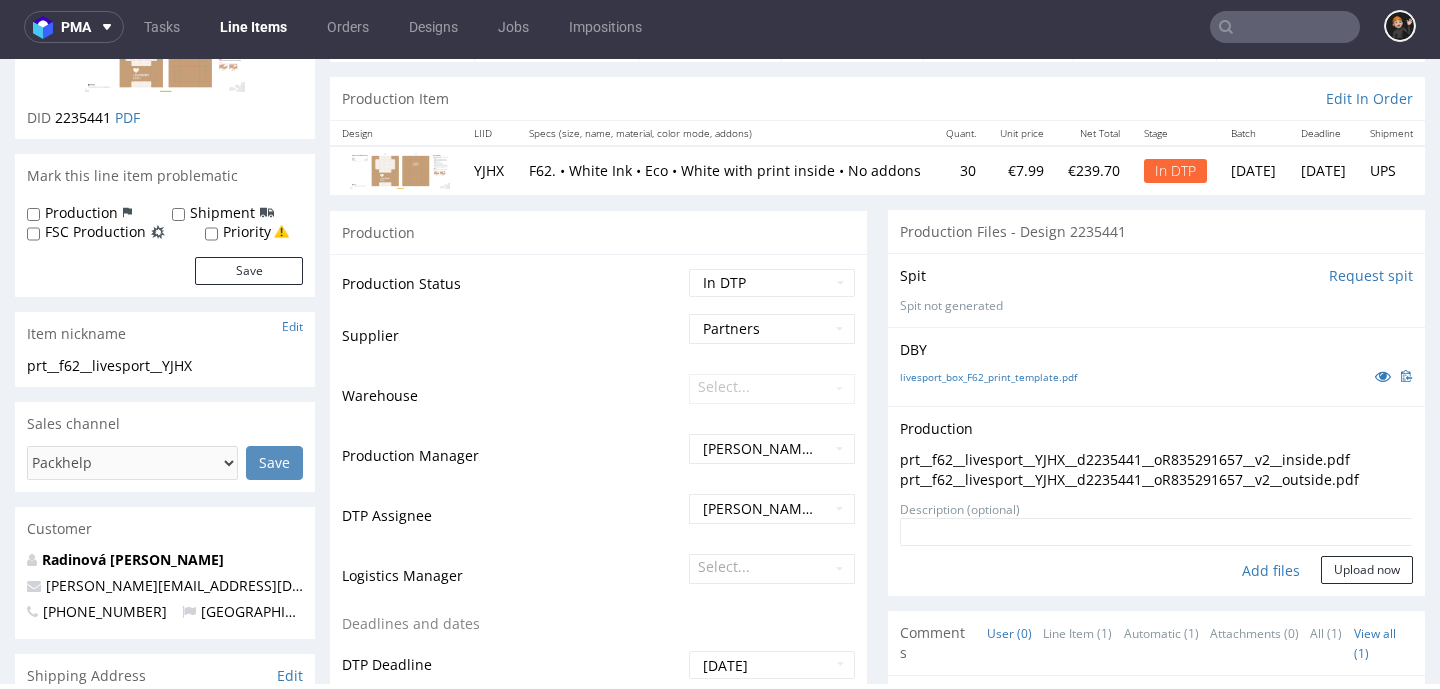 scroll, scrollTop: 195, scrollLeft: 0, axis: vertical 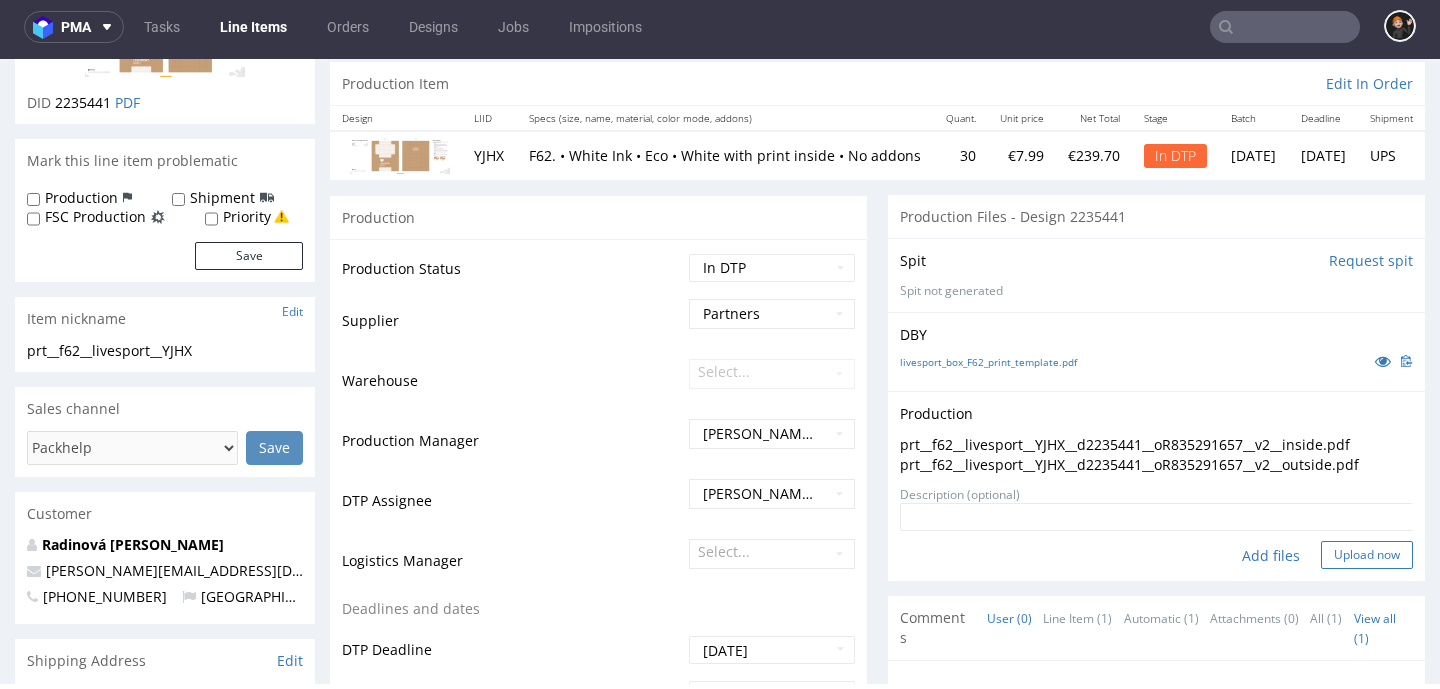click on "Upload now" at bounding box center (1367, 555) 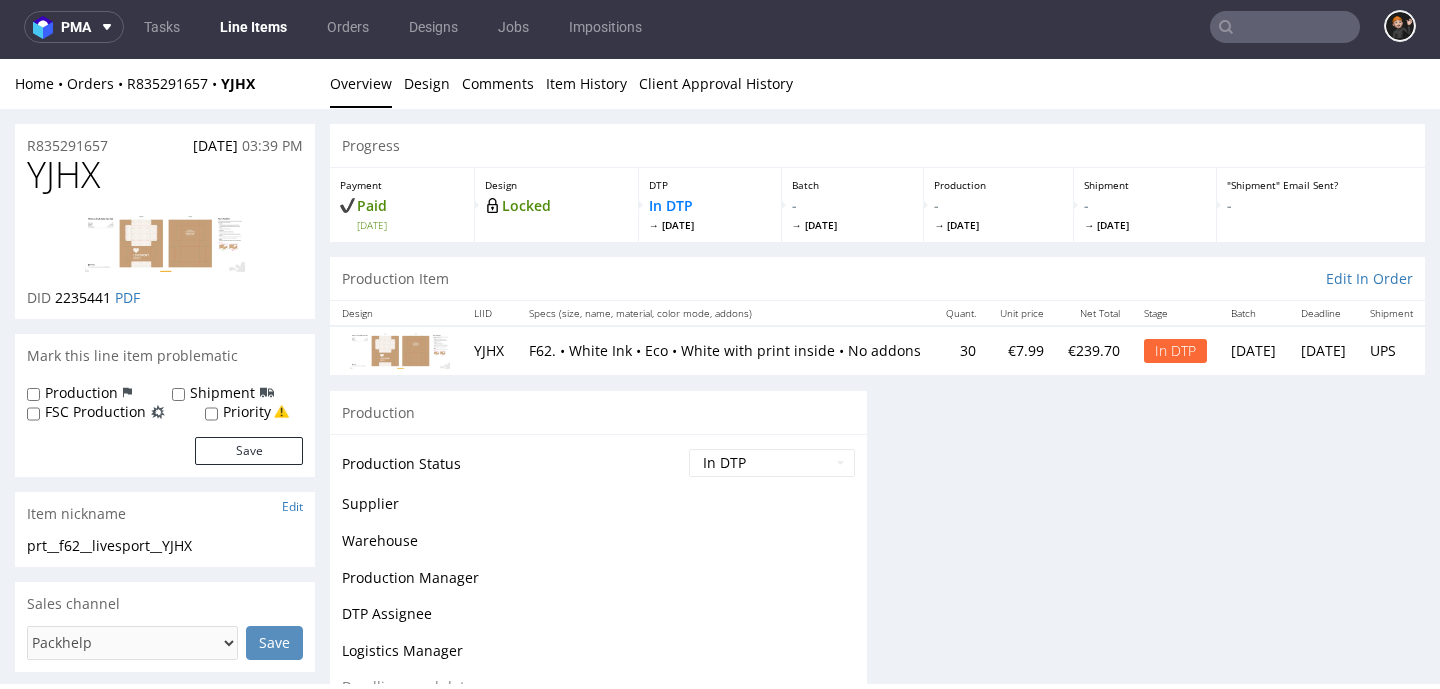 scroll, scrollTop: 0, scrollLeft: 0, axis: both 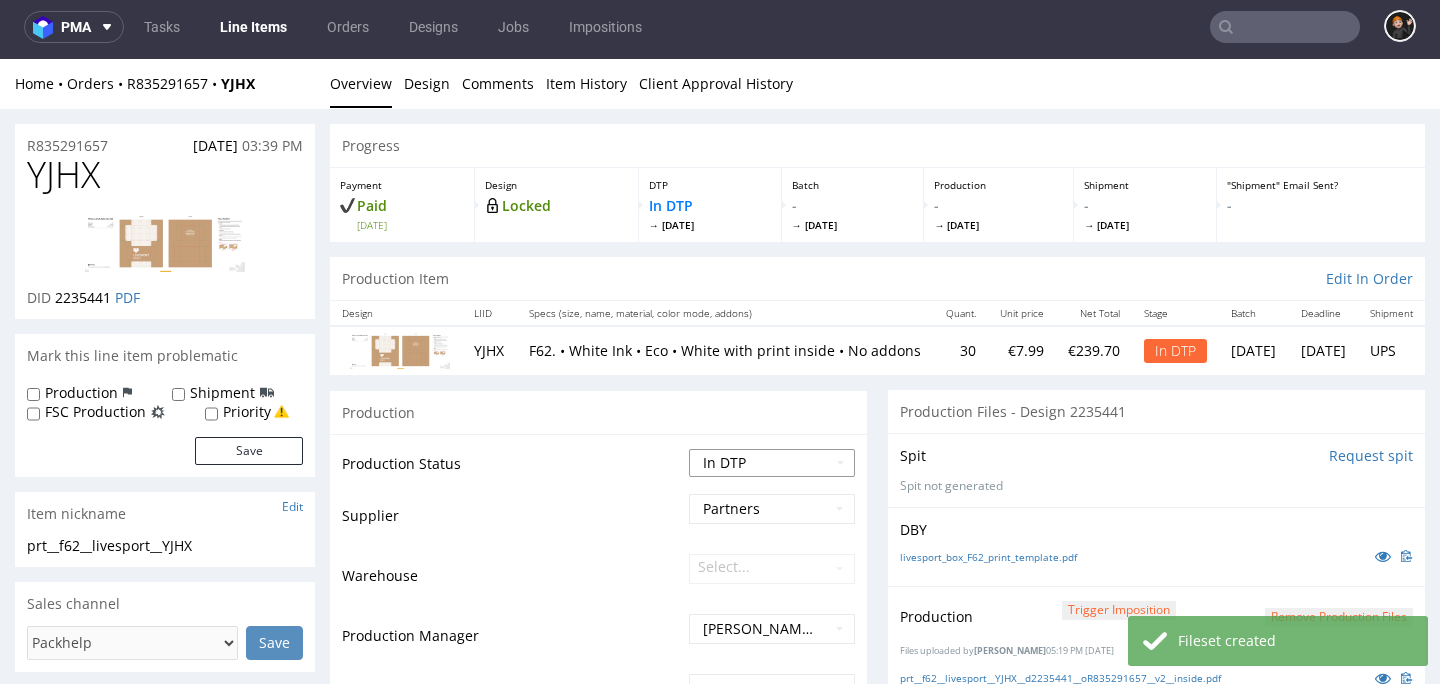 click on "Waiting for Artwork
Waiting for Diecut
Waiting for Mockup Waiting for DTP
Waiting for DTP Double Check
DTP DC Done
In DTP
Issue in DTP
DTP Client Approval Needed
DTP Client Approval Pending
DTP Client Approval Rejected
Back for DTP
DTP Verification Needed
DTP Production Ready In Production
Sent to Fulfillment
Issue in Production
Sent to Warehouse Fulfillment
Production Complete" at bounding box center [772, 463] 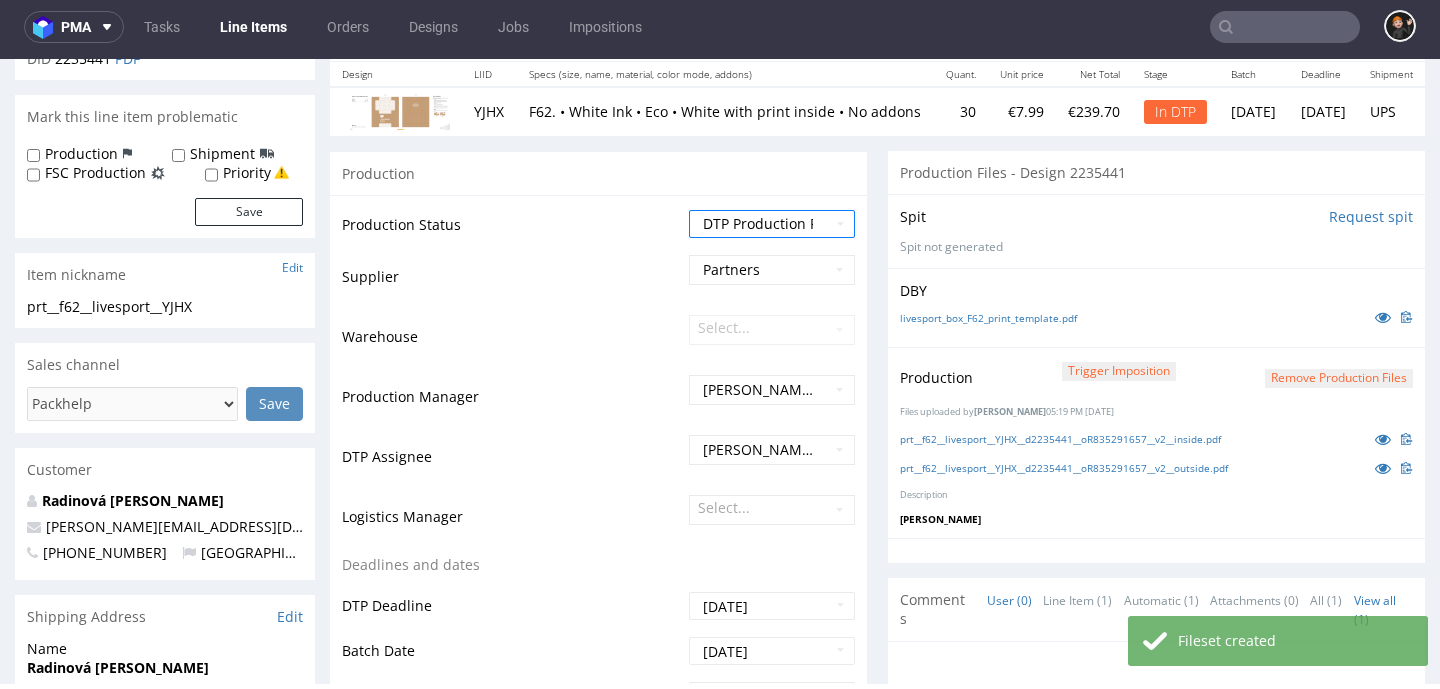 scroll, scrollTop: 243, scrollLeft: 0, axis: vertical 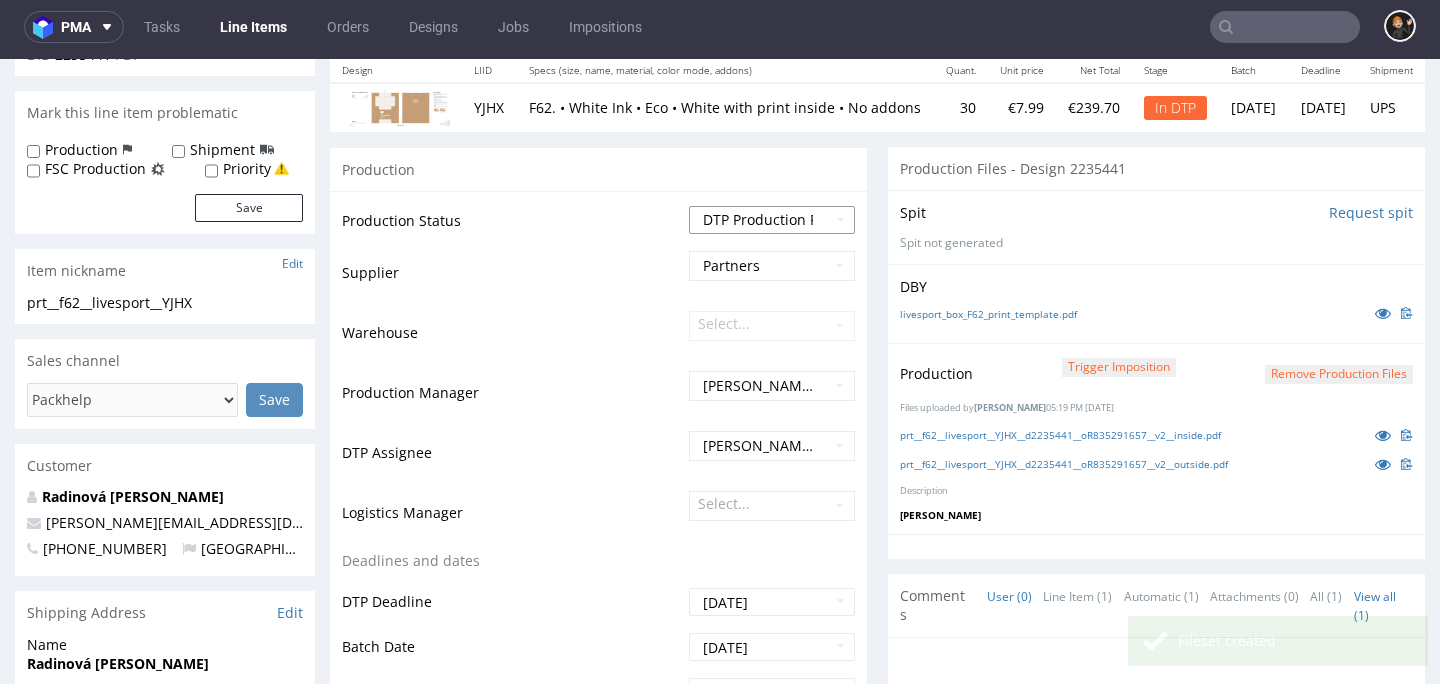 click on "Waiting for Artwork
Waiting for Diecut
Waiting for Mockup Waiting for DTP
Waiting for DTP Double Check
DTP DC Done
In DTP
Issue in DTP
DTP Client Approval Needed
DTP Client Approval Pending
DTP Client Approval Rejected
Back for DTP
DTP Verification Needed
DTP Production Ready In Production
Sent to Fulfillment
Issue in Production
Sent to Warehouse Fulfillment
Production Complete" at bounding box center (772, 220) 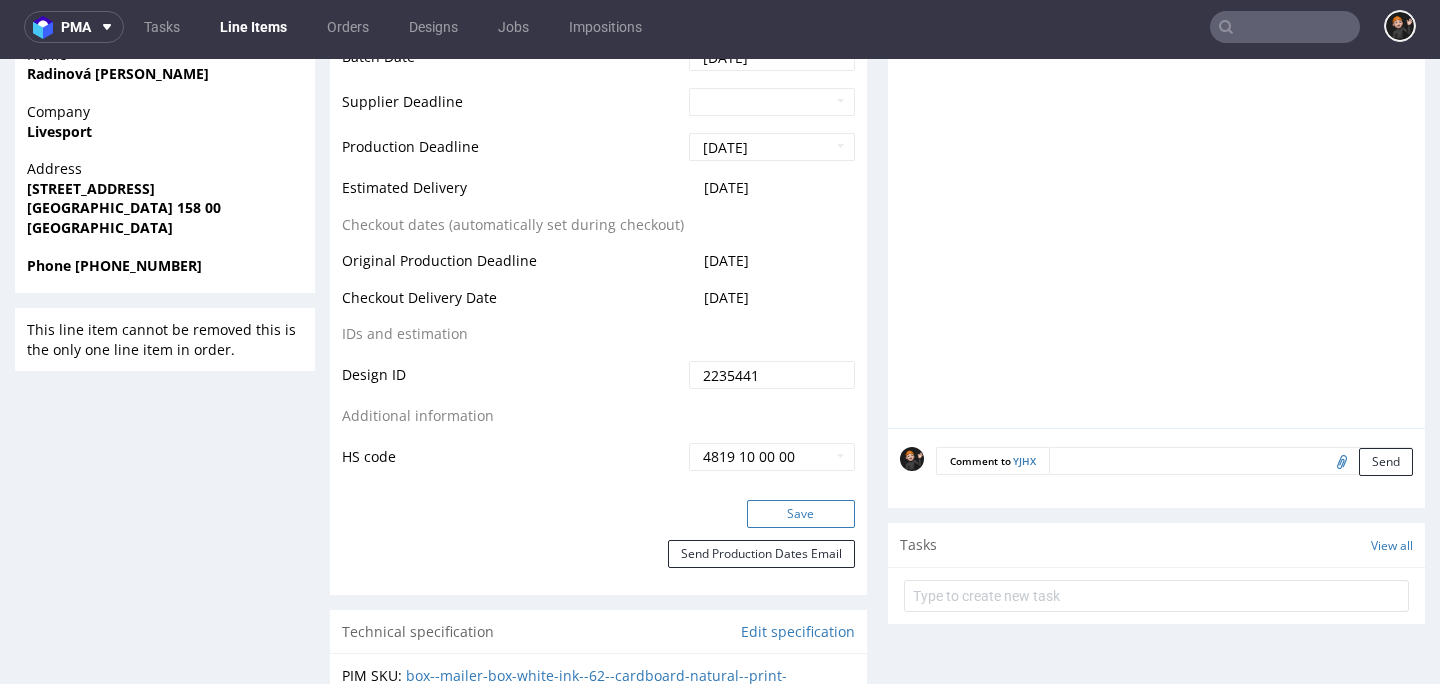 click on "Save" at bounding box center [801, 514] 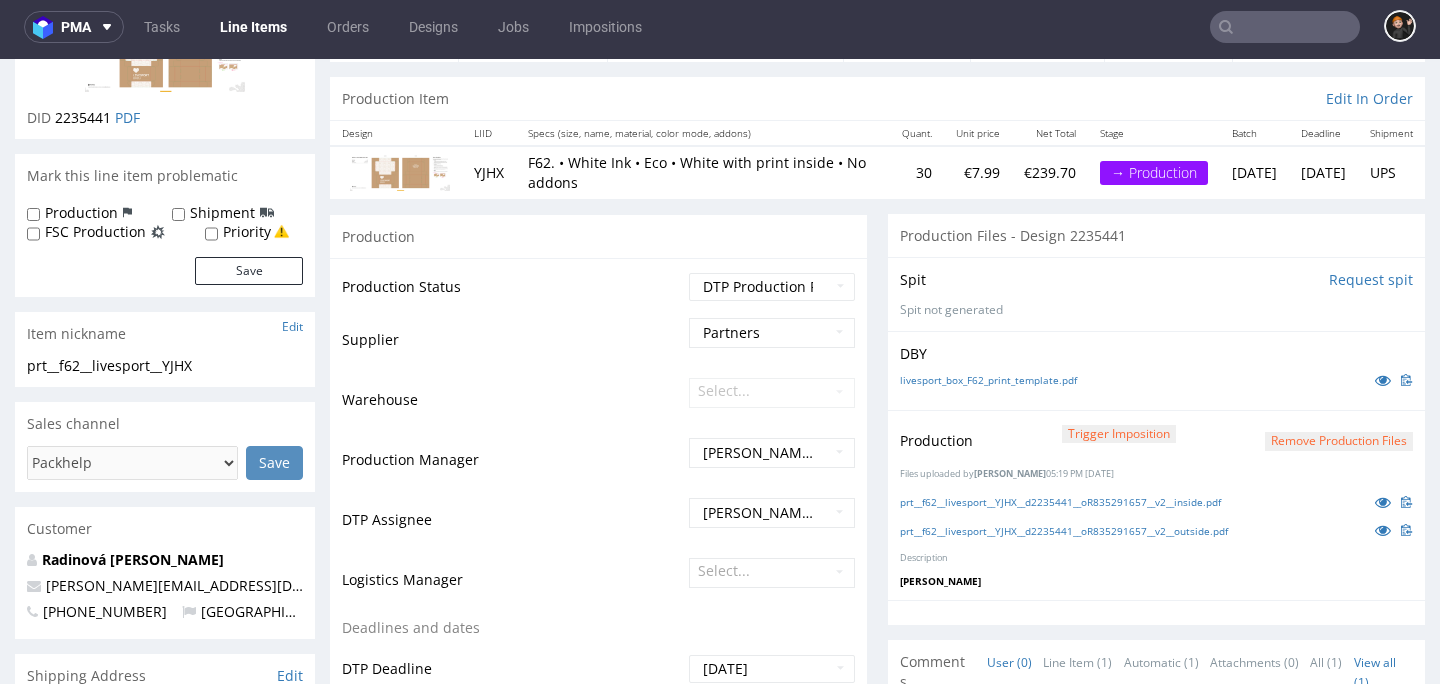 scroll, scrollTop: 0, scrollLeft: 0, axis: both 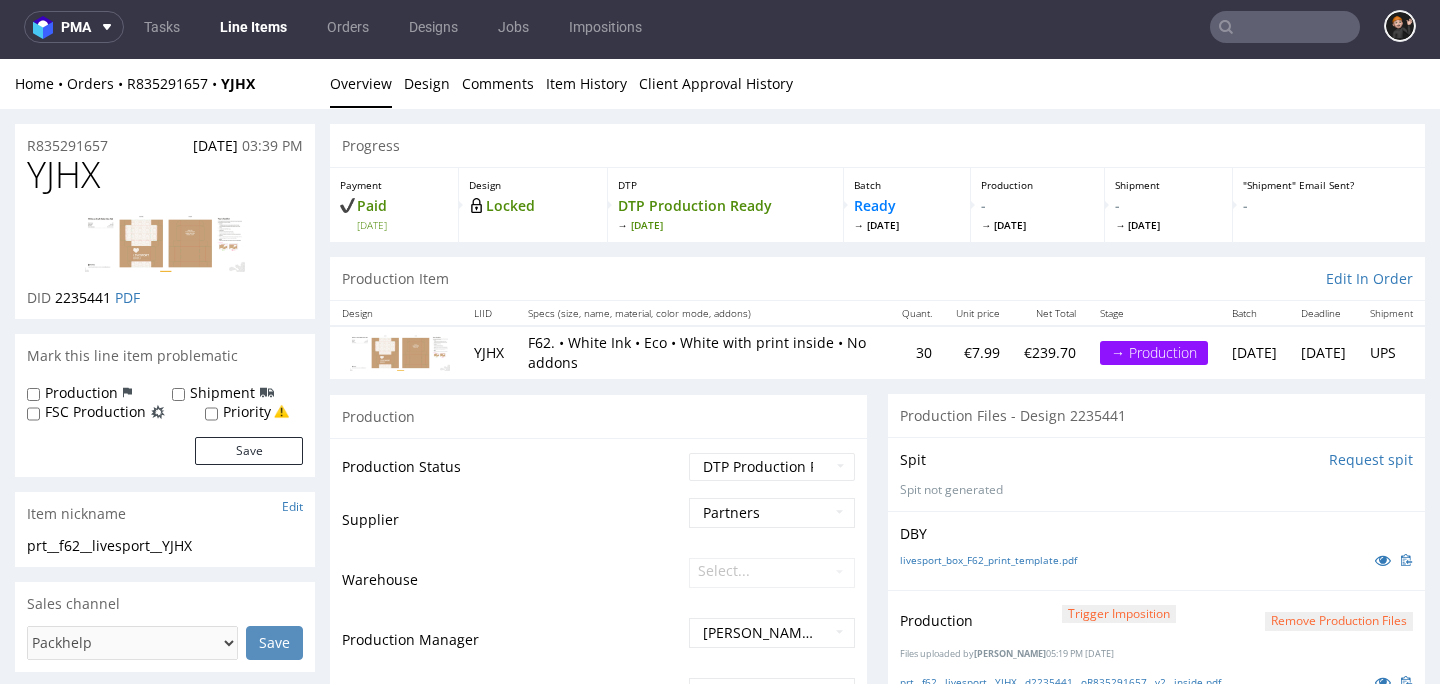 click on "Line Items" at bounding box center [253, 27] 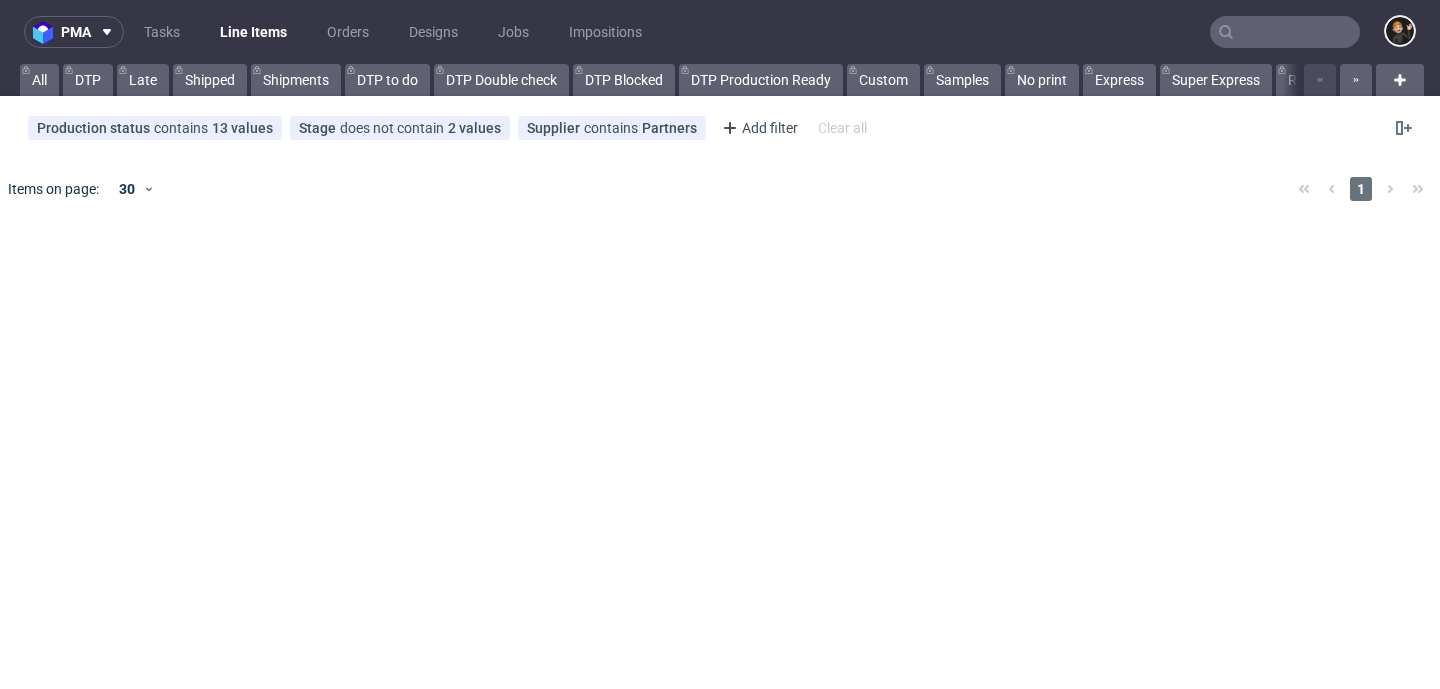 scroll, scrollTop: 0, scrollLeft: 0, axis: both 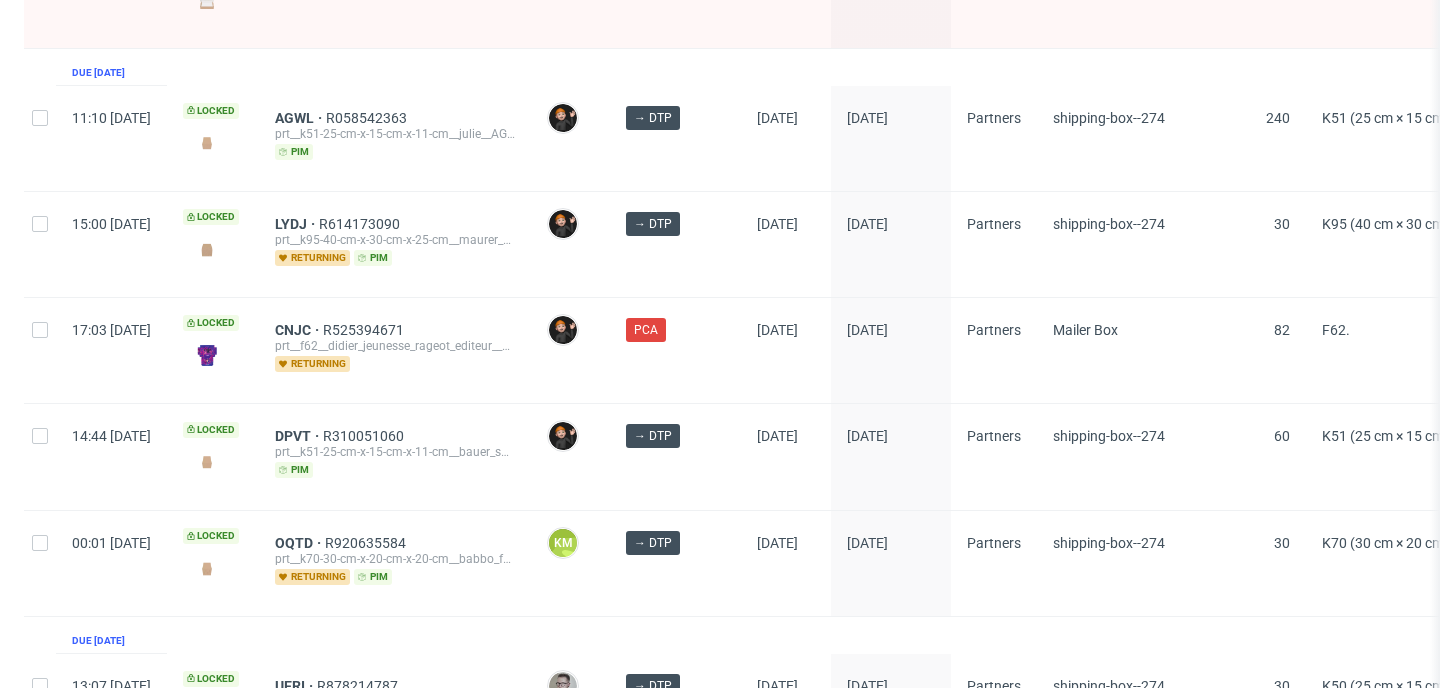click on "2" at bounding box center [1331, 791] 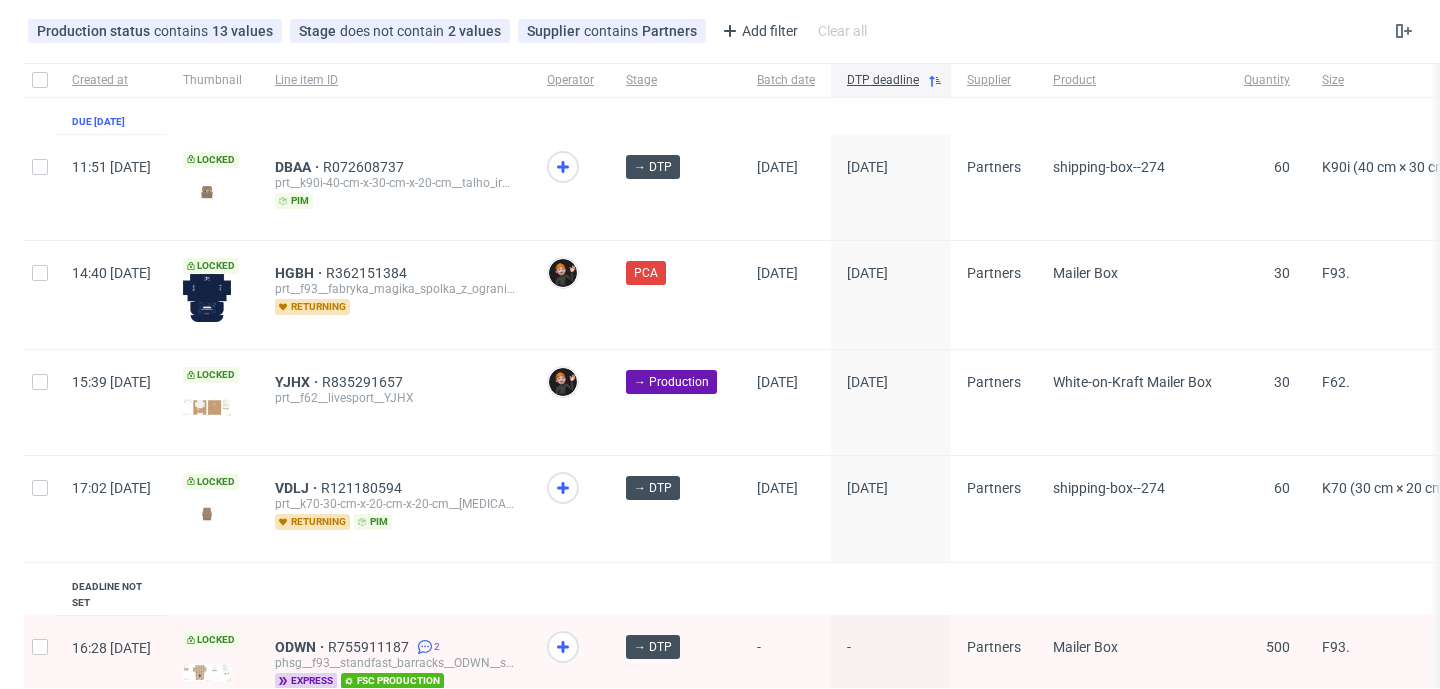 scroll, scrollTop: 0, scrollLeft: 0, axis: both 